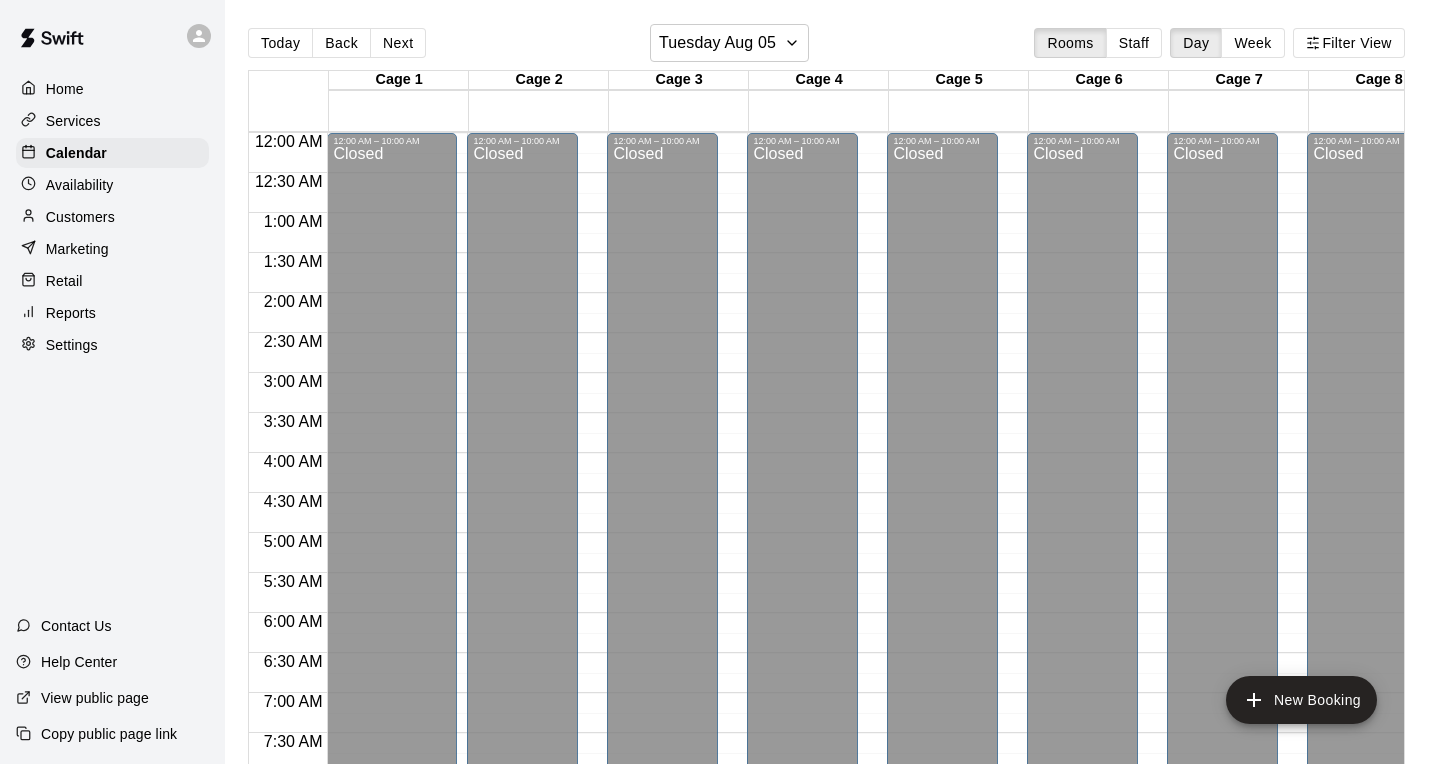scroll, scrollTop: 0, scrollLeft: 0, axis: both 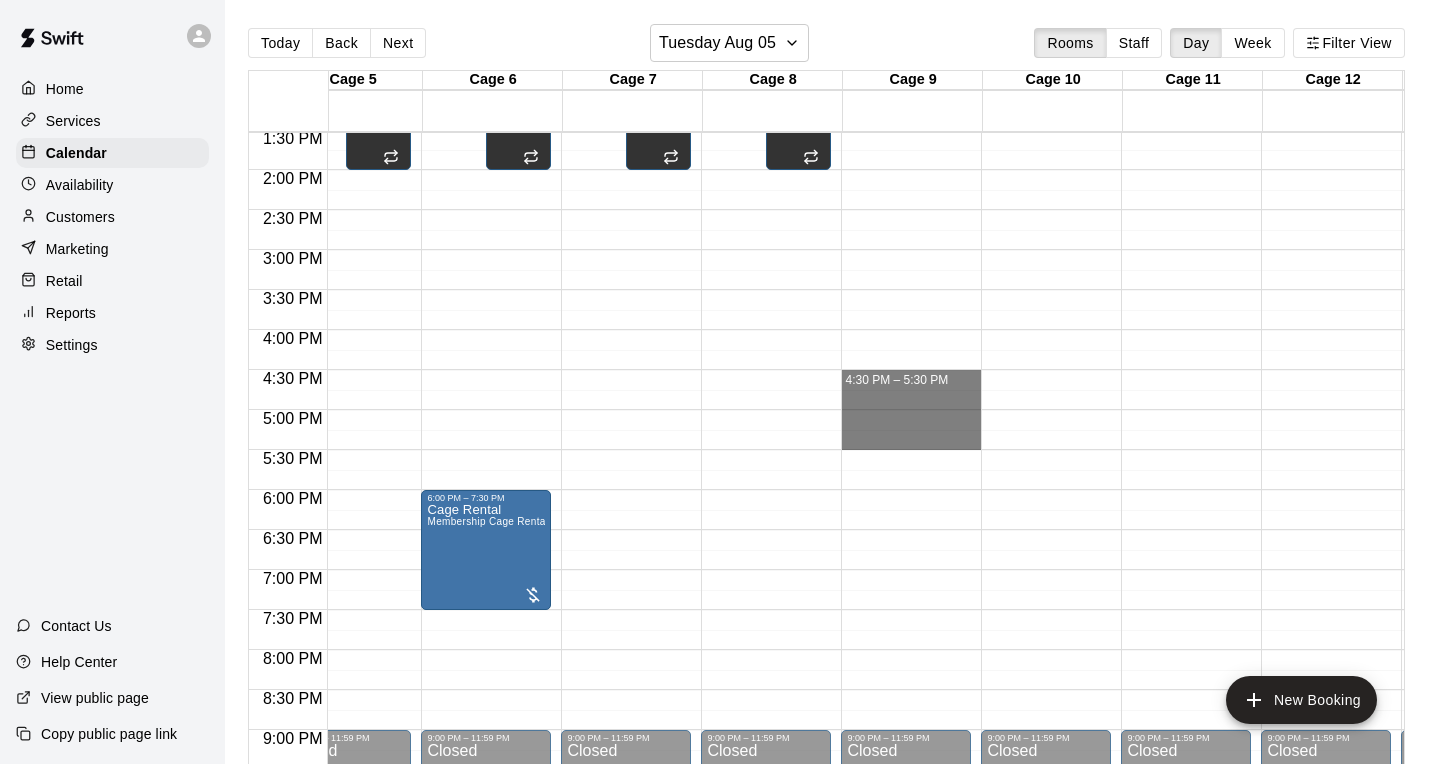 drag, startPoint x: 896, startPoint y: 377, endPoint x: 896, endPoint y: 431, distance: 54 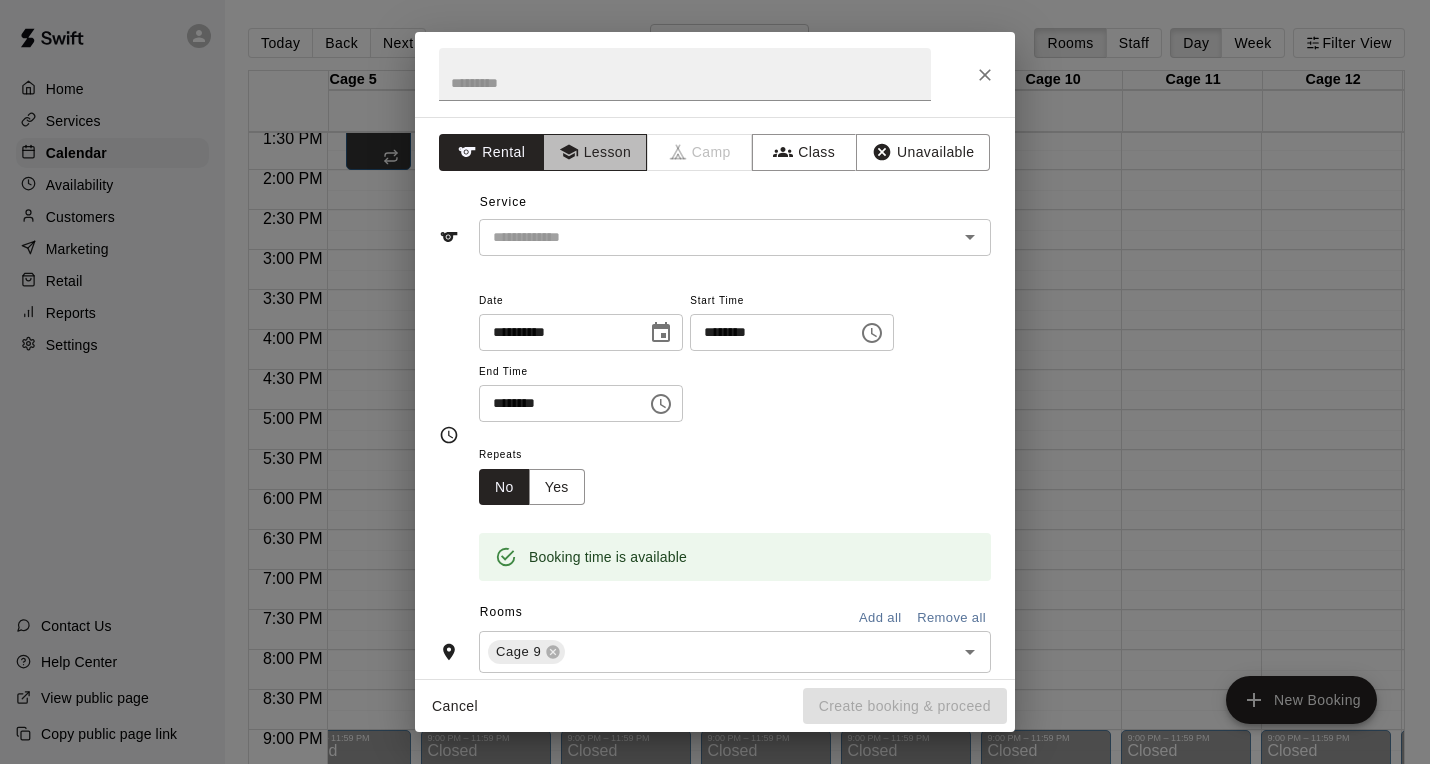 click on "Lesson" at bounding box center (595, 152) 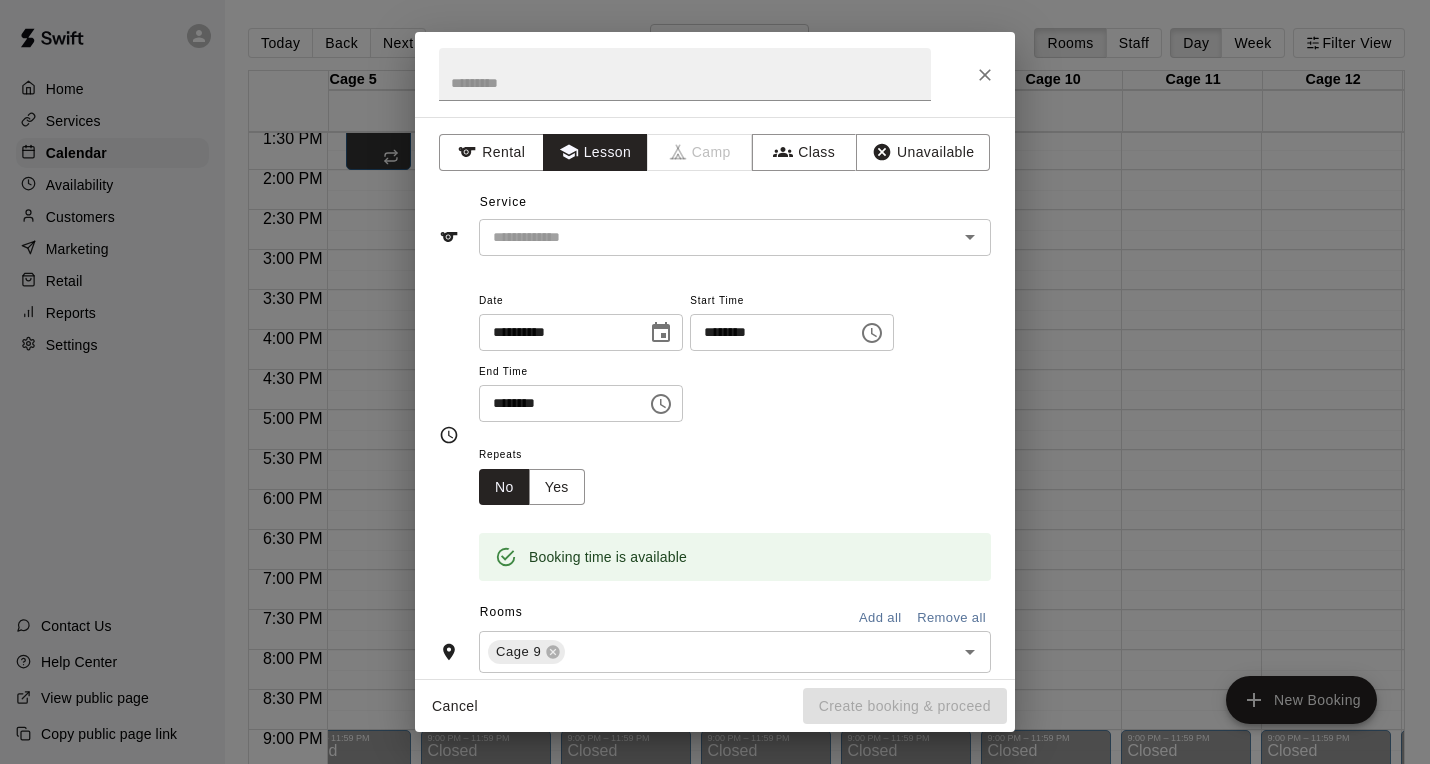 click on "**********" at bounding box center (715, 398) 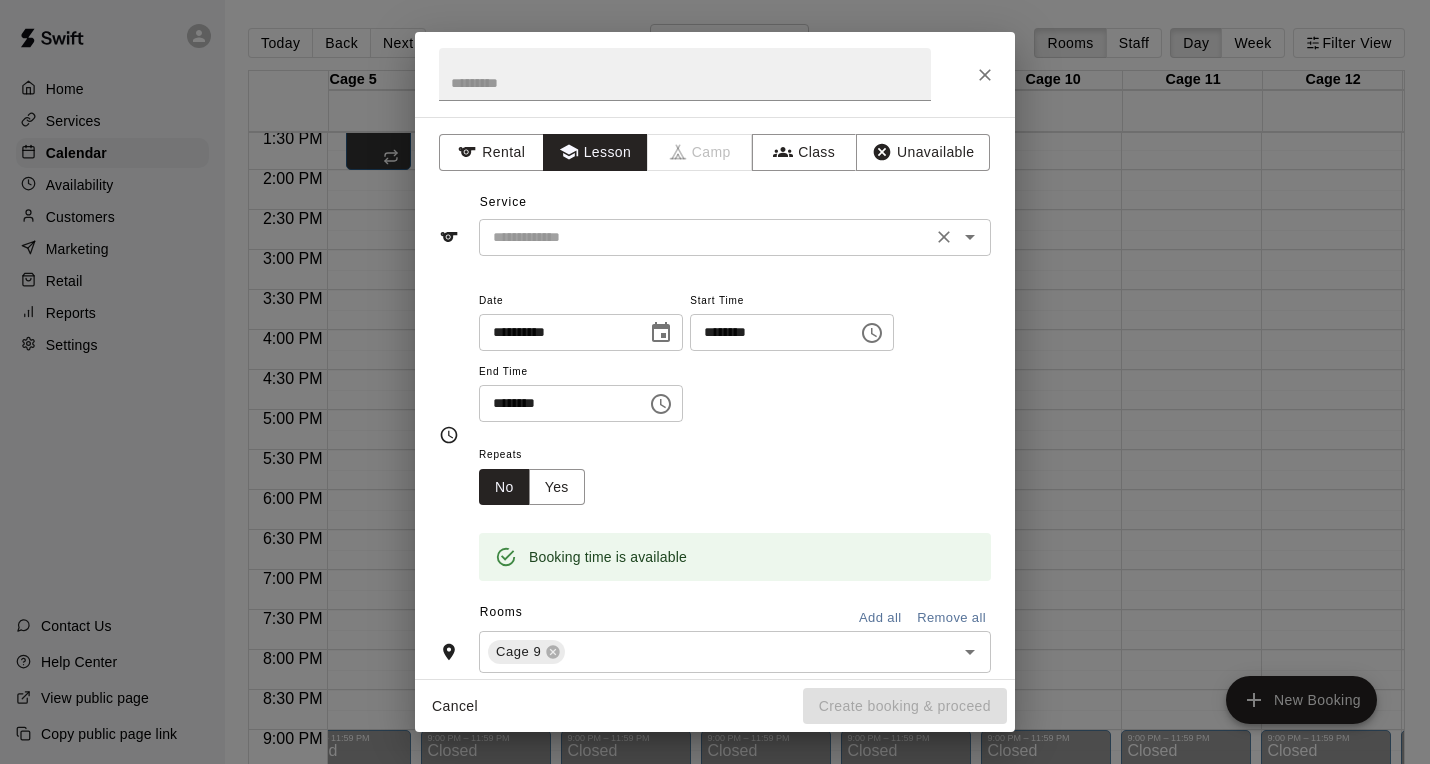 click at bounding box center (705, 237) 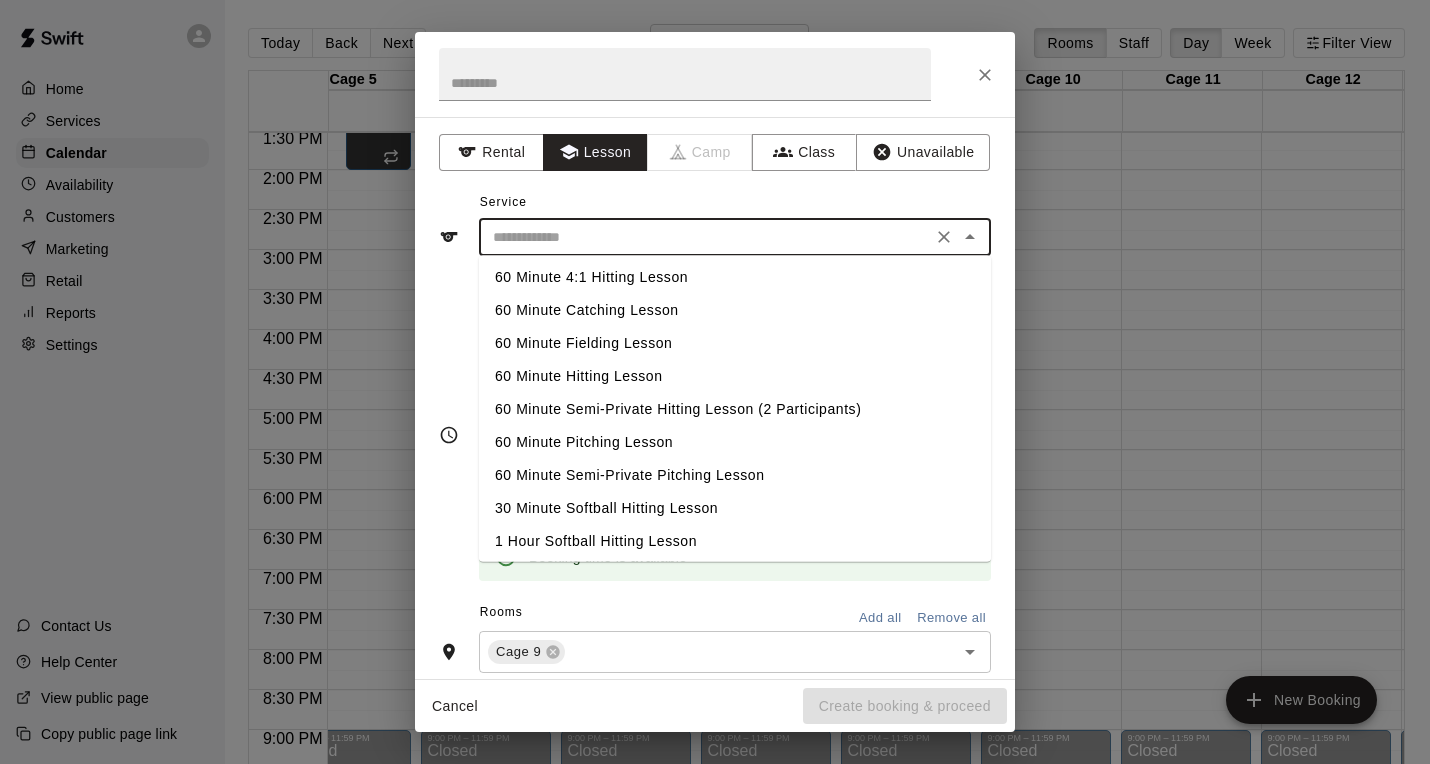 scroll 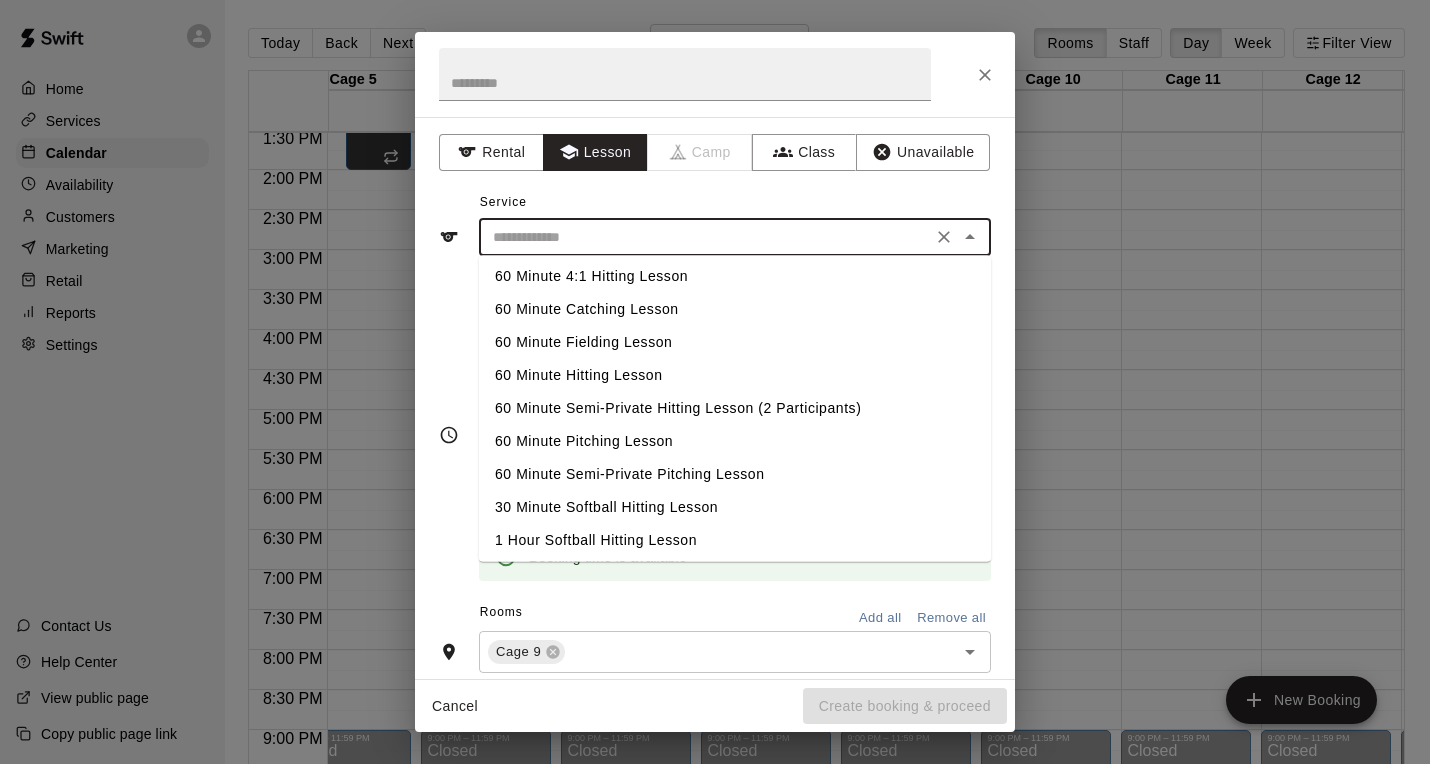 click on "60 Minute Hitting Lesson" at bounding box center (735, 375) 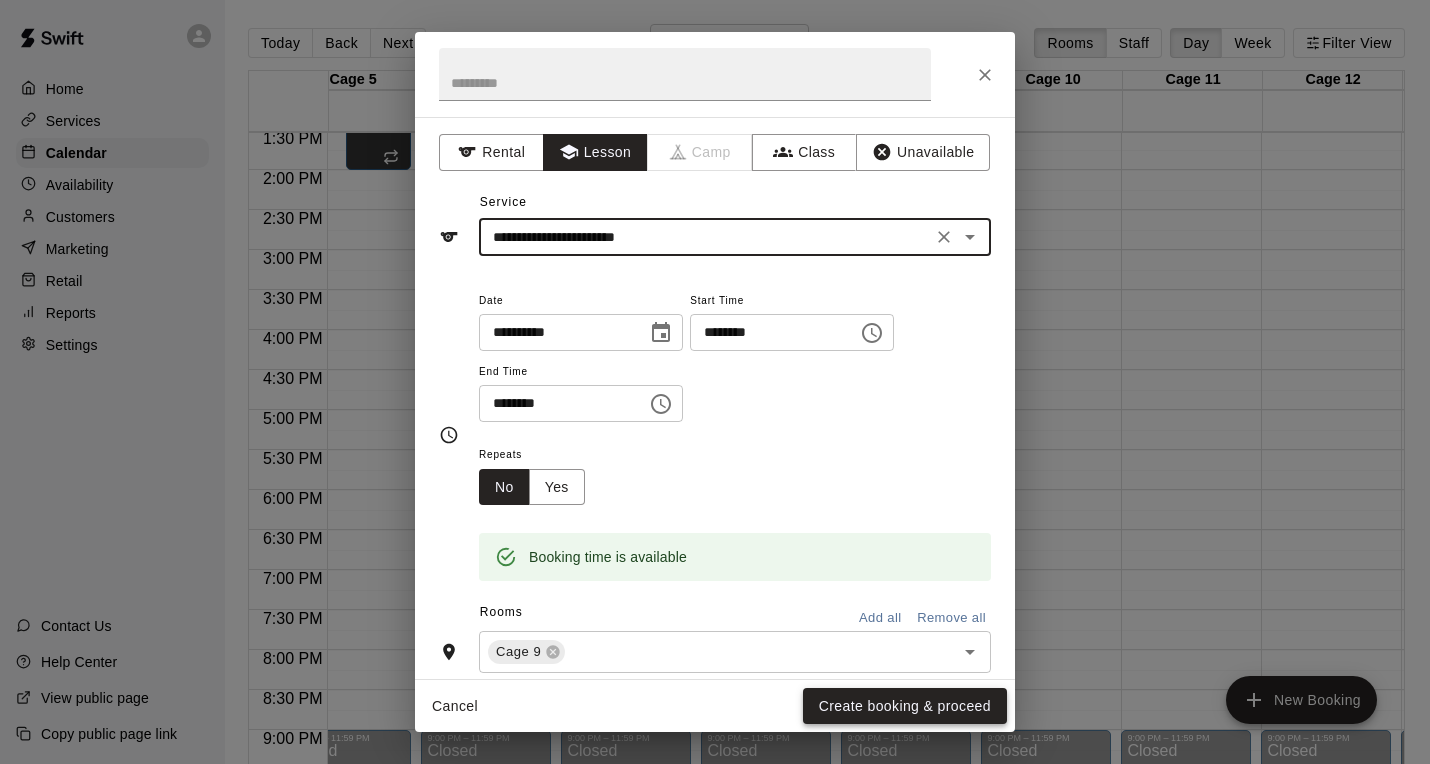 click on "Create booking & proceed" at bounding box center [905, 706] 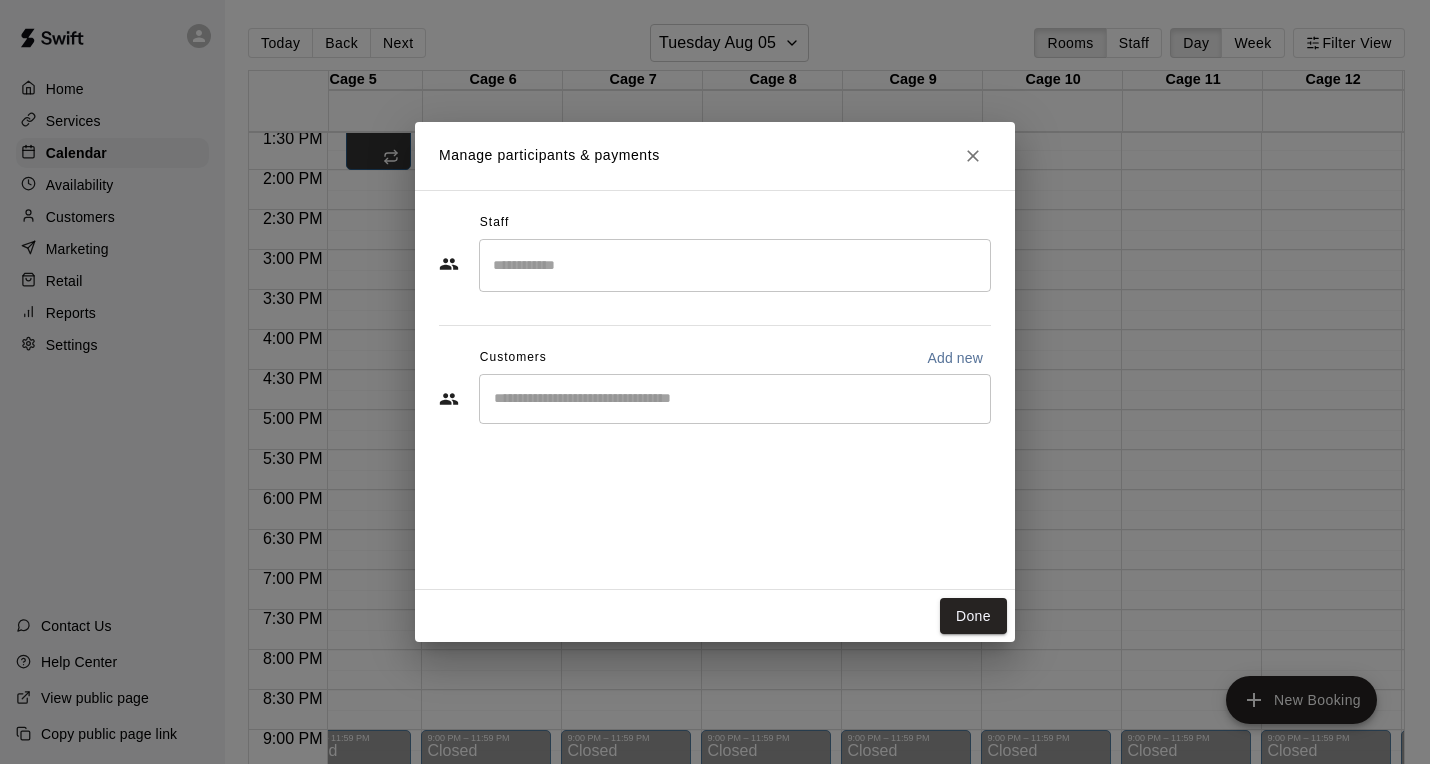 click at bounding box center (735, 265) 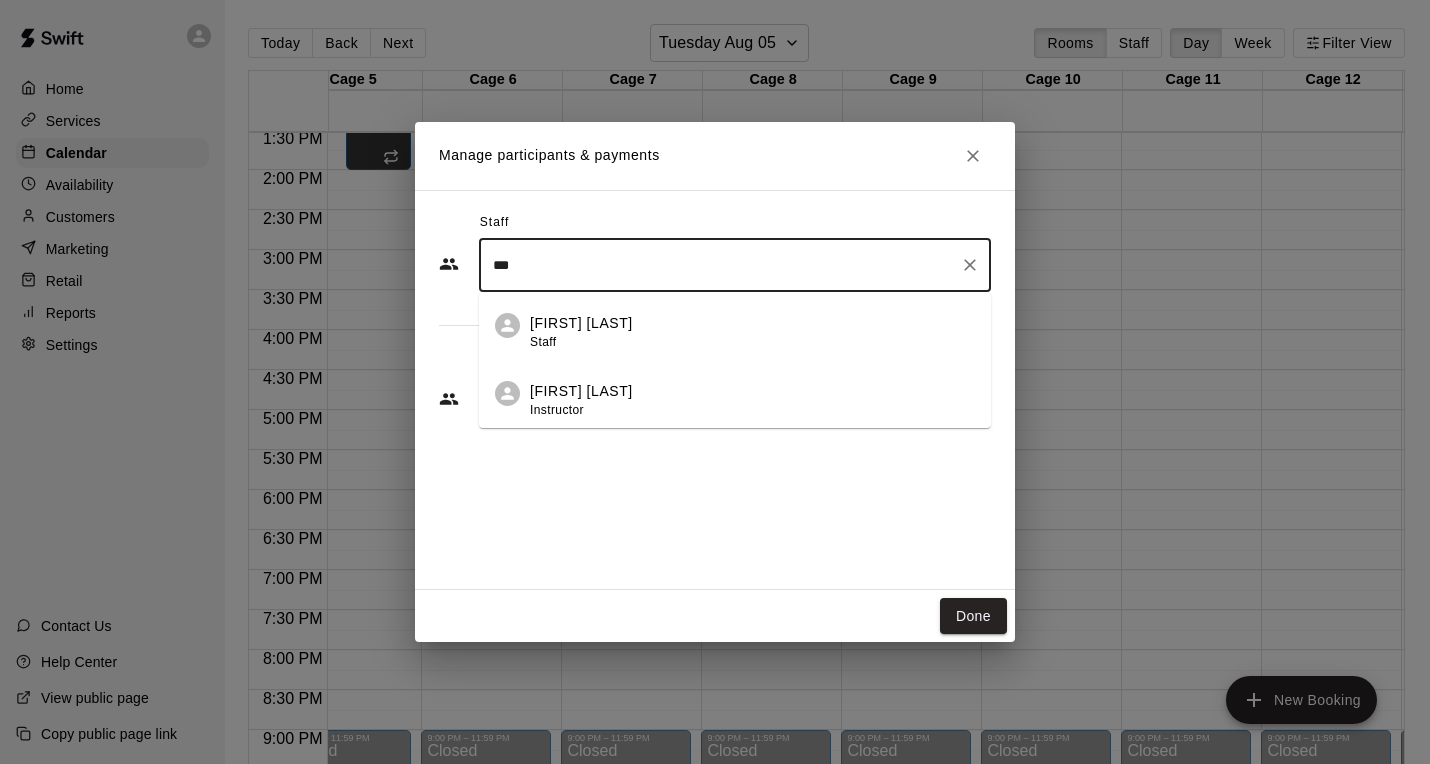 click on "Kamron Smith Instructor" at bounding box center [752, 400] 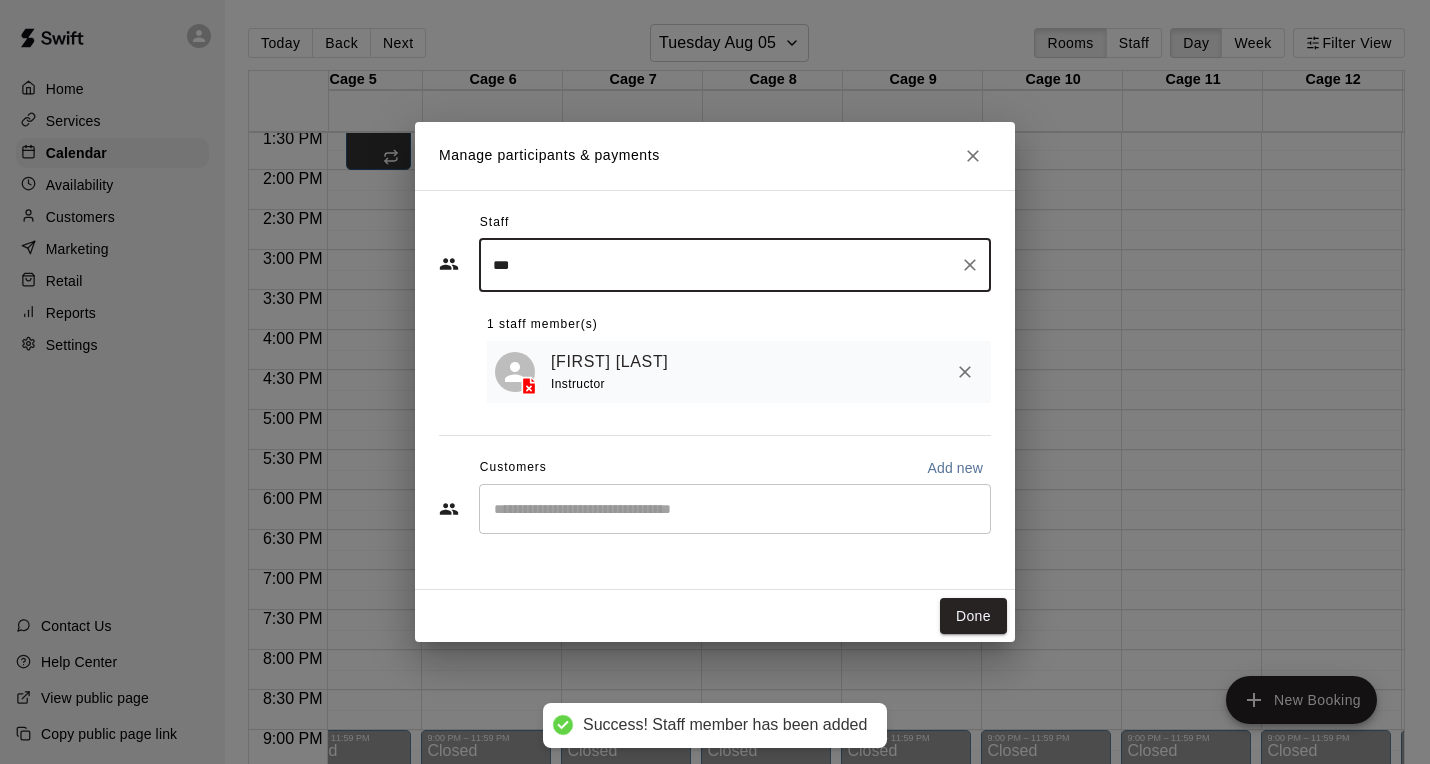 type on "***" 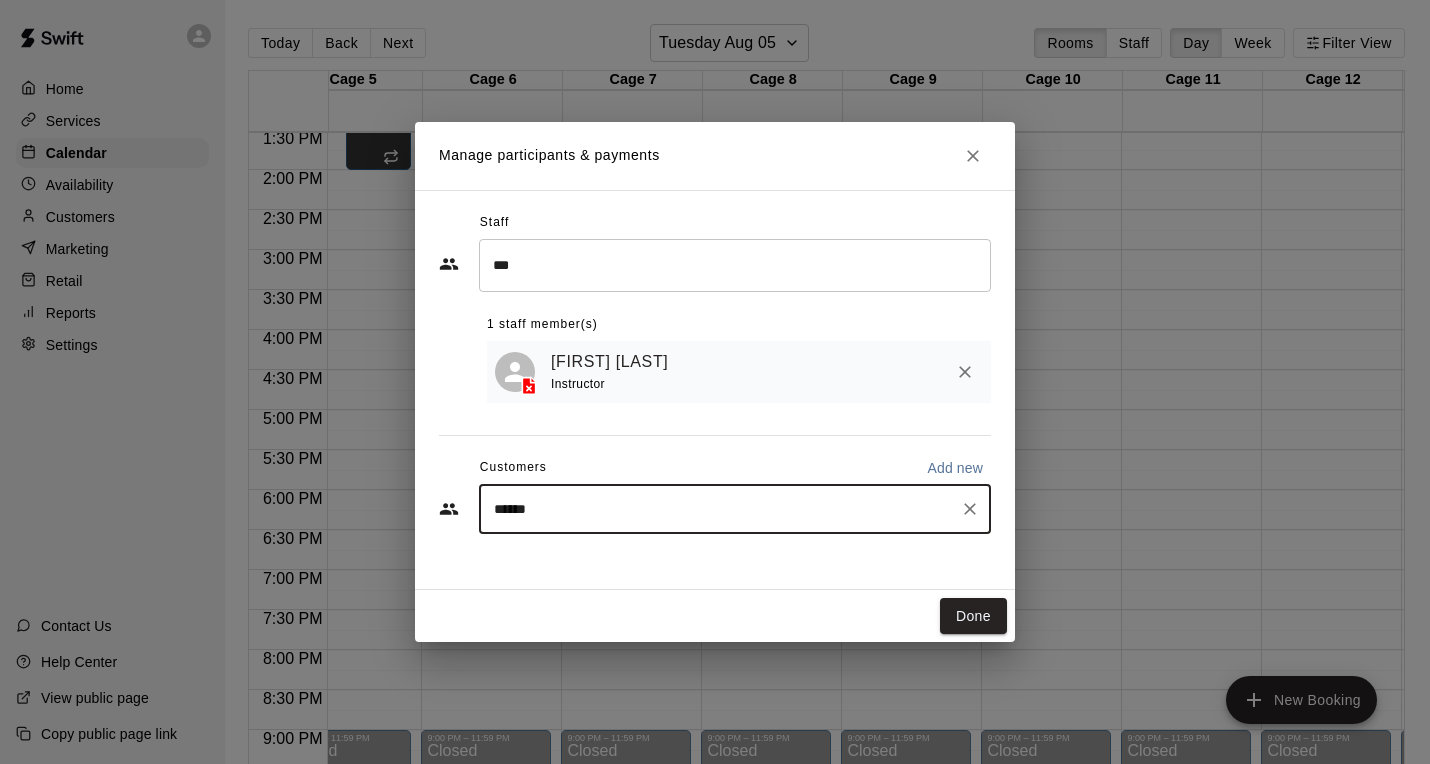type on "*******" 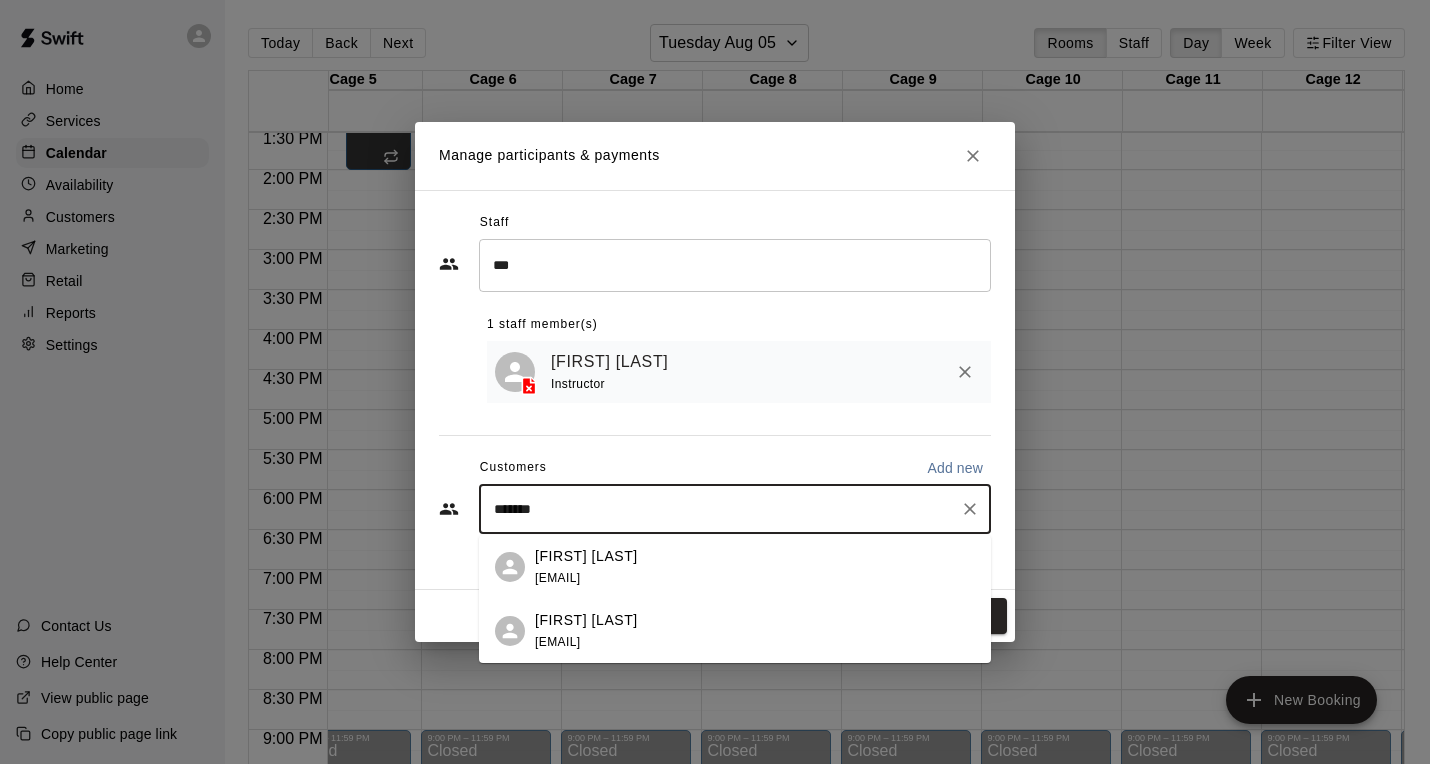 click on "[EMAIL]" at bounding box center [557, 578] 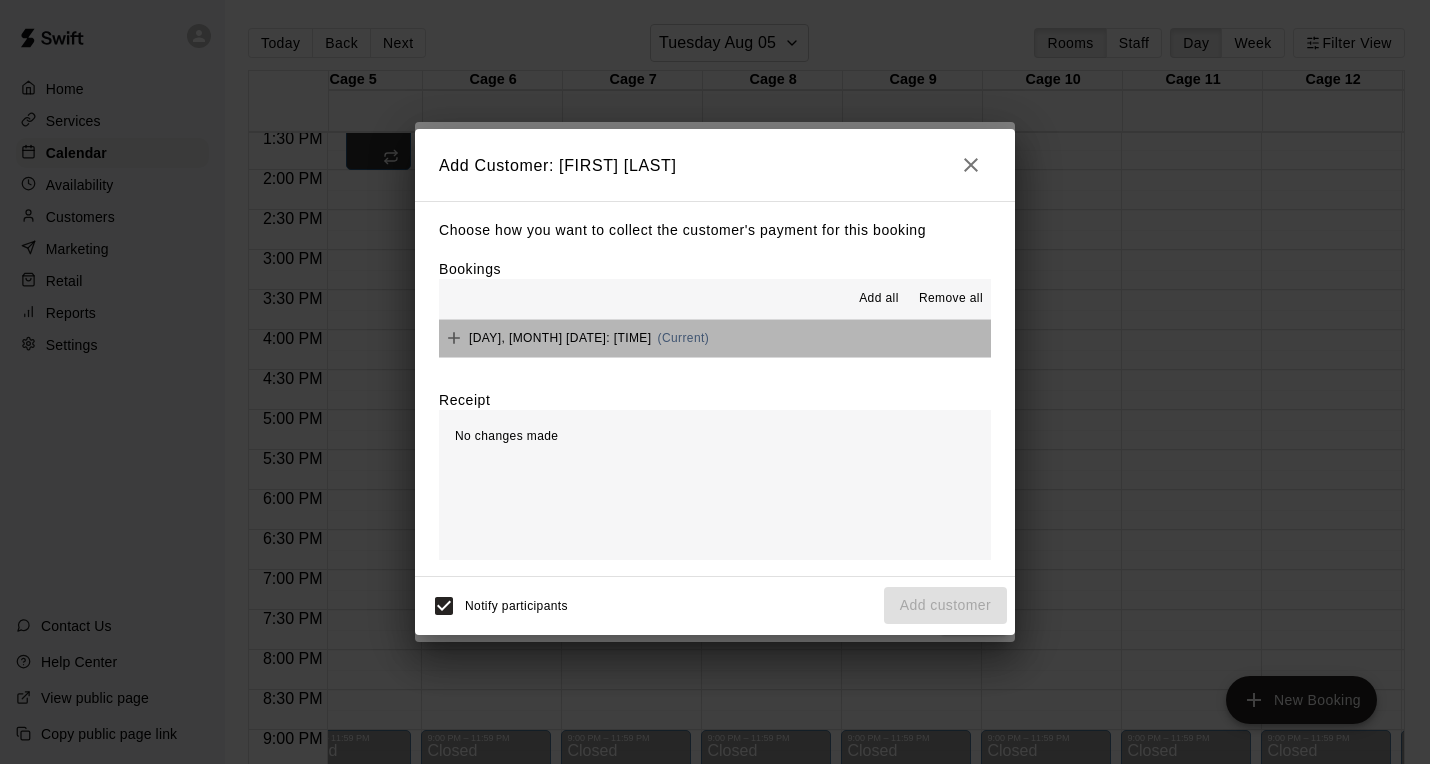 click on "Tuesday, August 05: 04:30 PM (Current)" at bounding box center (715, 338) 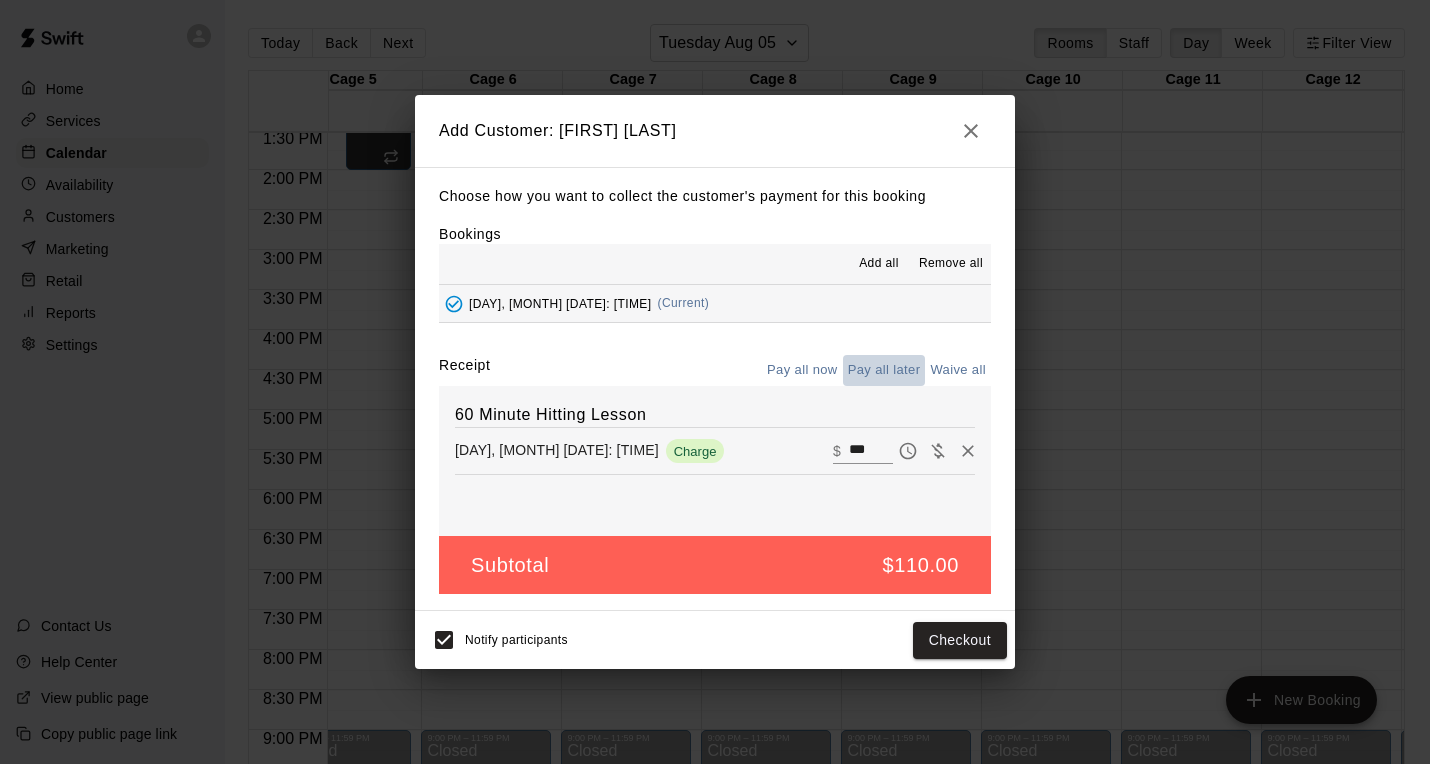 click on "Pay all later" at bounding box center [884, 370] 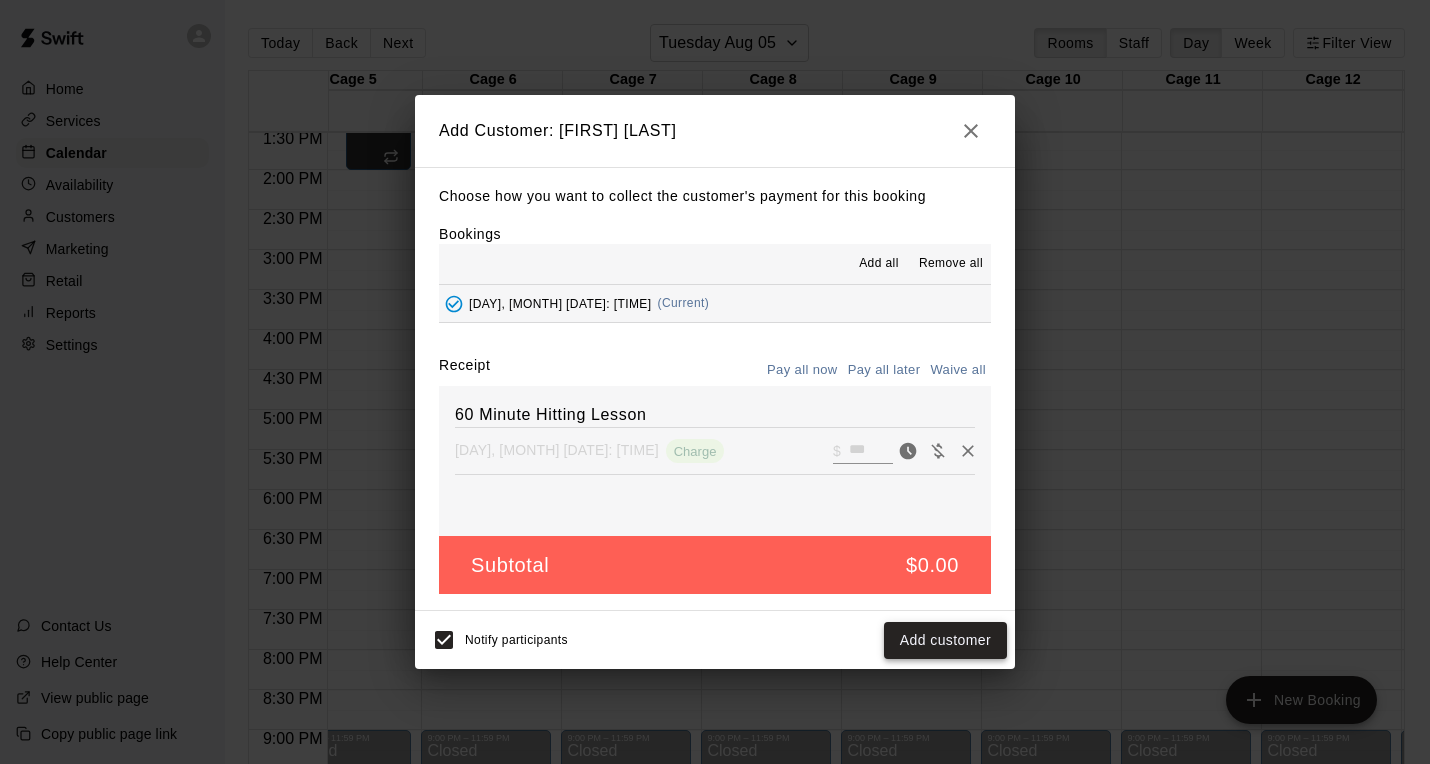 click on "Add customer" at bounding box center (945, 640) 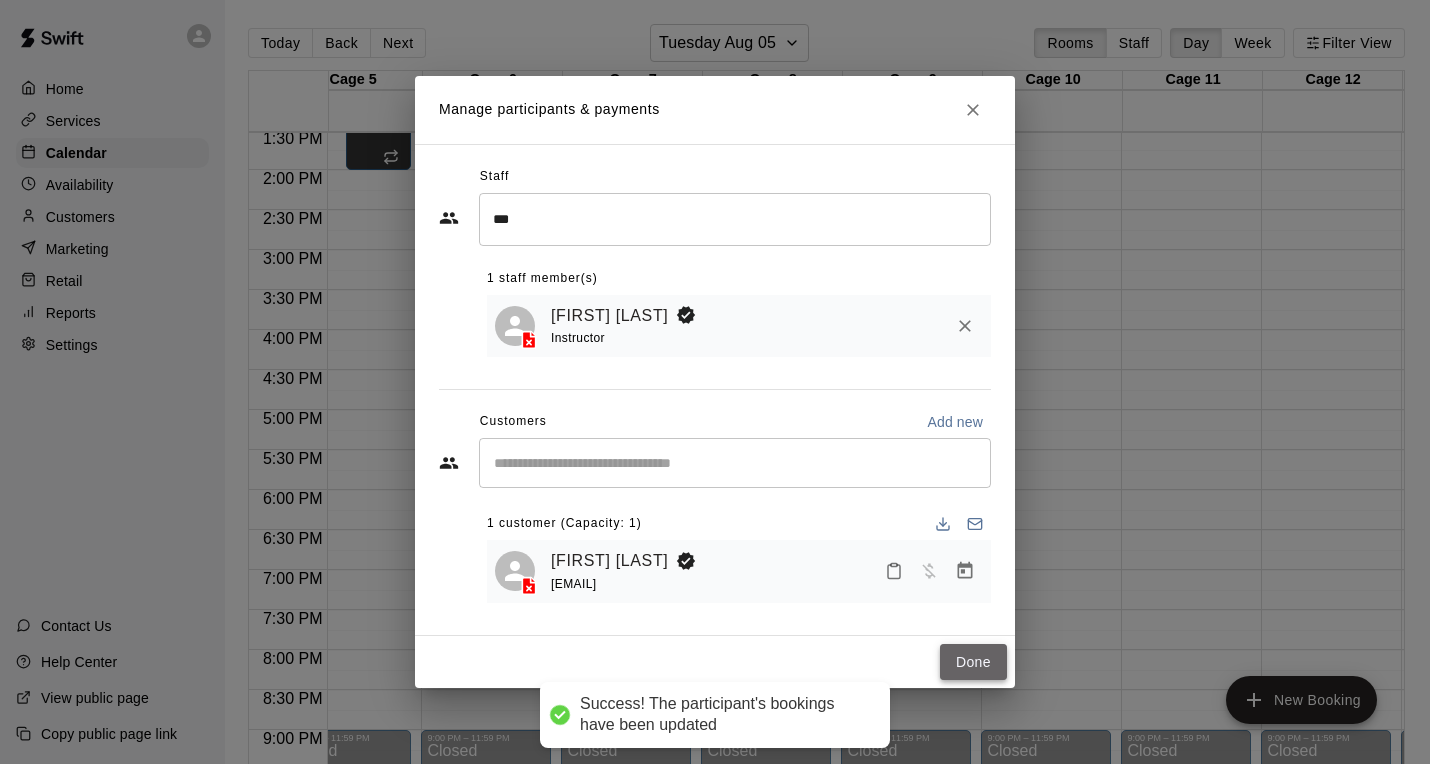 click on "Done" at bounding box center [973, 662] 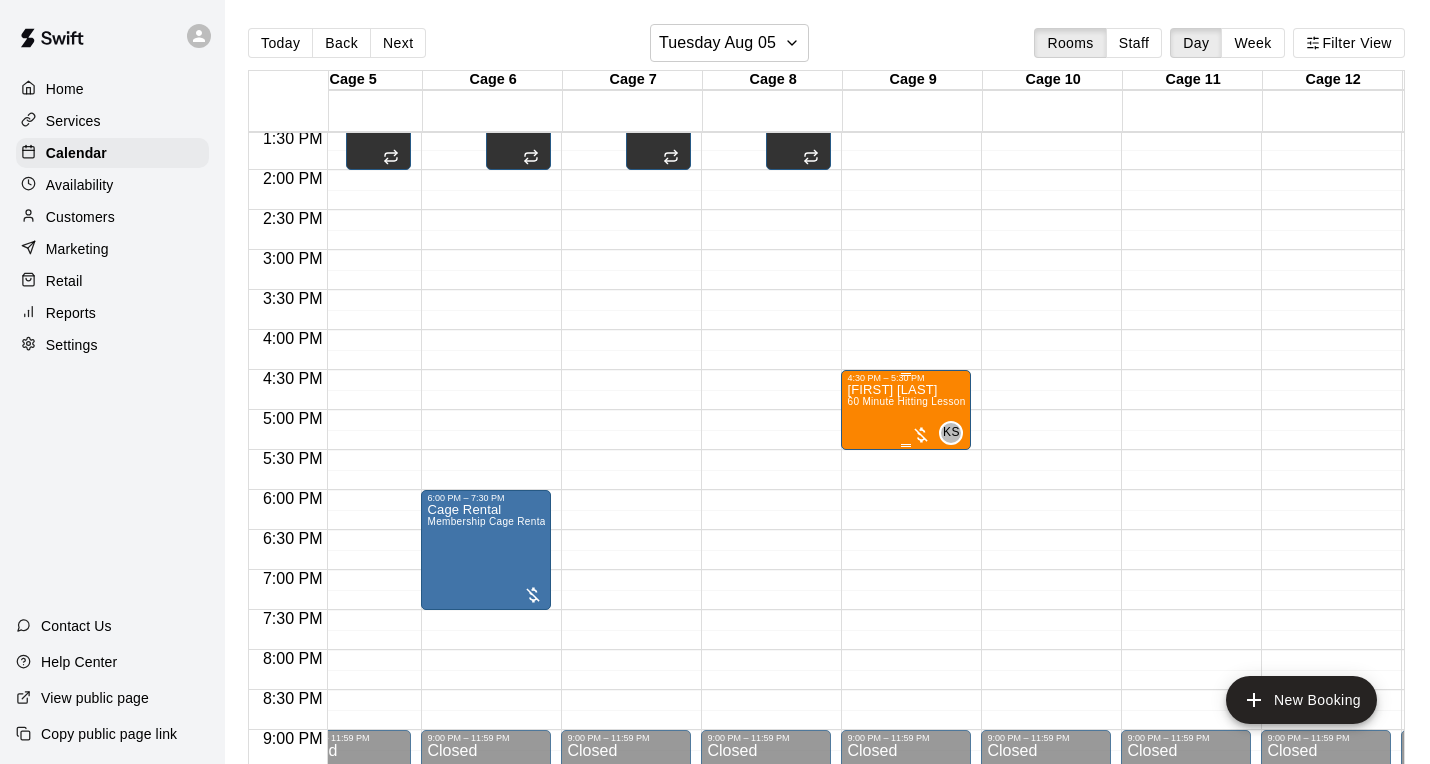 click on "Jake  Gunning 60 Minute Hitting Lesson" at bounding box center (906, 765) 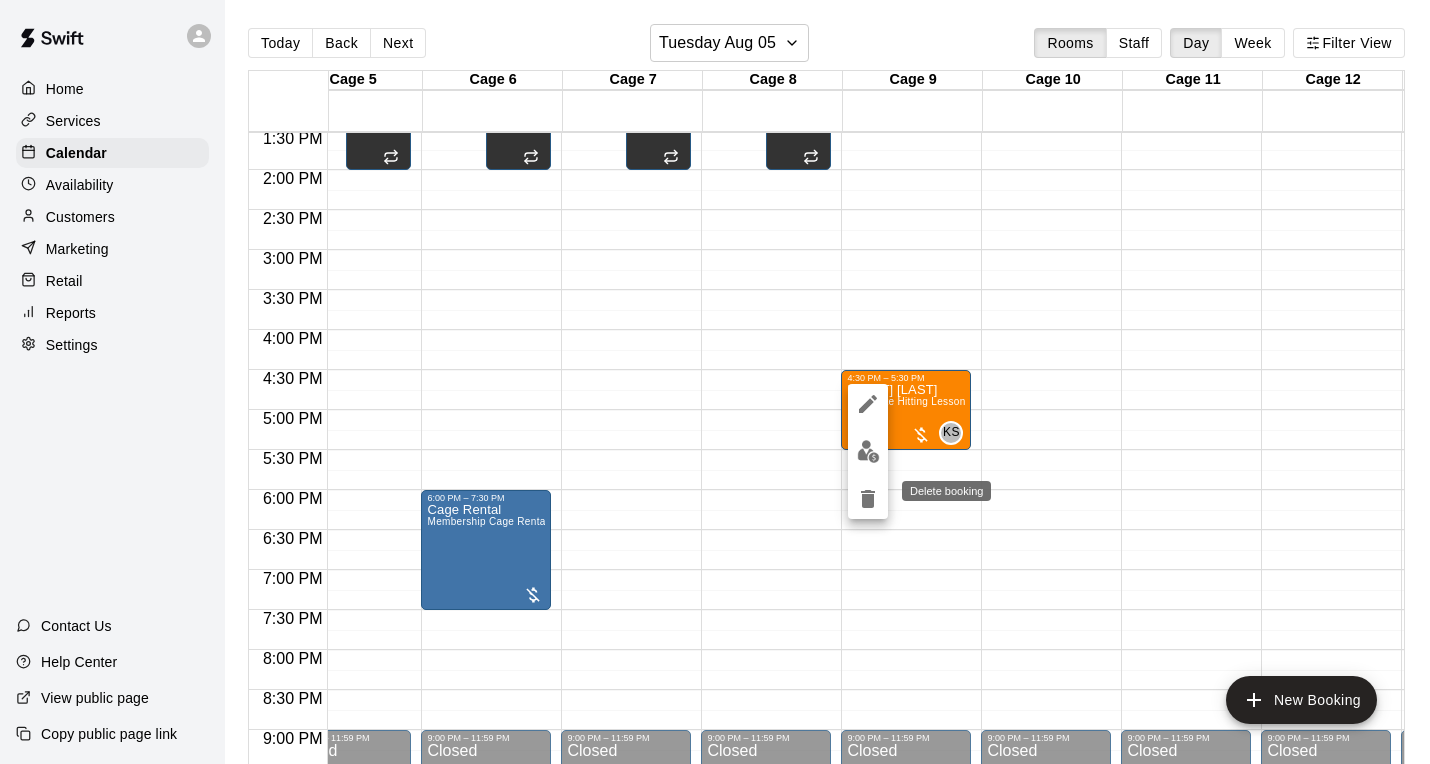 click 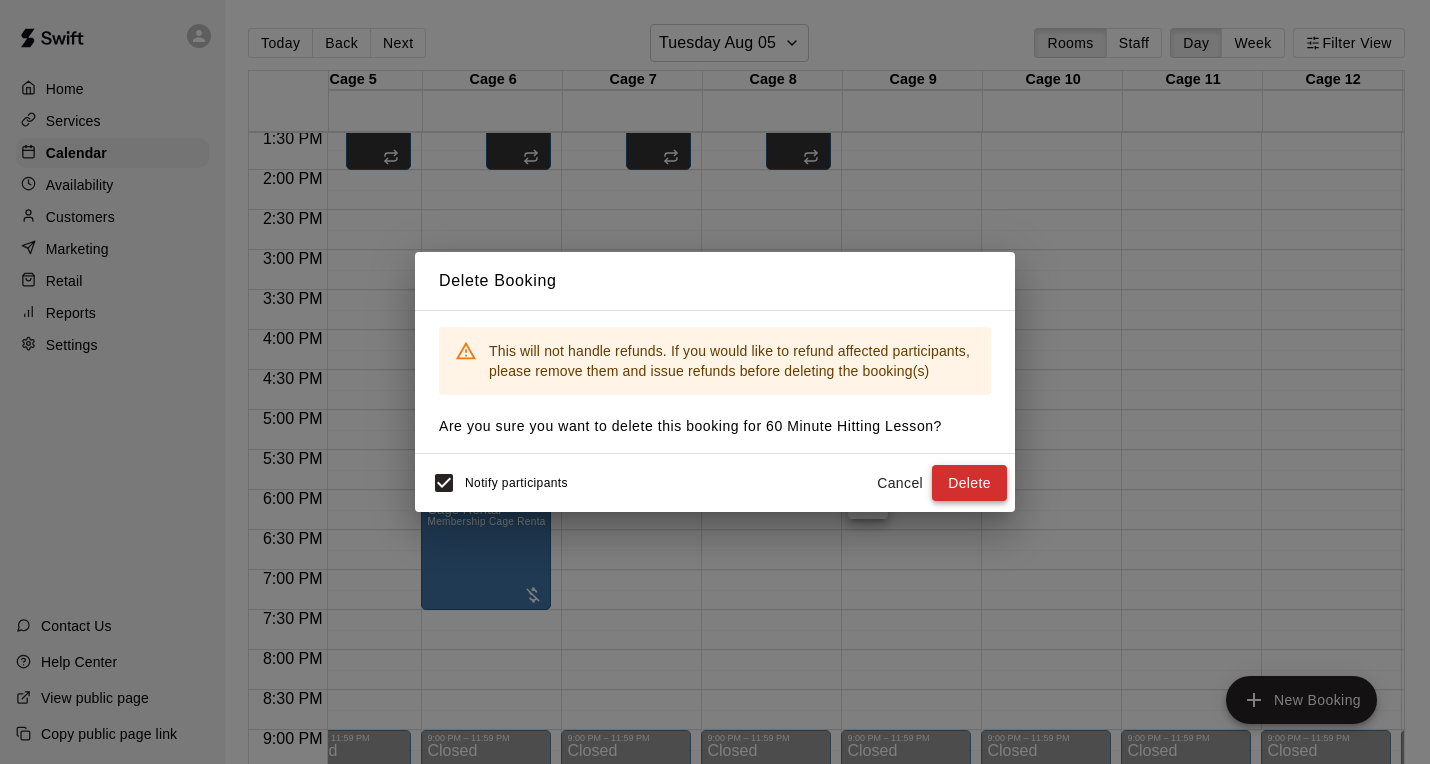 click on "Delete" at bounding box center (969, 483) 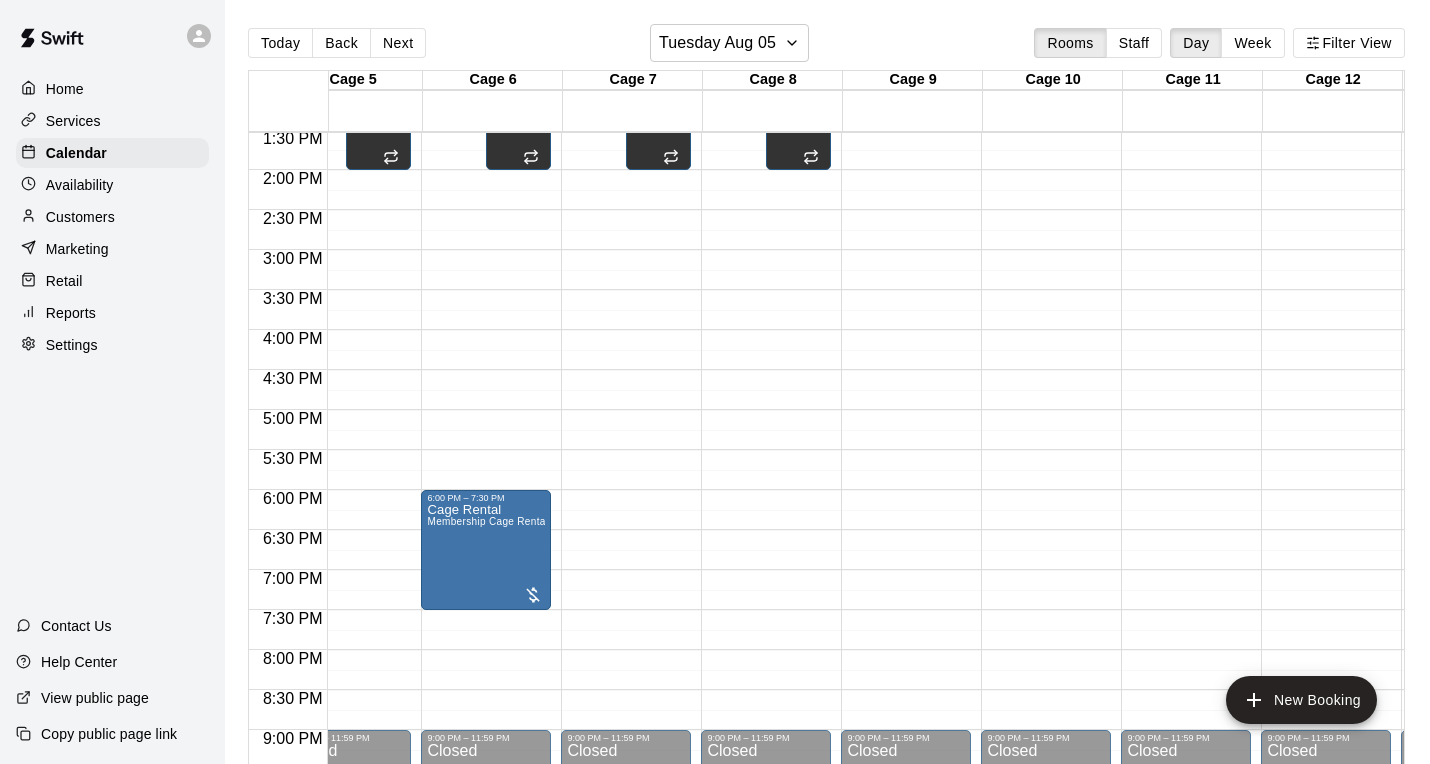 scroll, scrollTop: 1083, scrollLeft: 554, axis: both 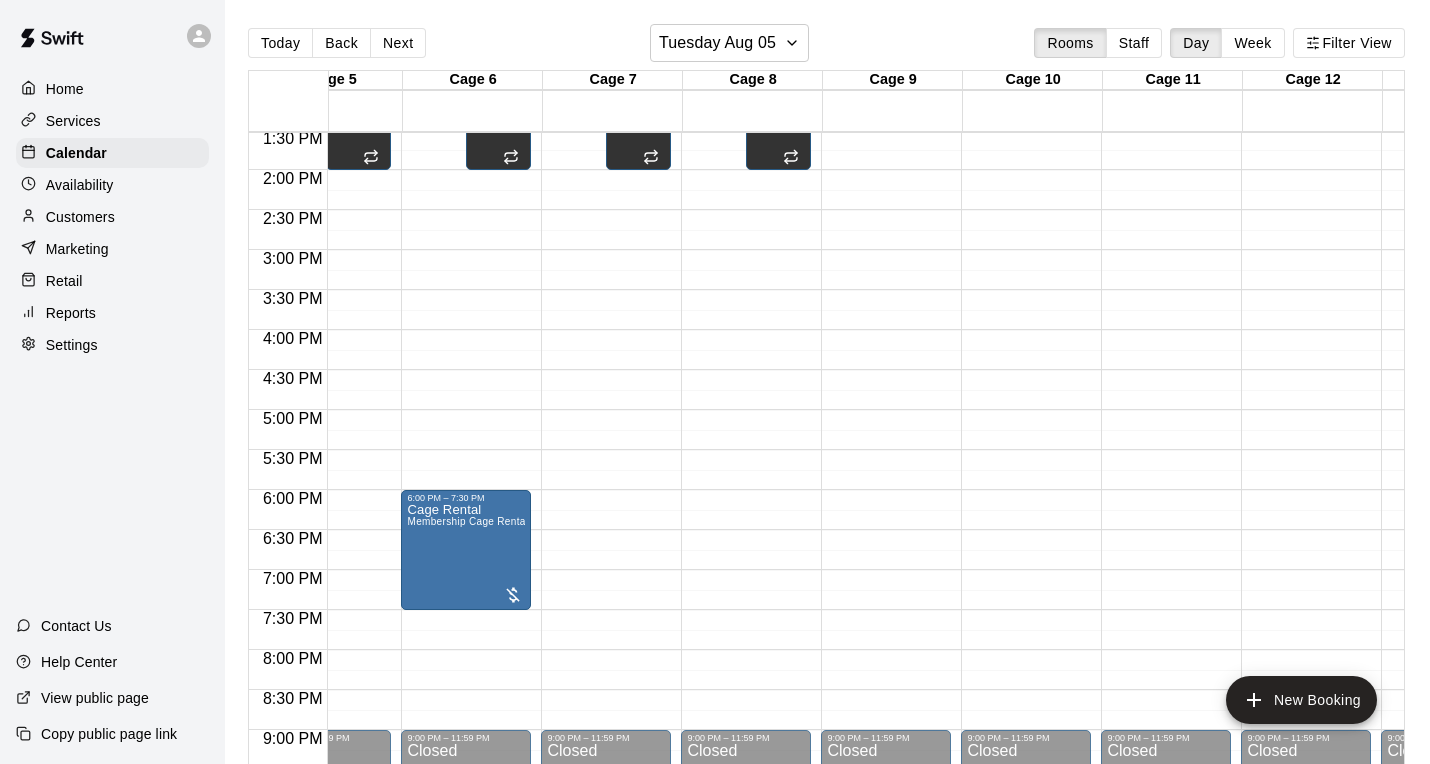 click on "12:00 AM – 10:00 AM Closed 9:00 PM – 11:59 PM Closed" at bounding box center (886, 10) 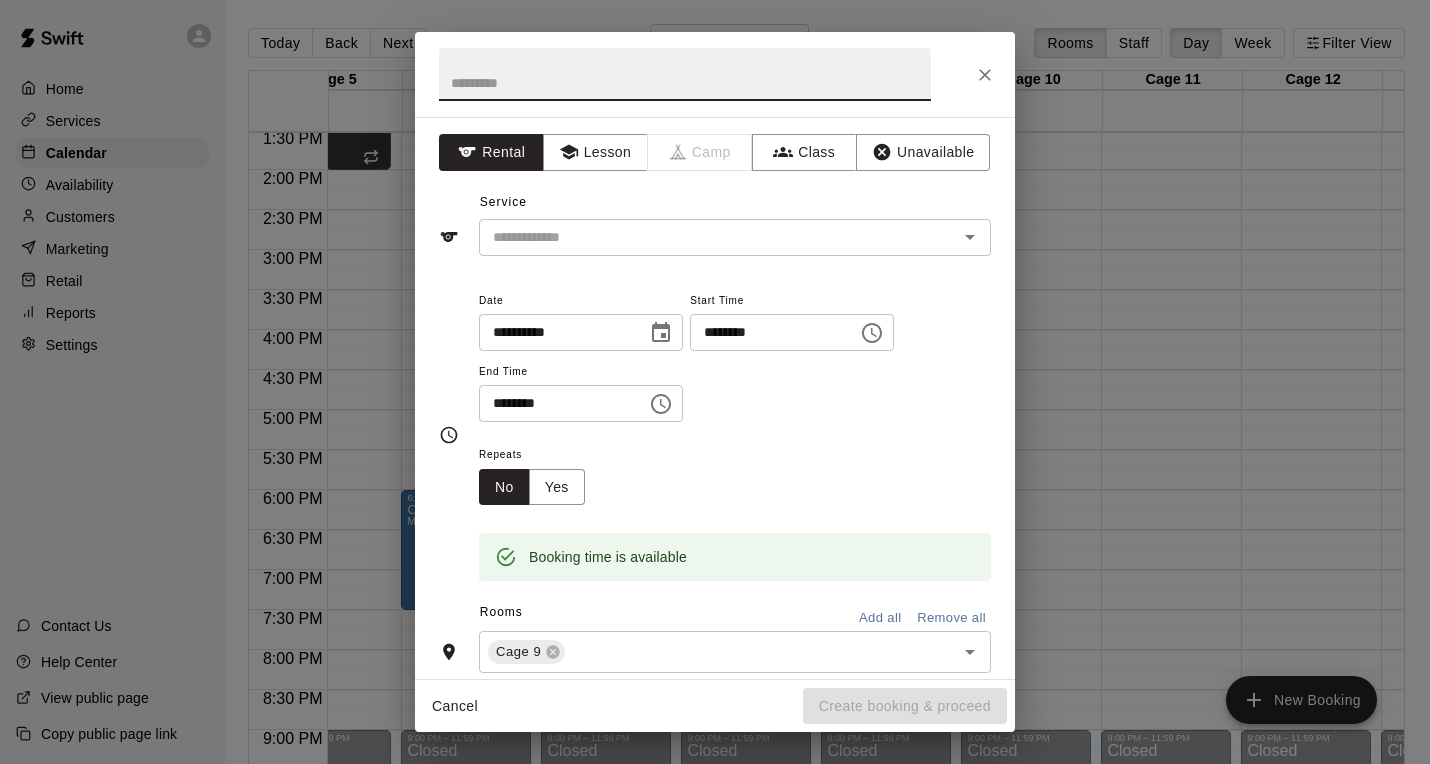 click 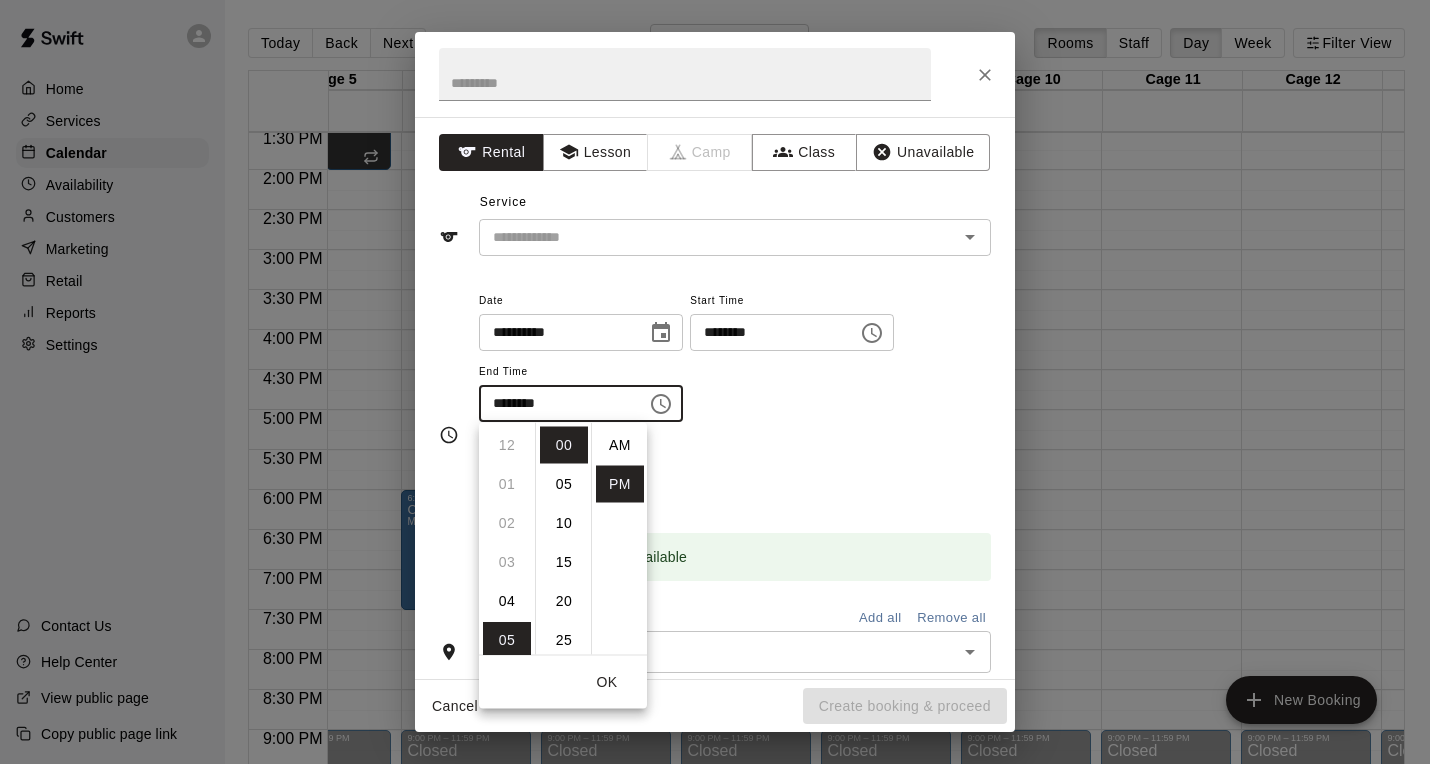scroll, scrollTop: 195, scrollLeft: 0, axis: vertical 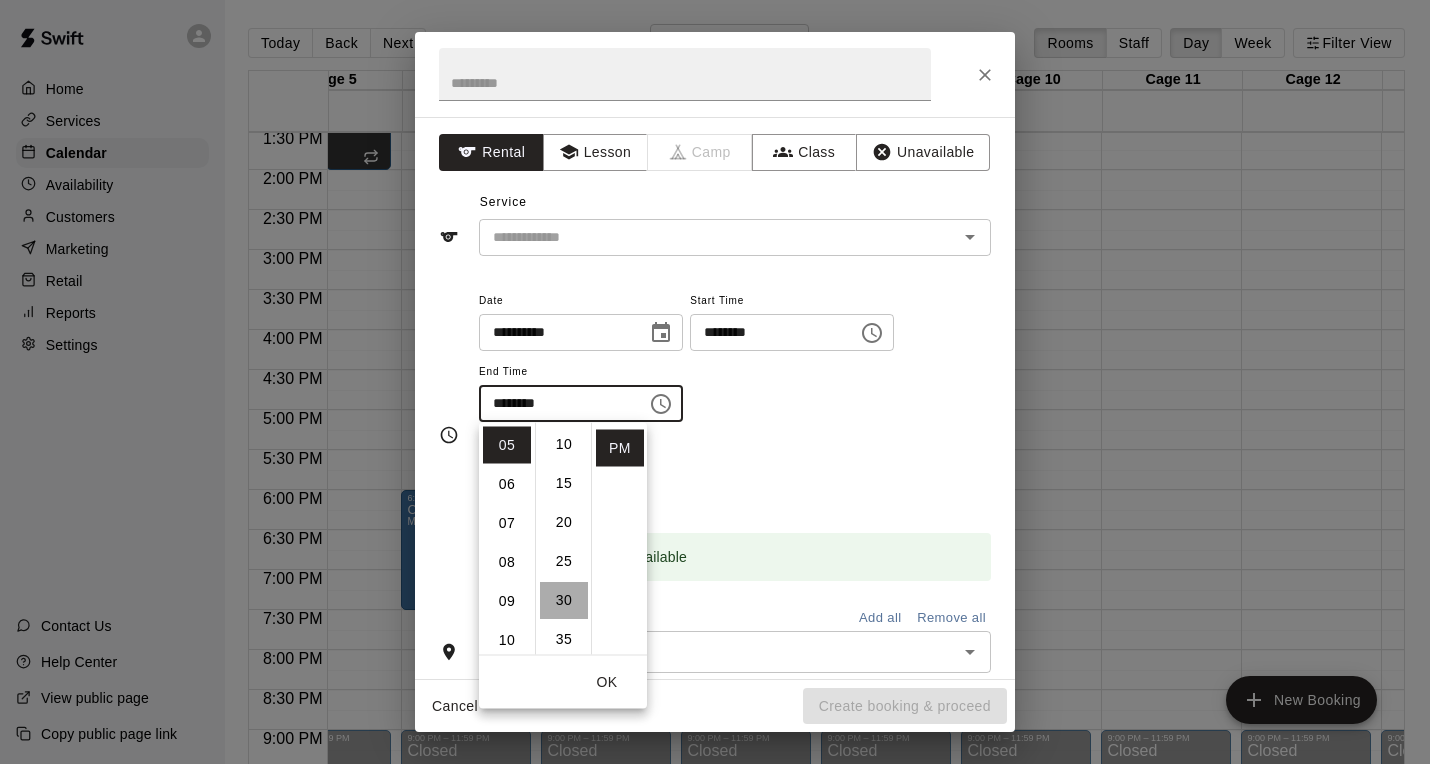 click on "30" at bounding box center [564, 600] 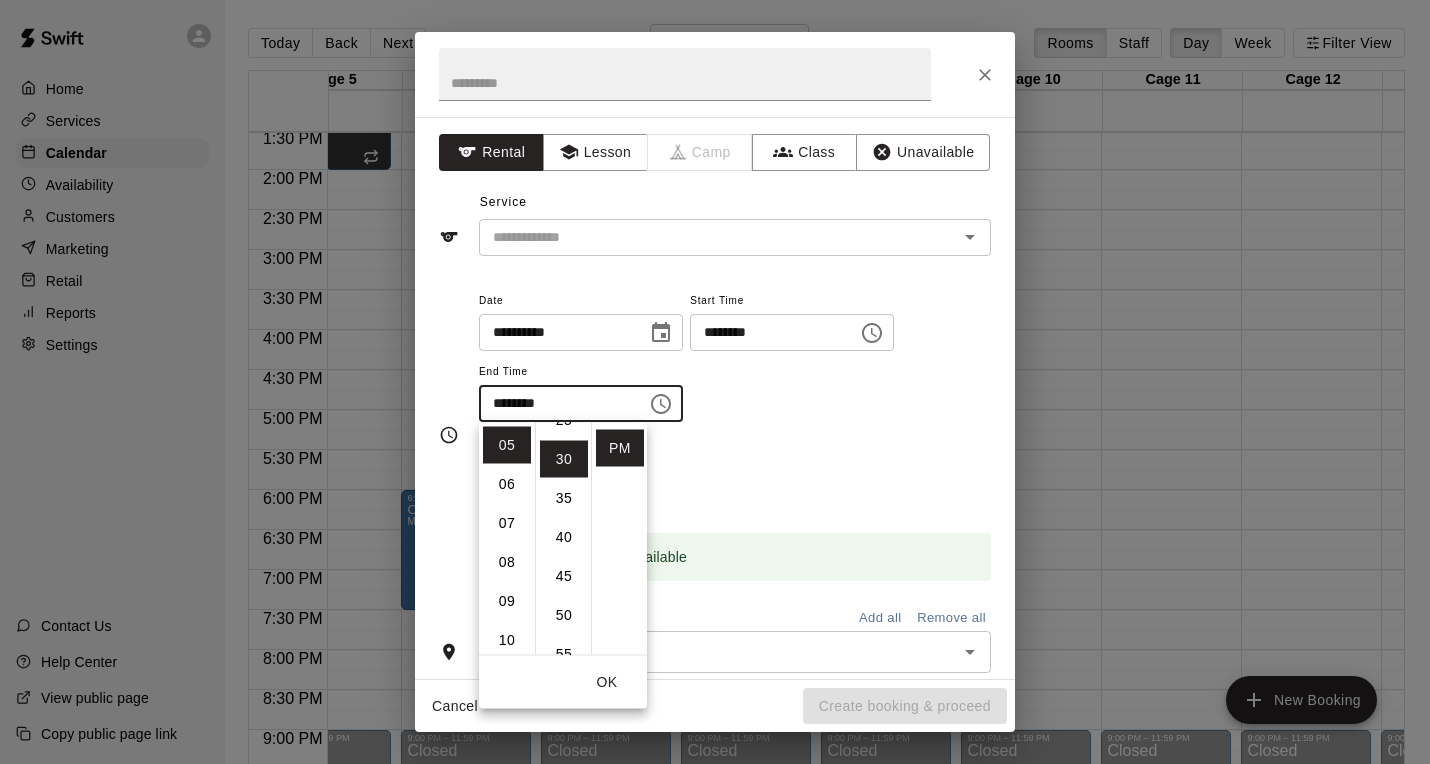 scroll, scrollTop: 234, scrollLeft: 0, axis: vertical 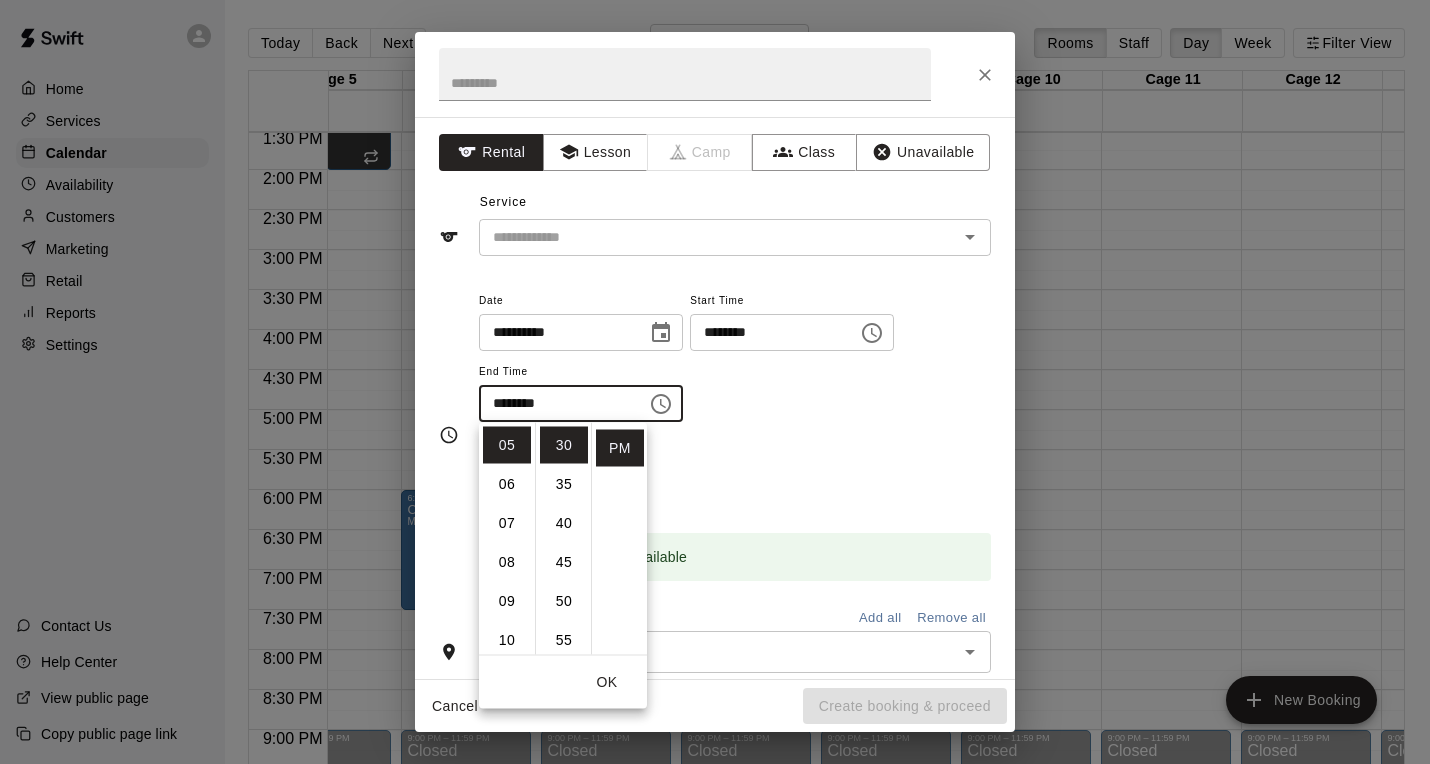 click on "Booking time is available" at bounding box center [735, 543] 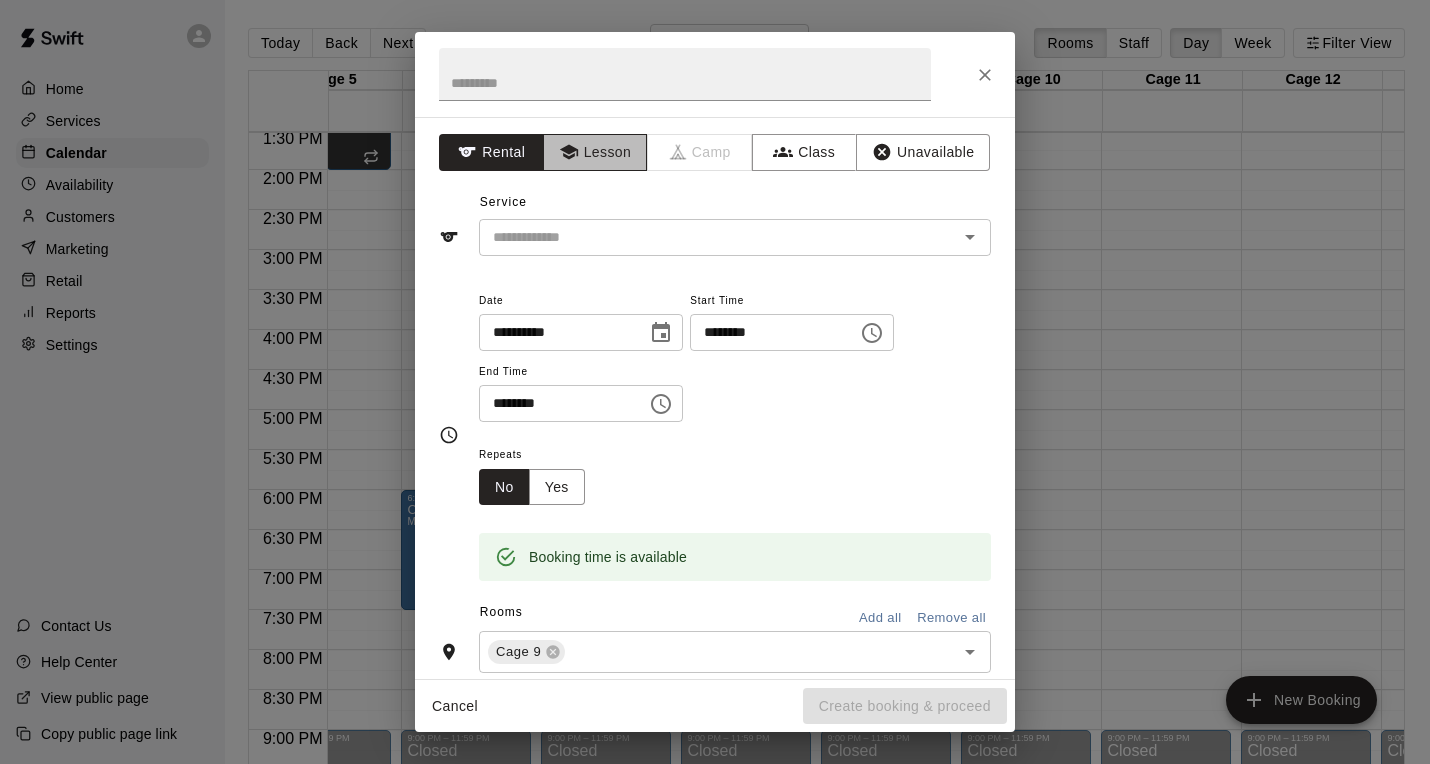 click on "Lesson" at bounding box center [595, 152] 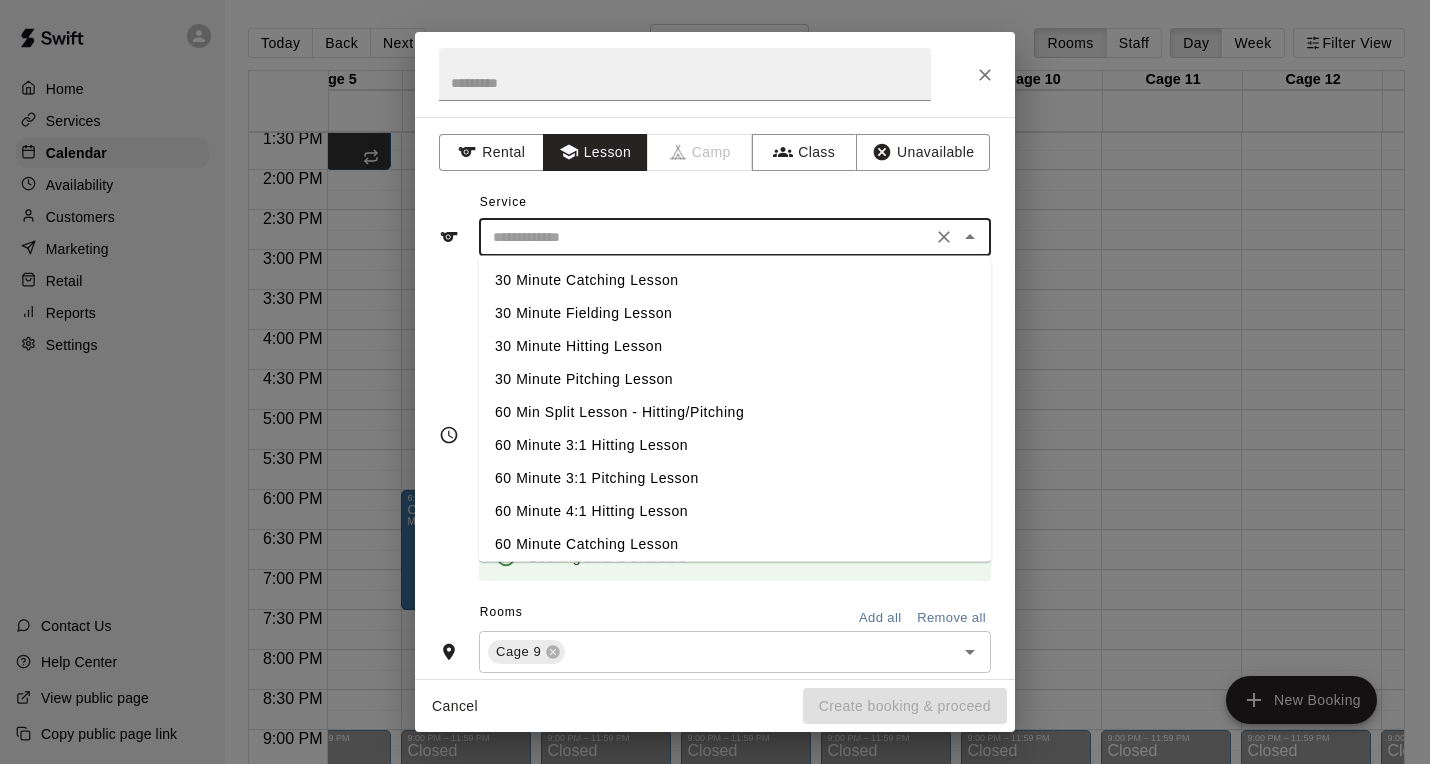 click at bounding box center [705, 237] 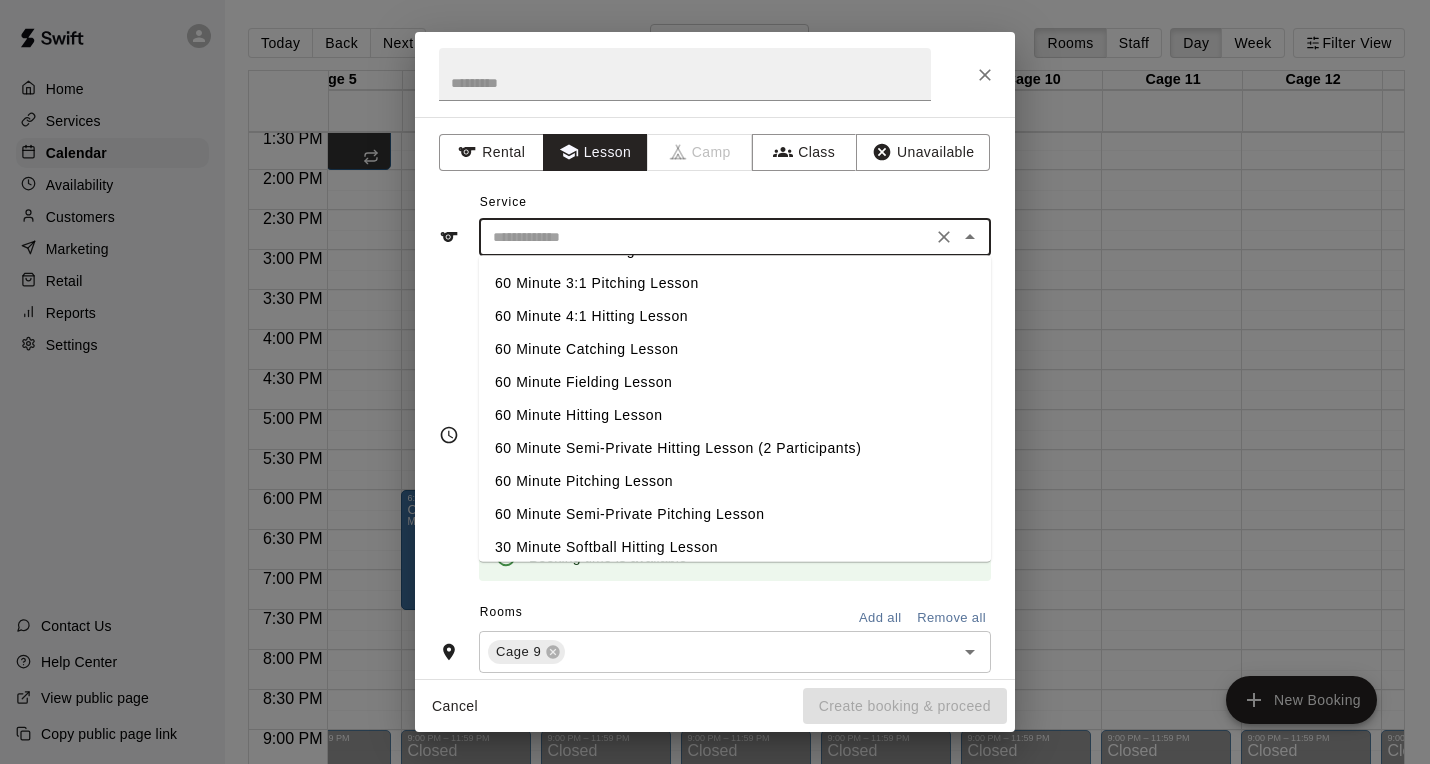 scroll, scrollTop: 205, scrollLeft: 0, axis: vertical 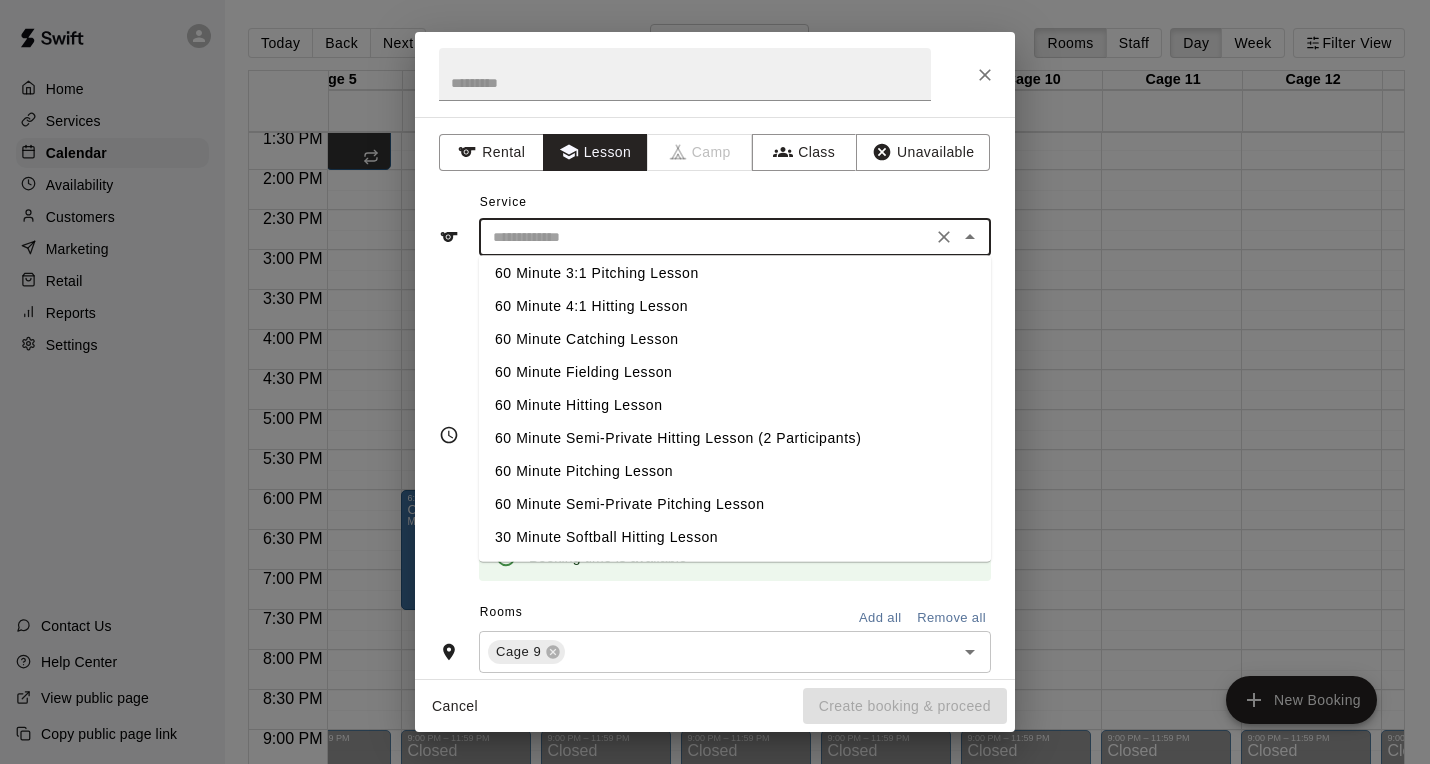 click on "60 Minute Hitting Lesson" at bounding box center [735, 405] 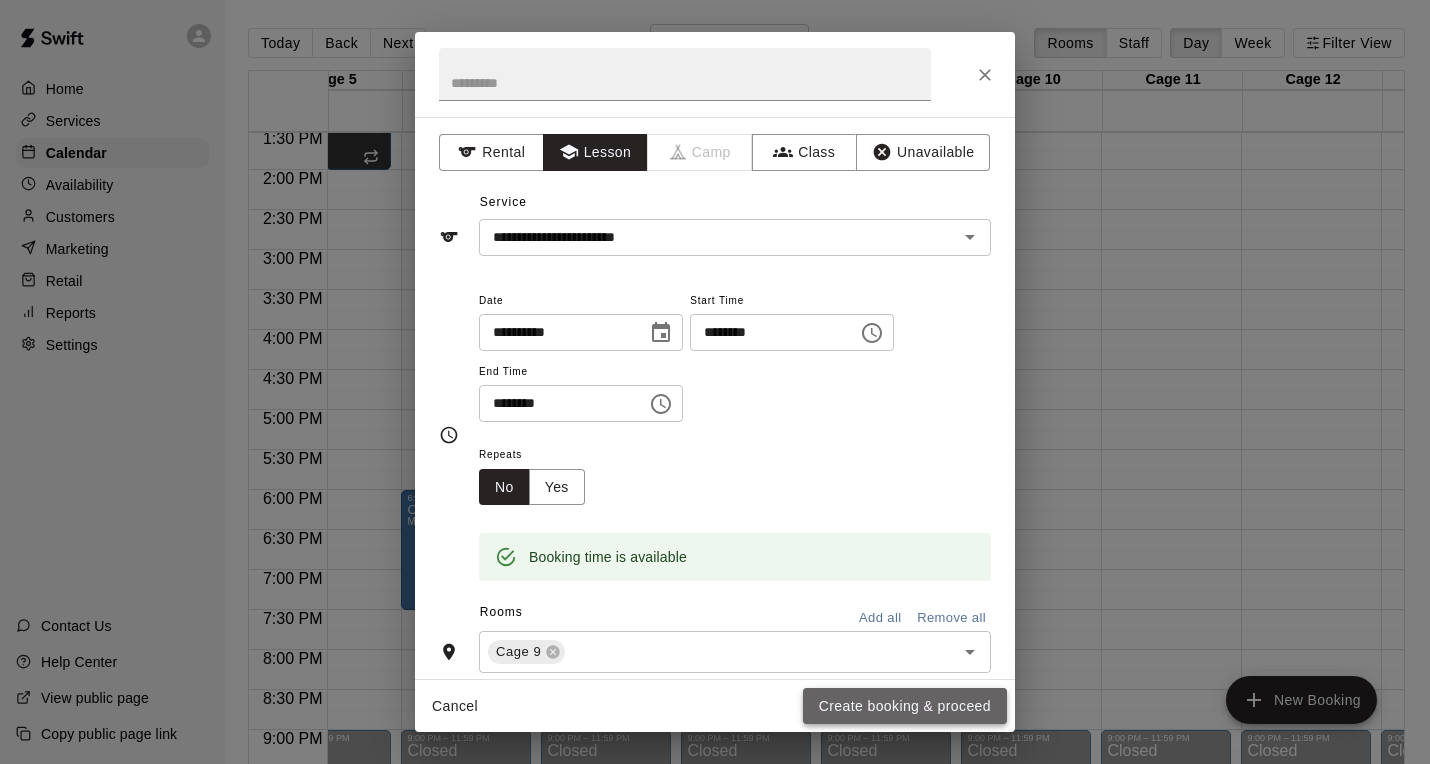click on "Create booking & proceed" at bounding box center (905, 706) 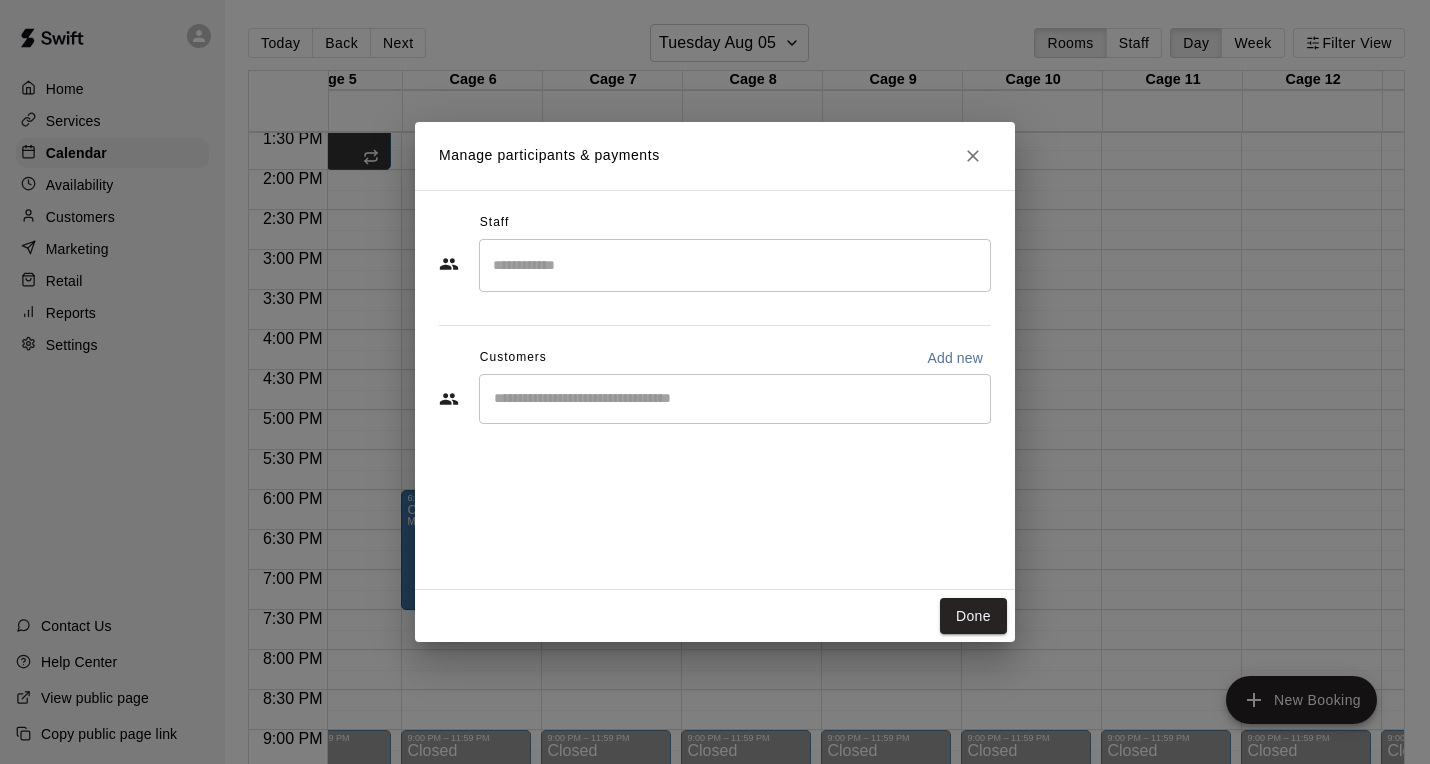 click at bounding box center (735, 265) 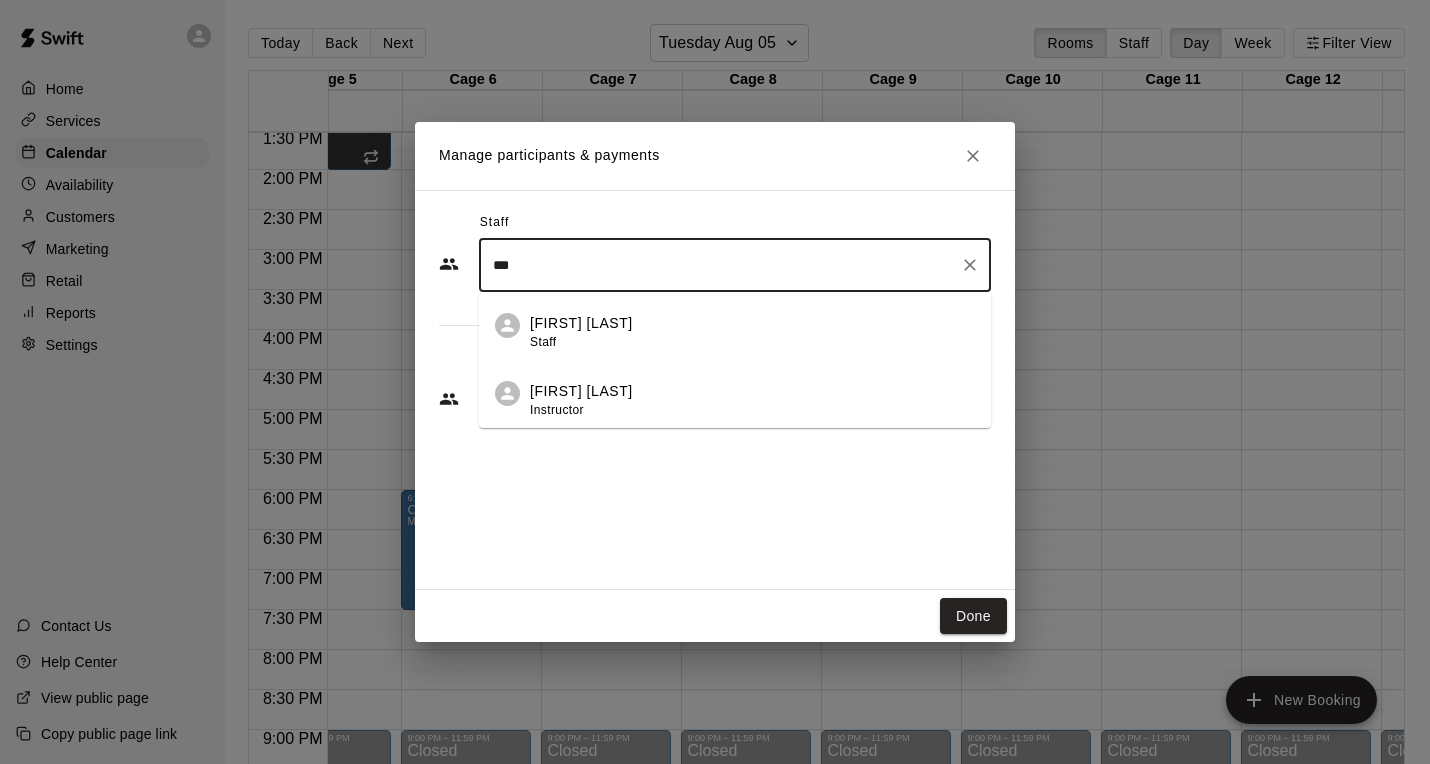 click on "Kamron Smith Instructor" at bounding box center [752, 400] 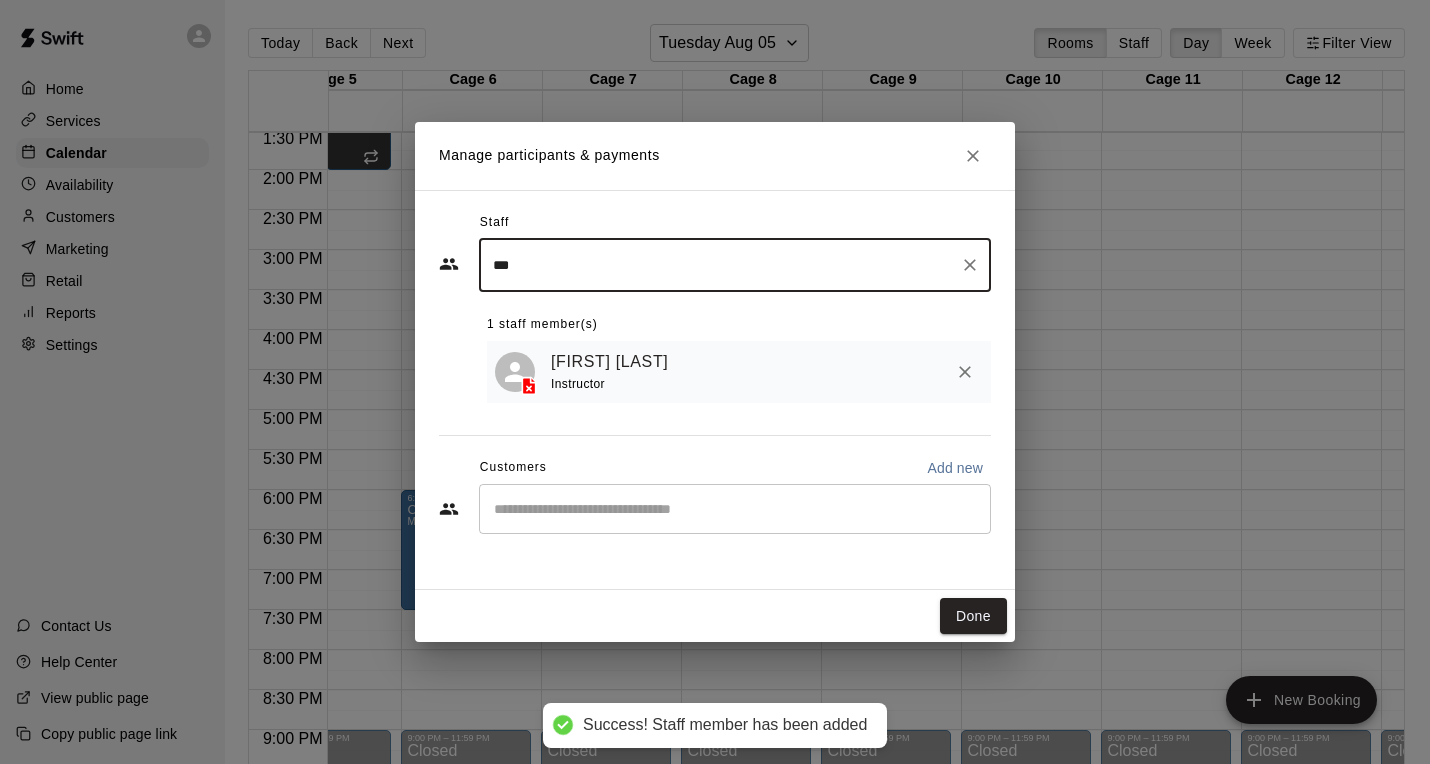 type on "***" 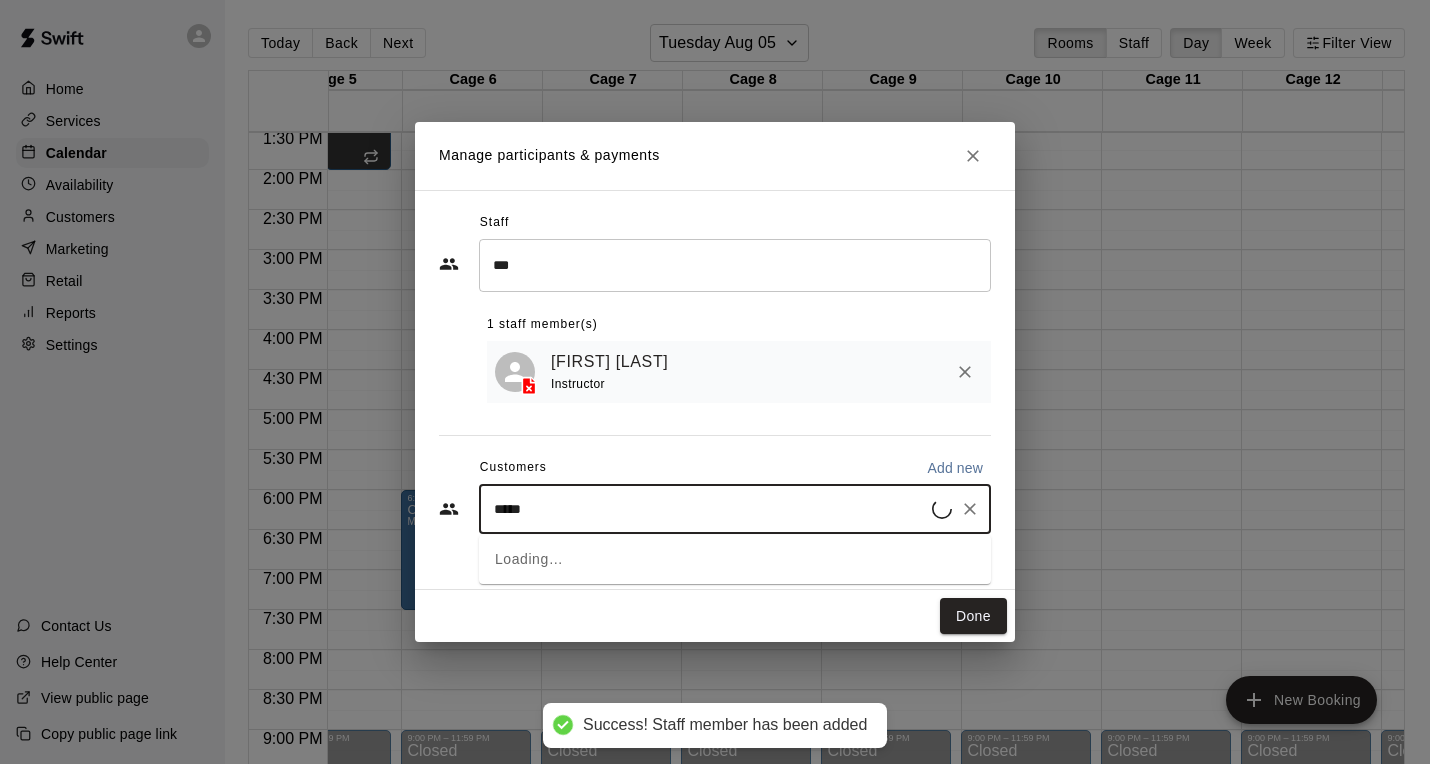 type on "****" 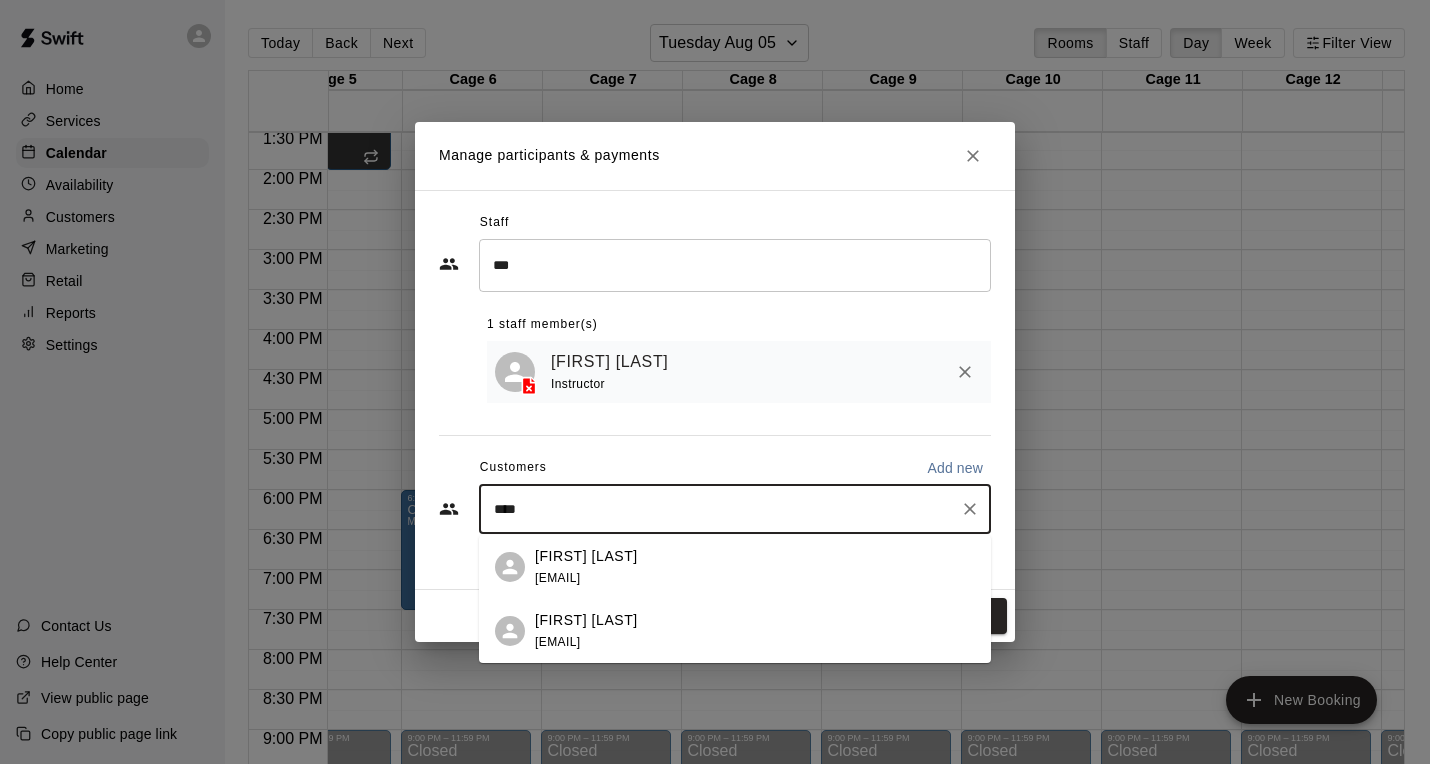 click on "[FIRST] [LAST]" at bounding box center (586, 556) 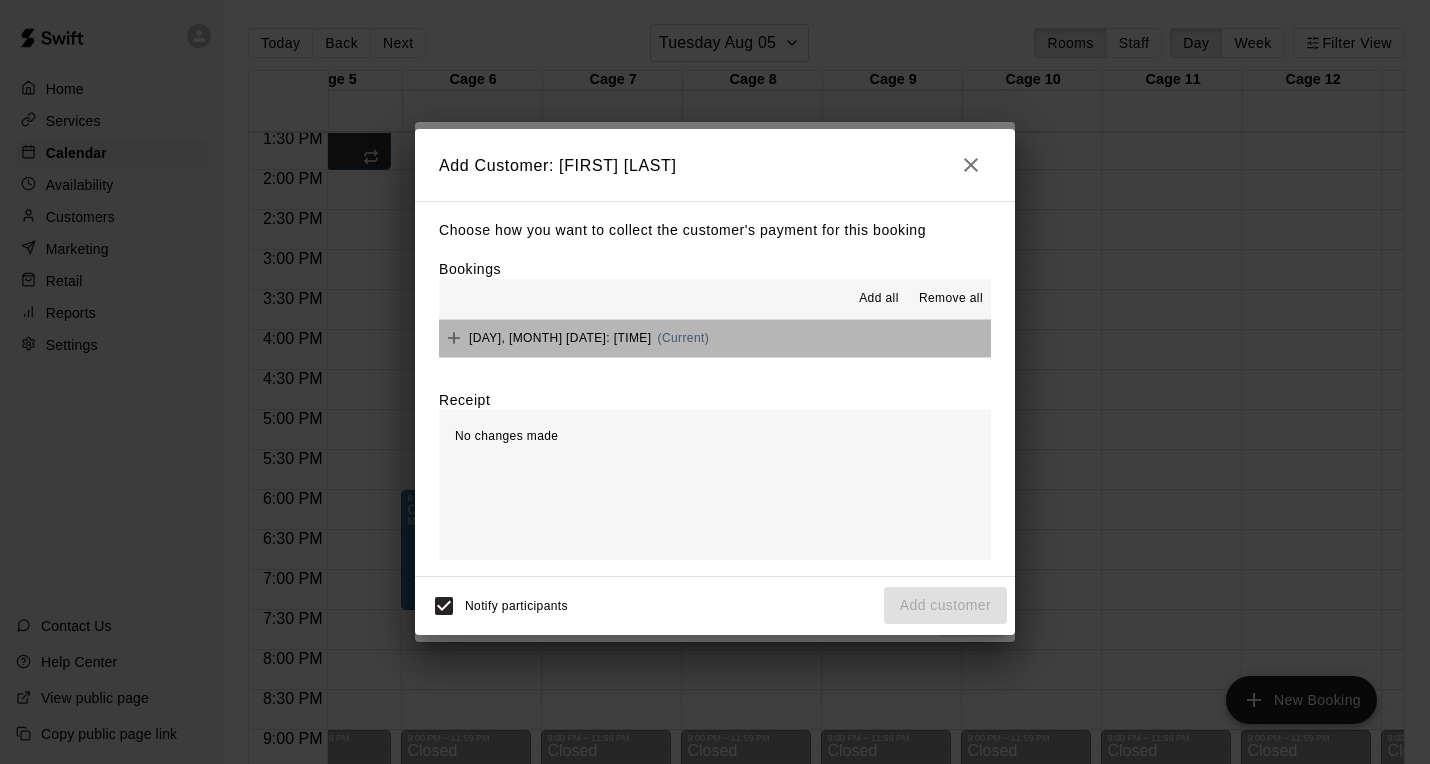 click on "(Current)" at bounding box center [684, 338] 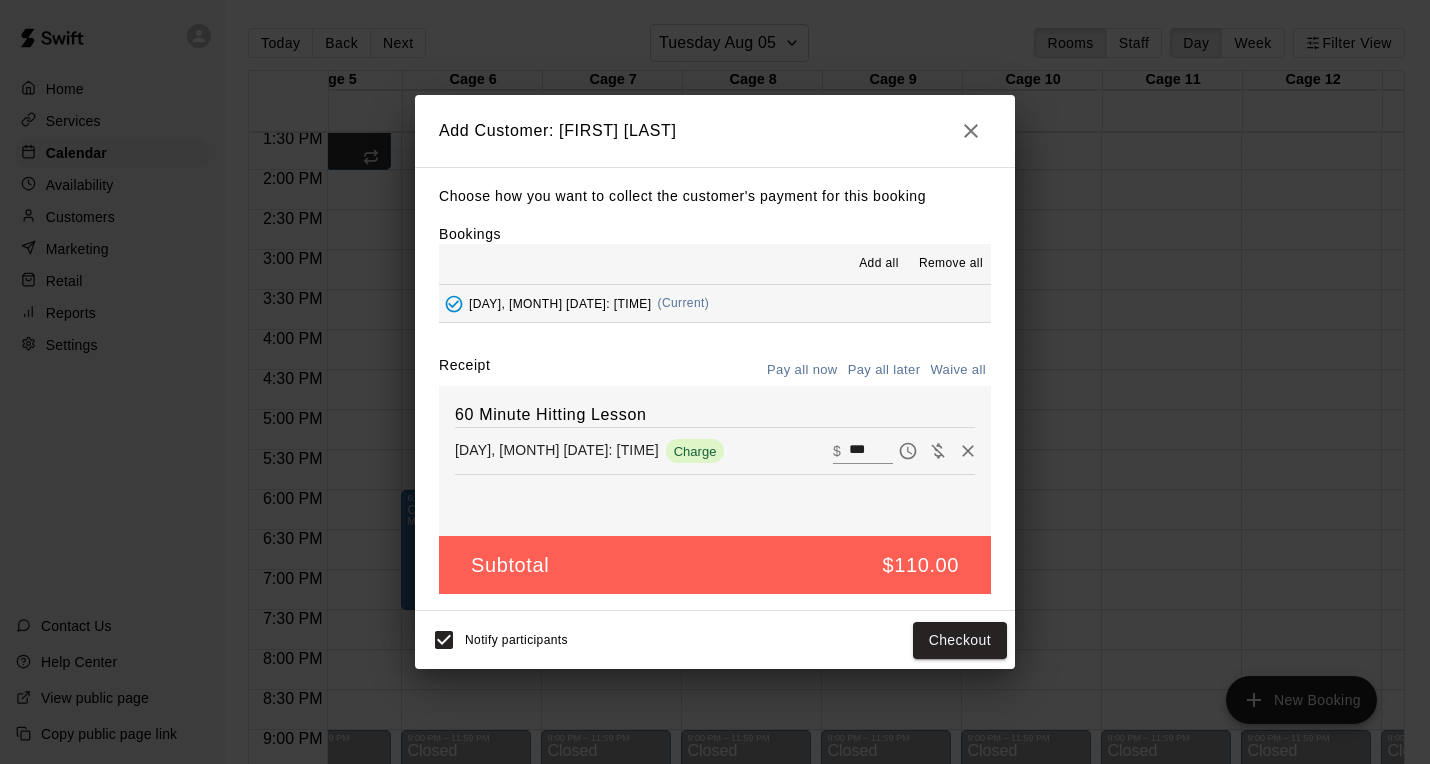 click on "Pay all later" at bounding box center (884, 370) 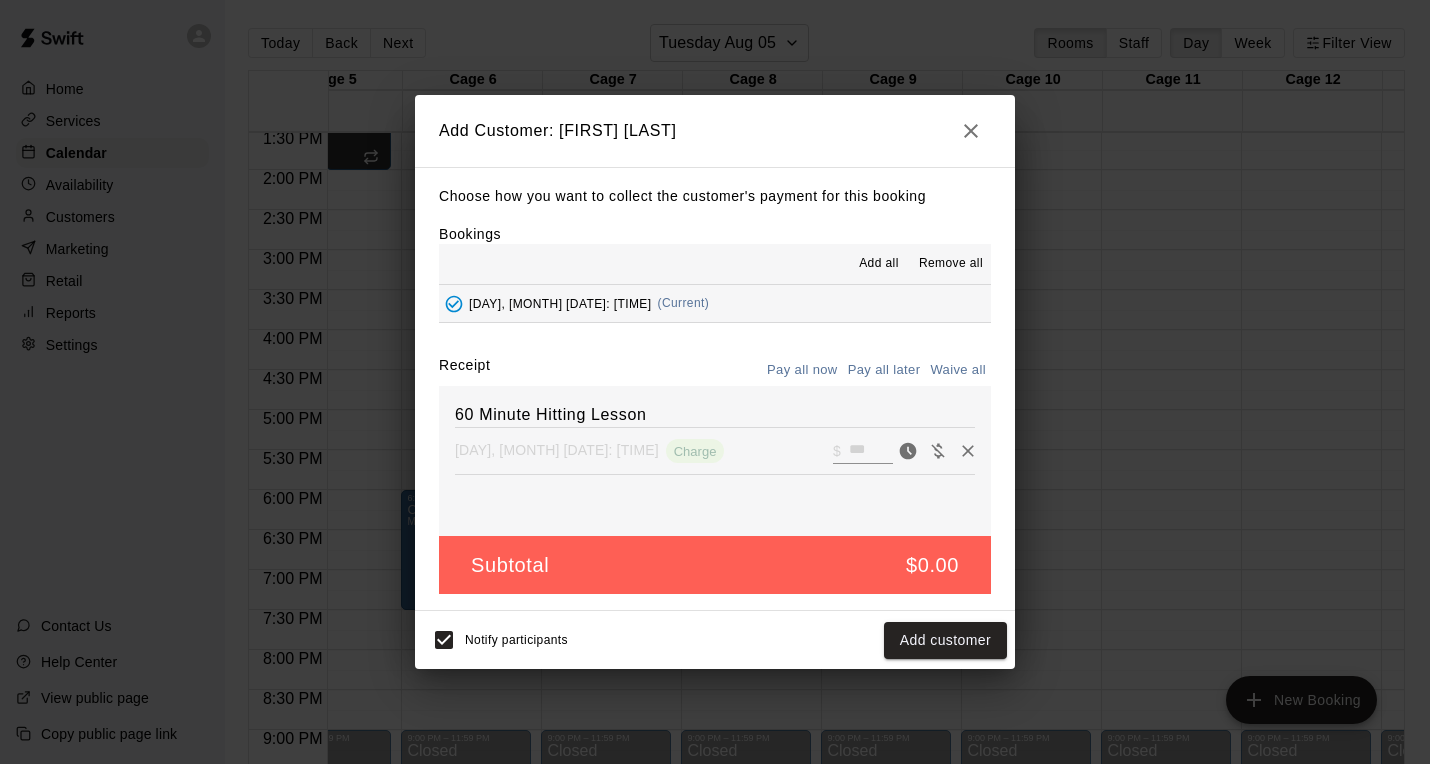 click on "Notify participants" at bounding box center [516, 641] 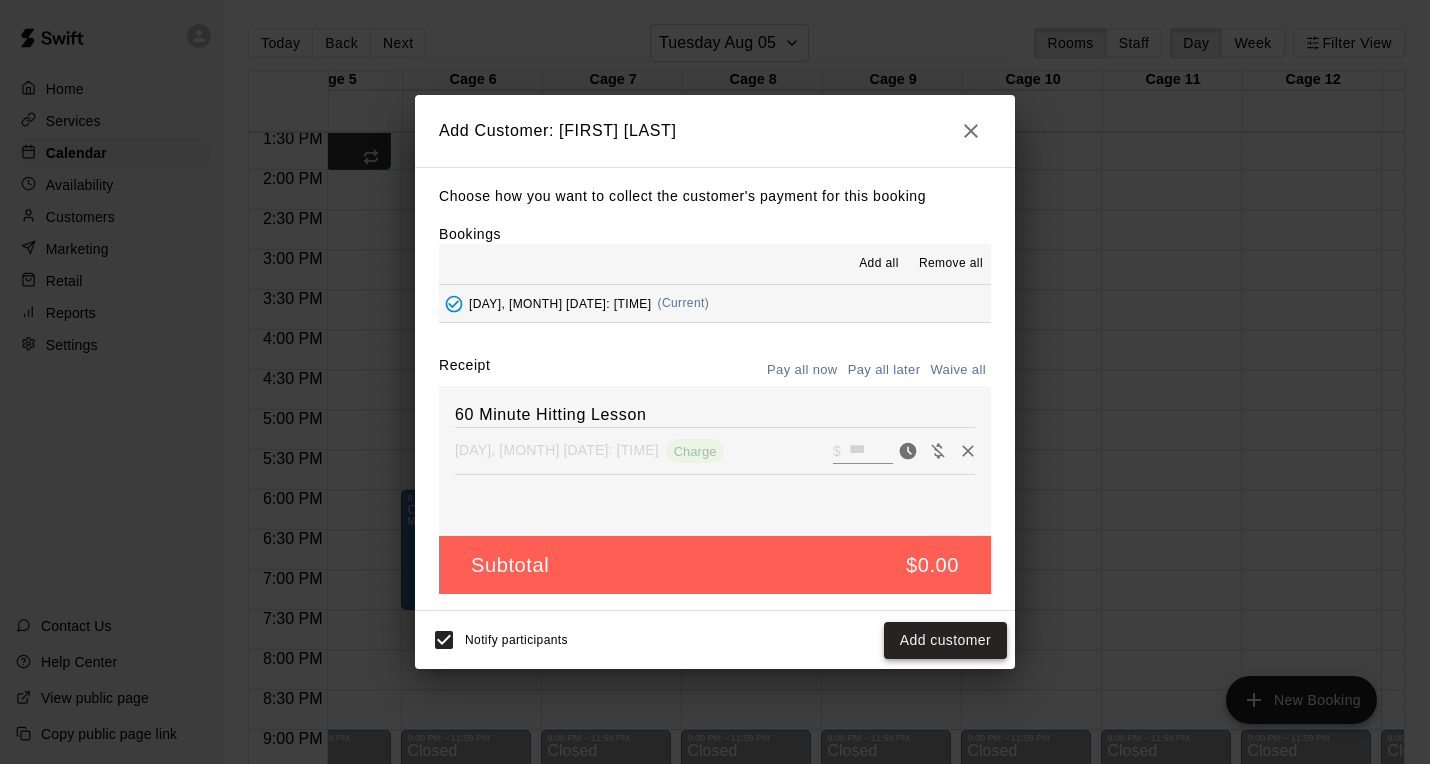 click on "Add customer" at bounding box center (945, 640) 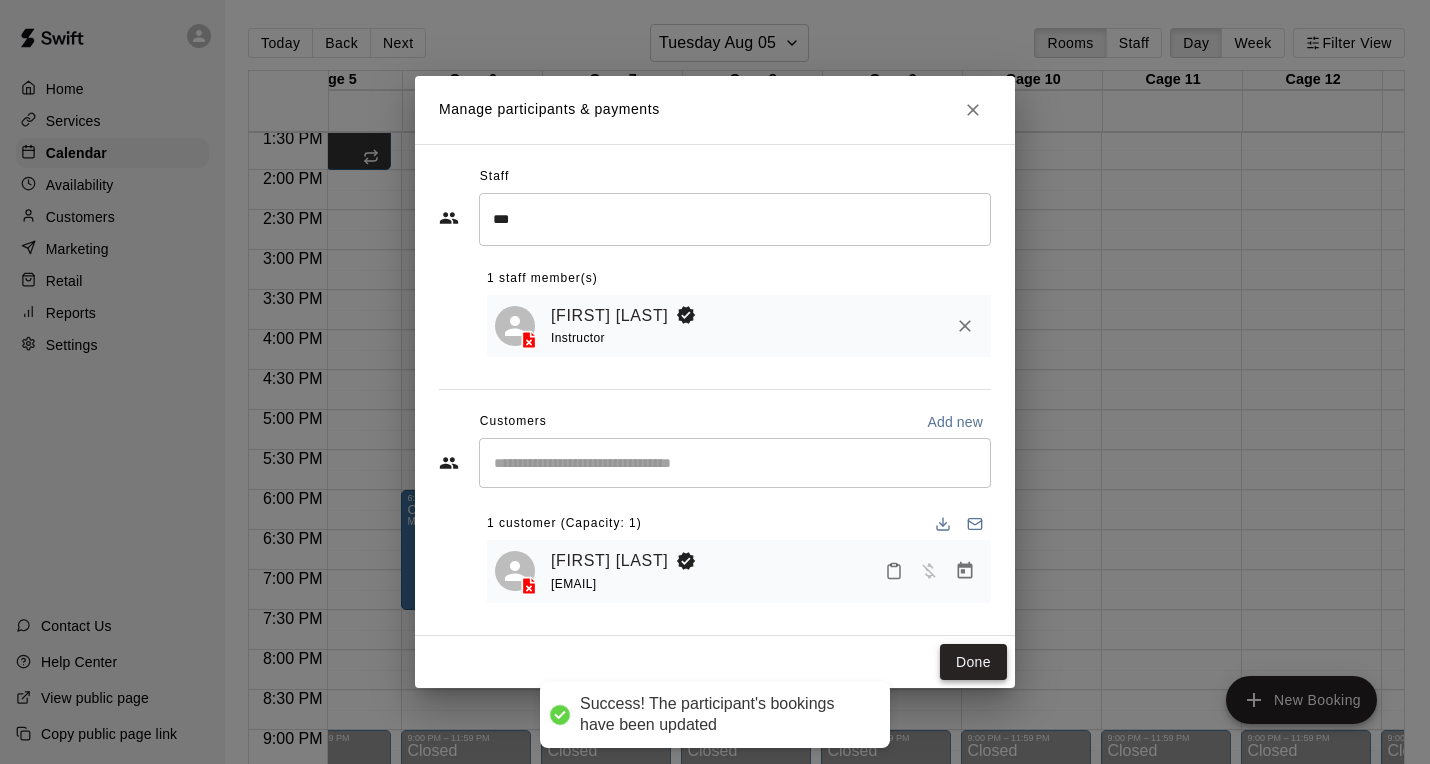 click on "Done" at bounding box center (973, 662) 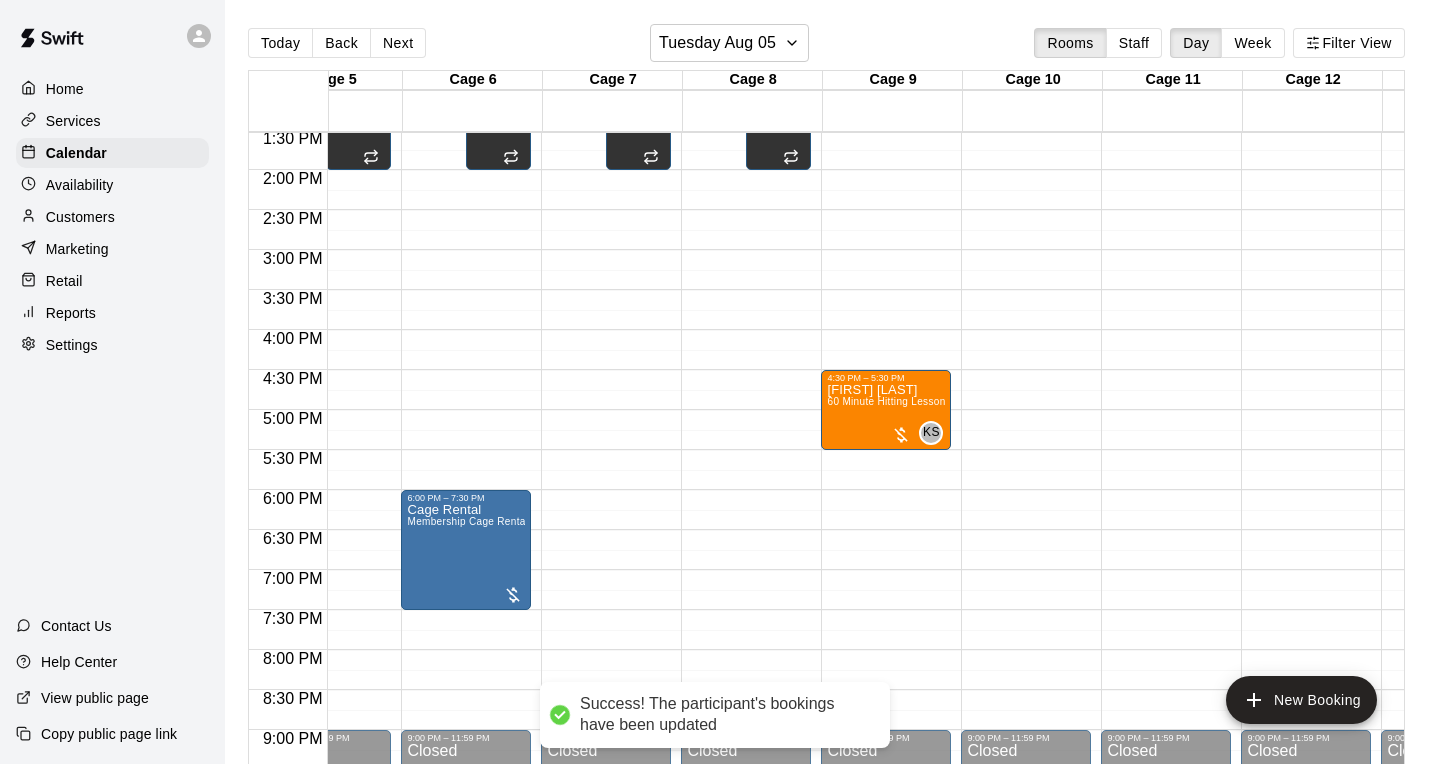 scroll, scrollTop: 1083, scrollLeft: 361, axis: both 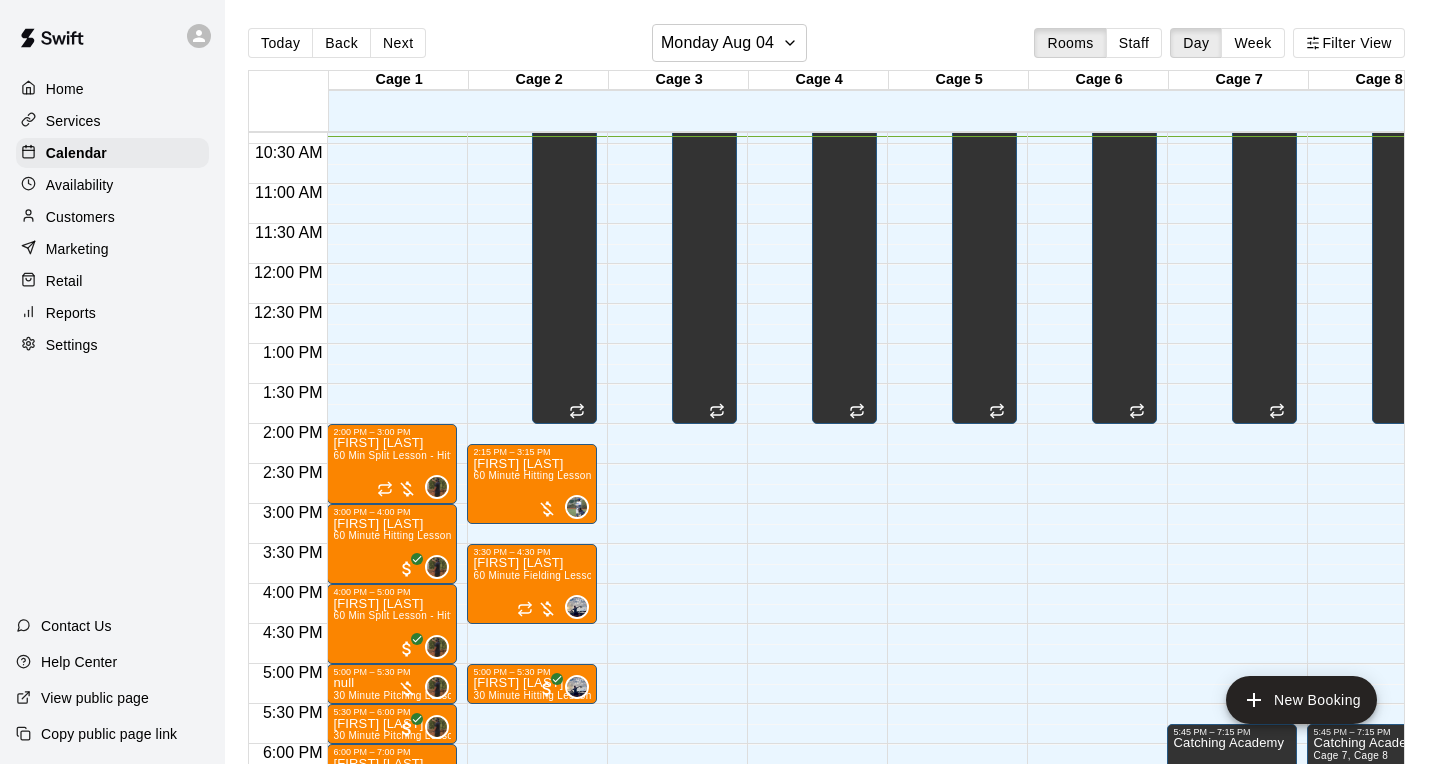 click on "Availability" at bounding box center [112, 185] 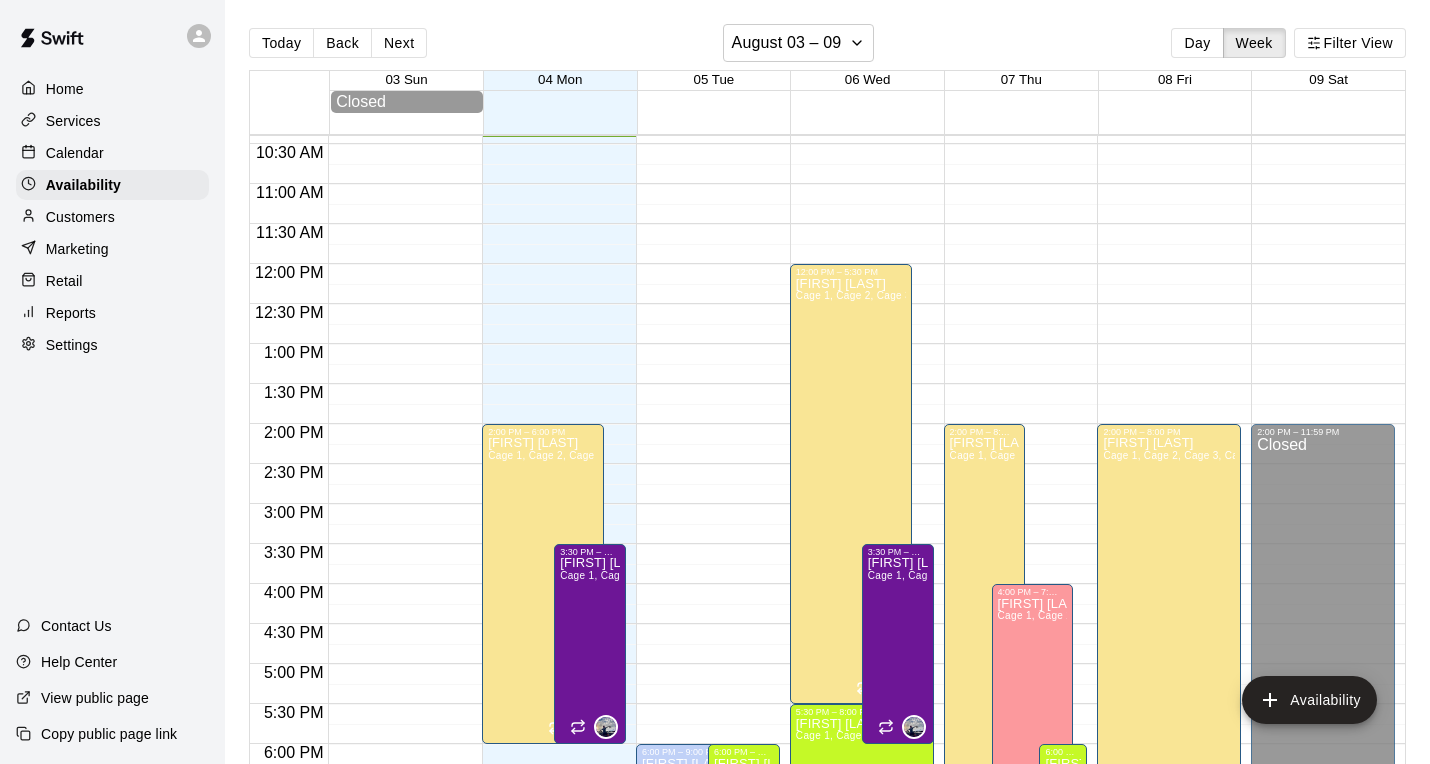 scroll, scrollTop: 934, scrollLeft: 0, axis: vertical 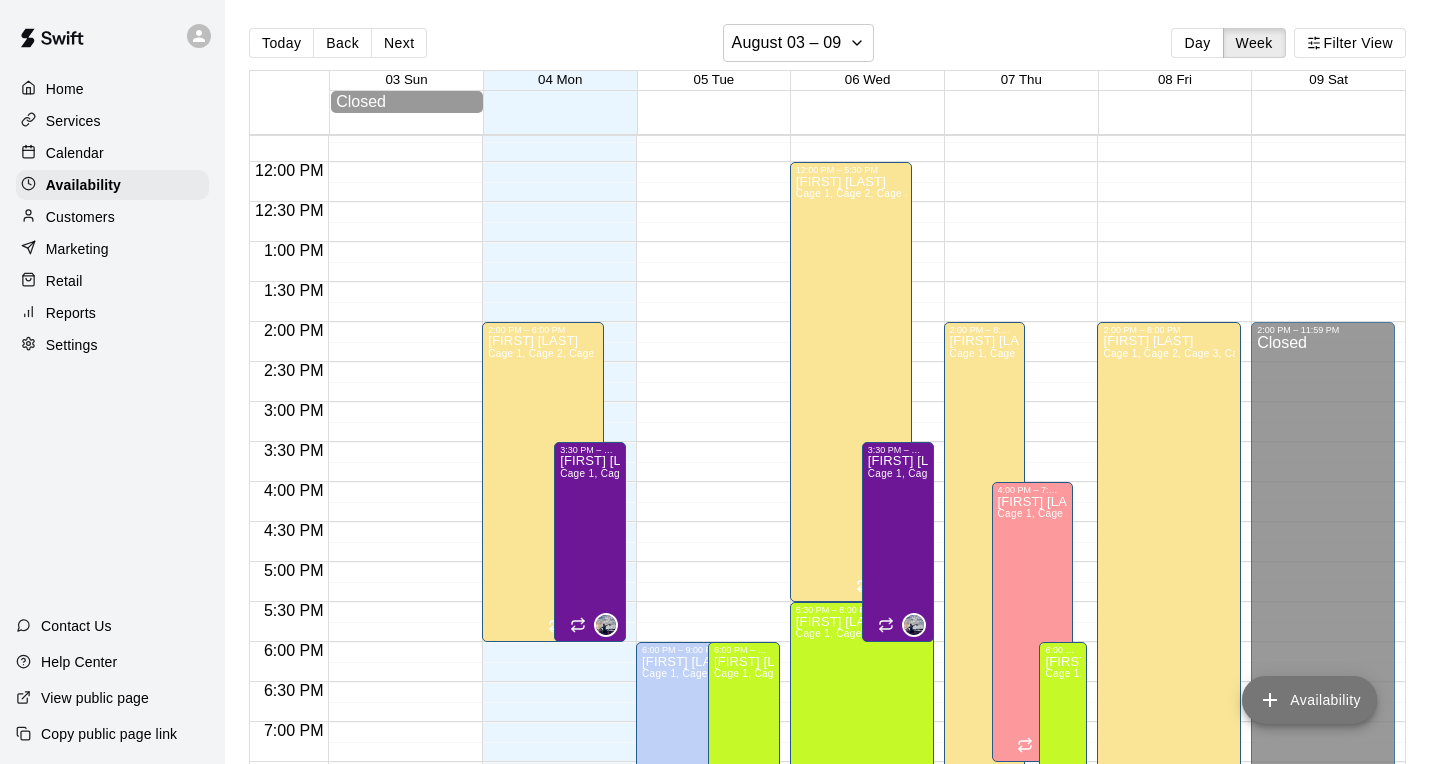click on "Availability" at bounding box center (1309, 700) 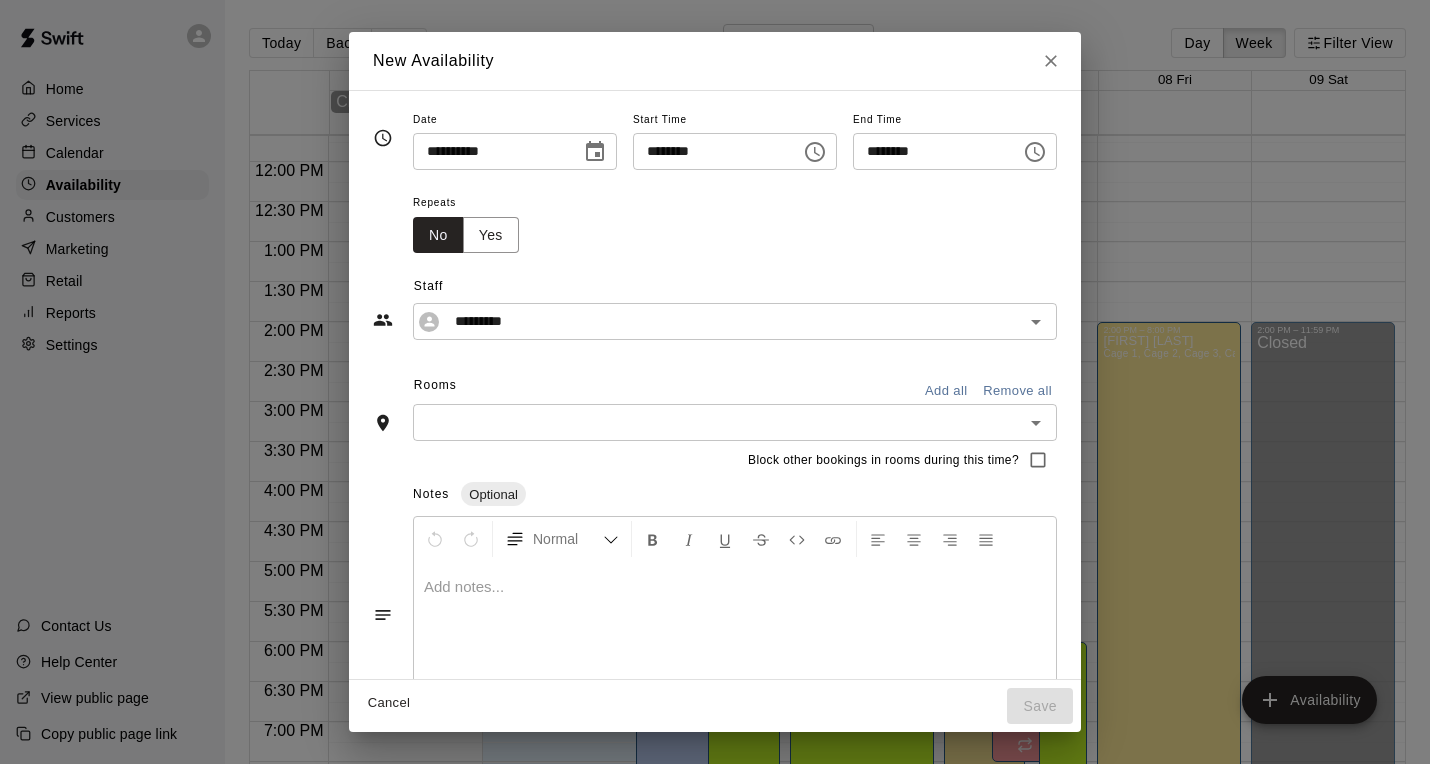 click 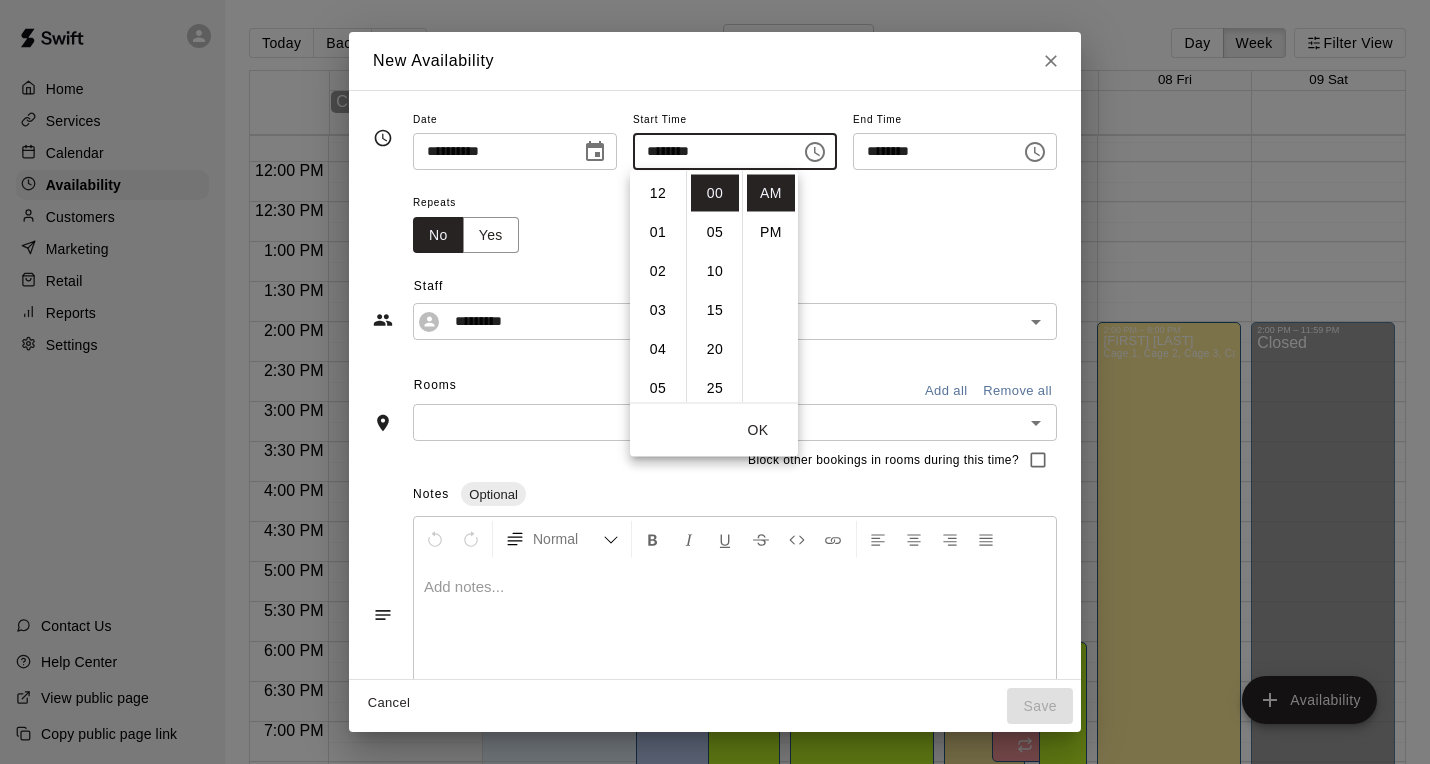 scroll, scrollTop: 390, scrollLeft: 0, axis: vertical 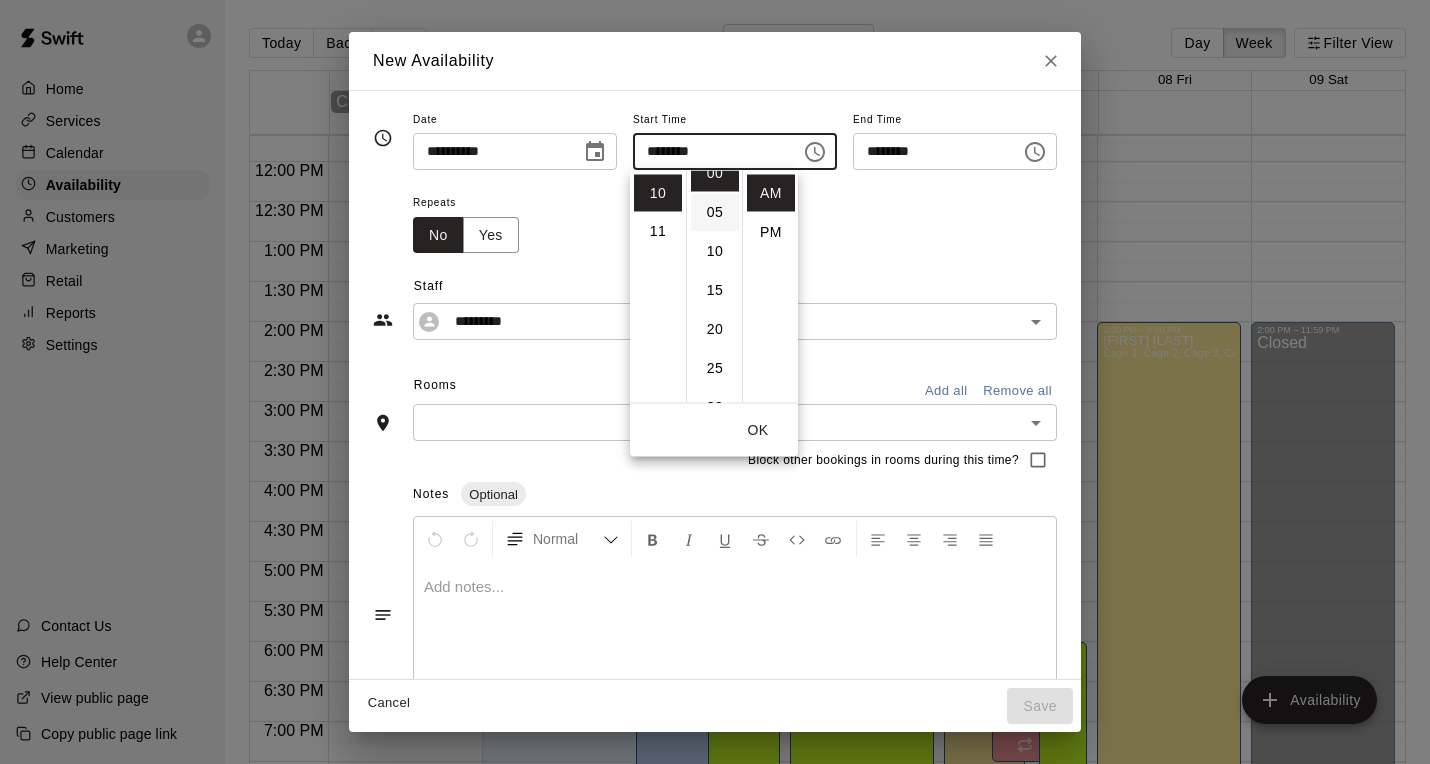 click on "05" at bounding box center [715, 212] 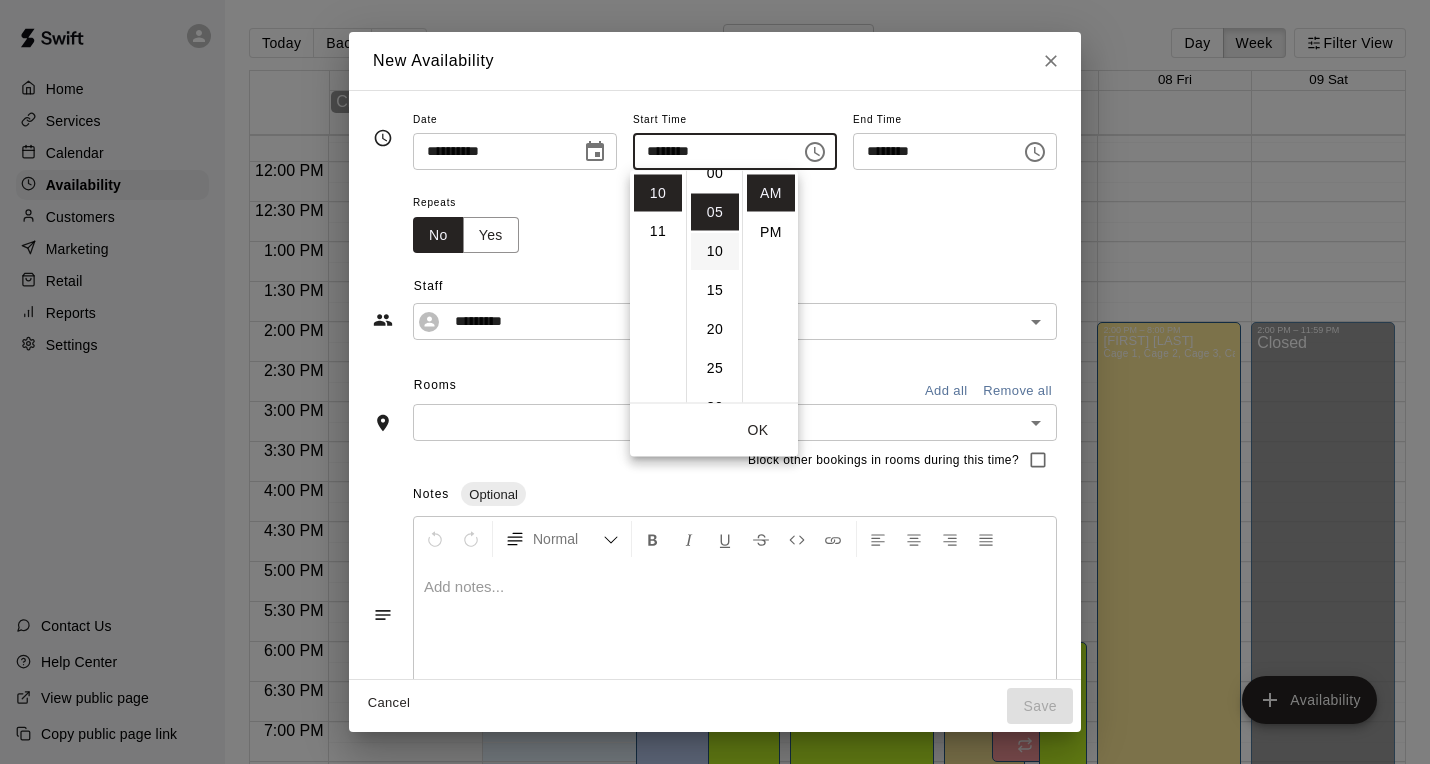 scroll, scrollTop: 39, scrollLeft: 0, axis: vertical 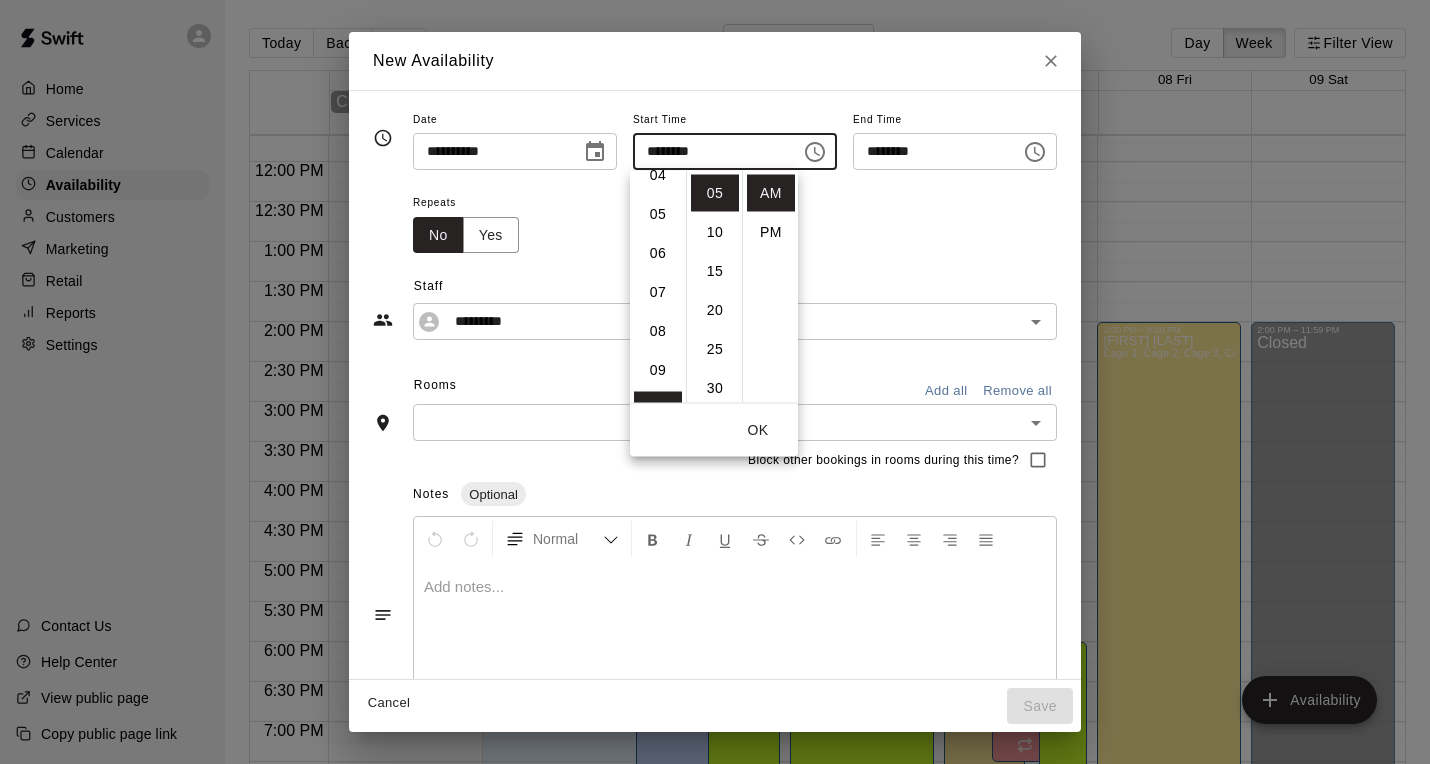 click on "05" at bounding box center (658, 215) 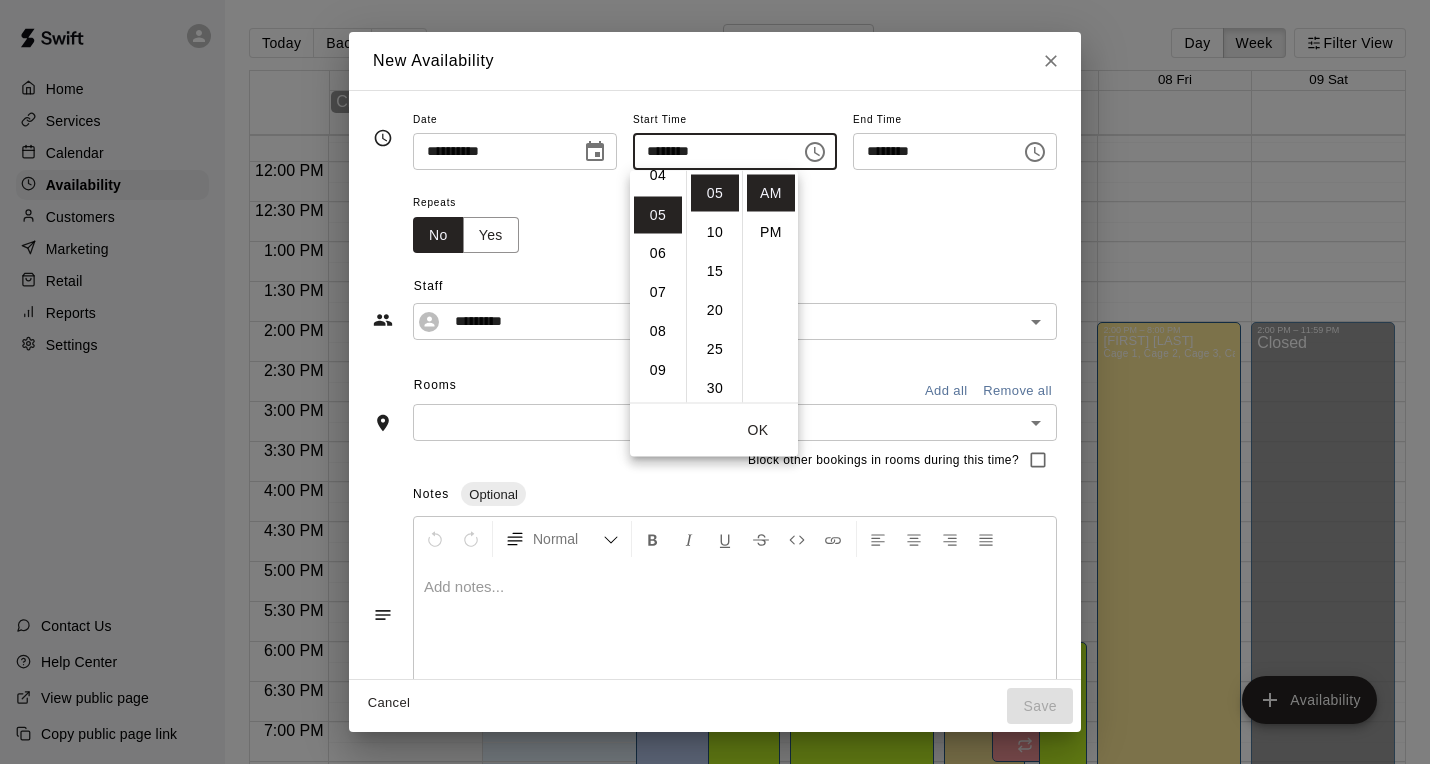 scroll, scrollTop: 195, scrollLeft: 0, axis: vertical 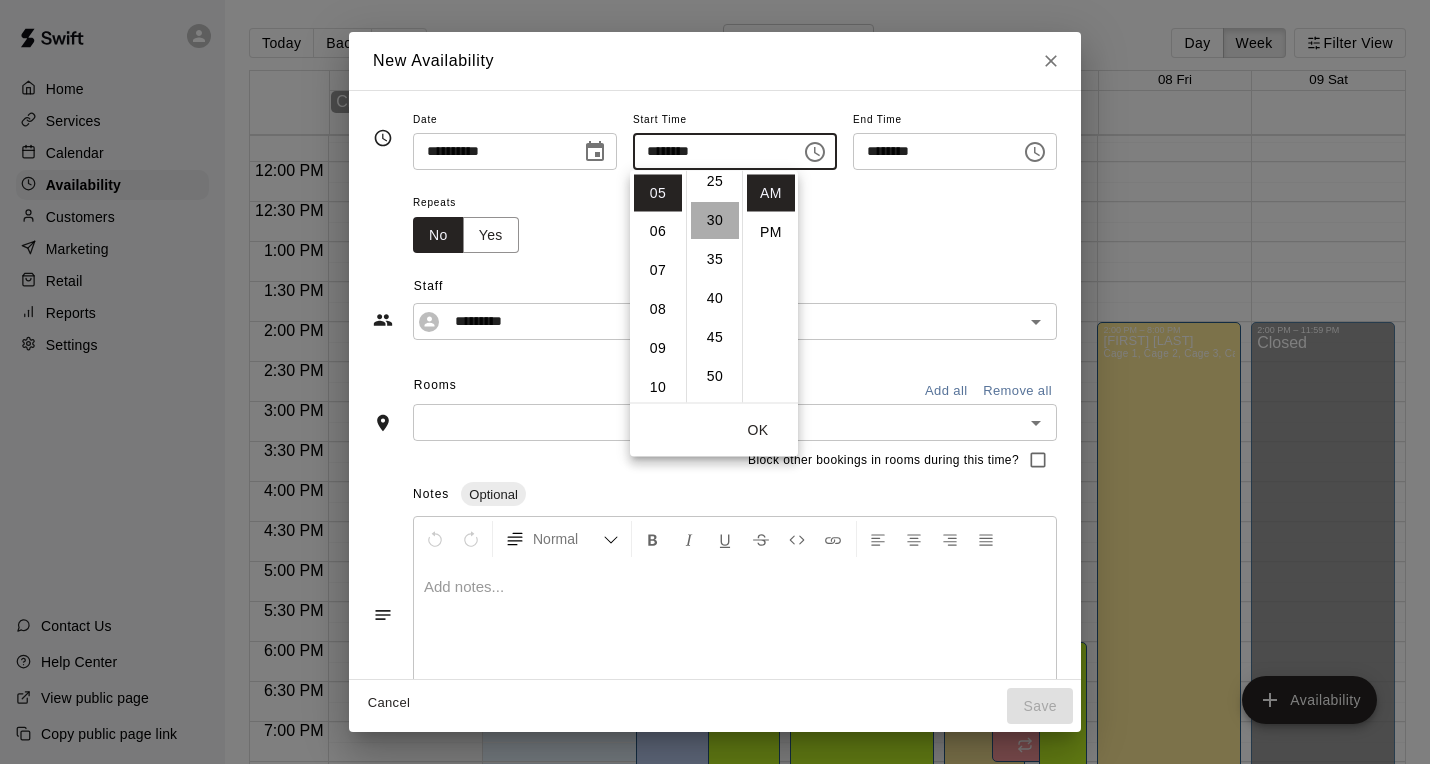 click on "30" at bounding box center [715, 221] 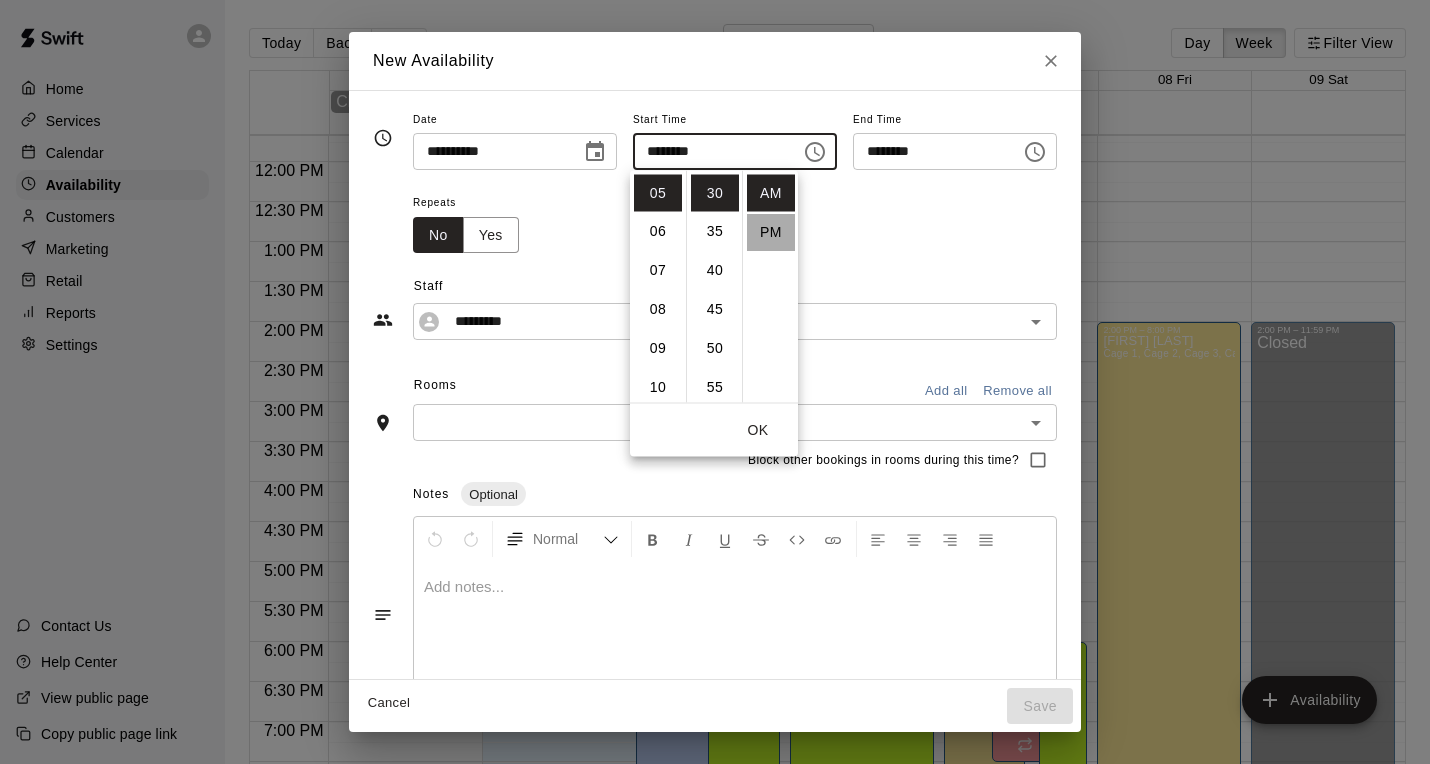 click on "PM" at bounding box center [771, 232] 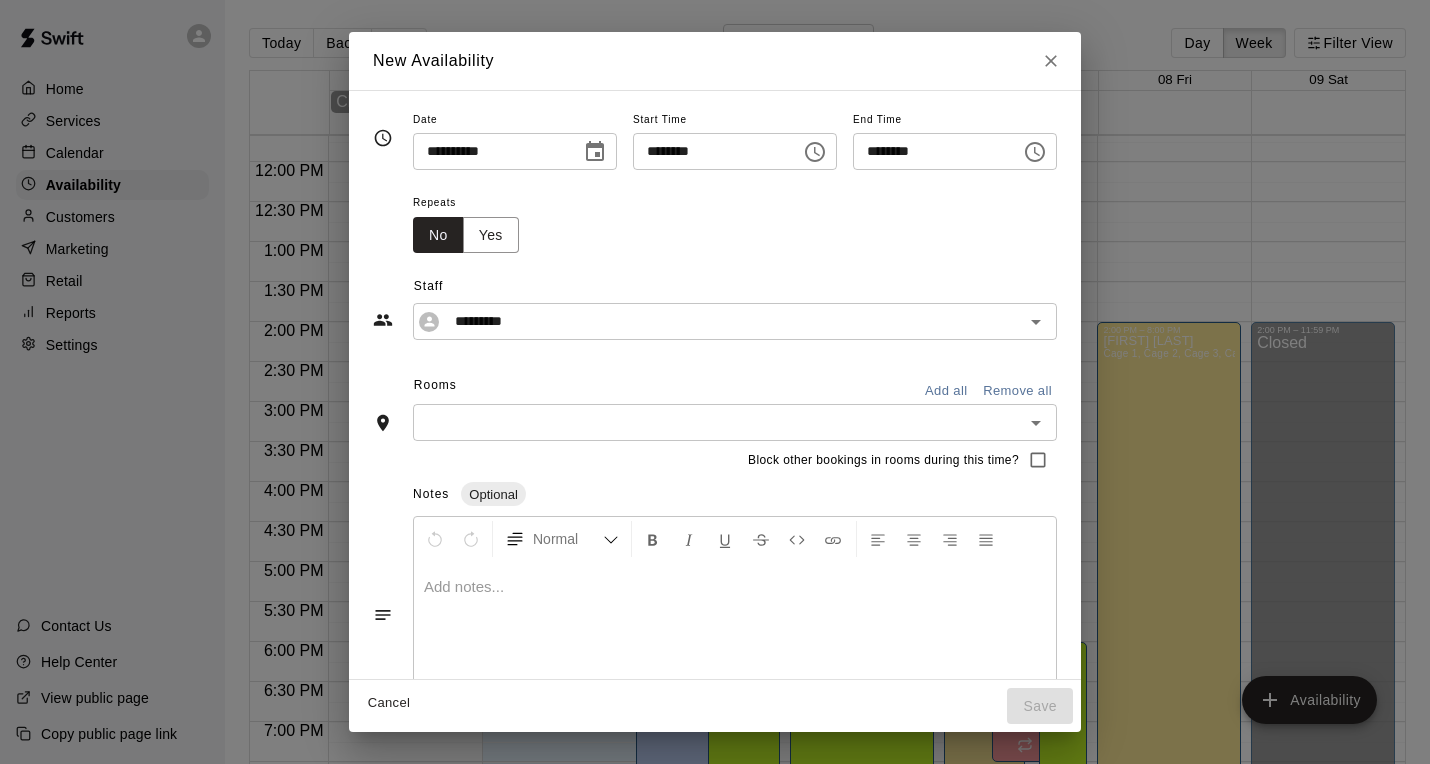 scroll, scrollTop: 36, scrollLeft: 0, axis: vertical 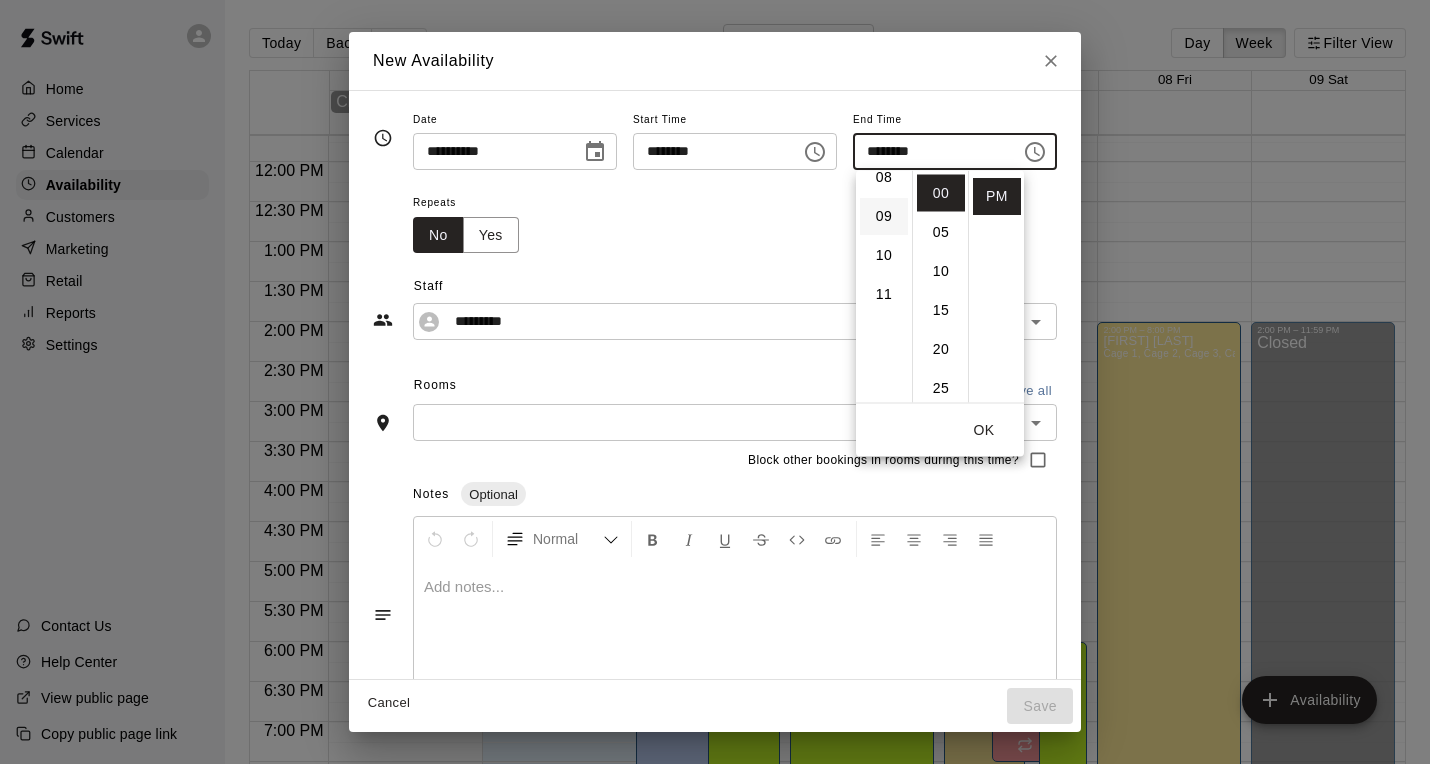 click on "09" at bounding box center (884, 217) 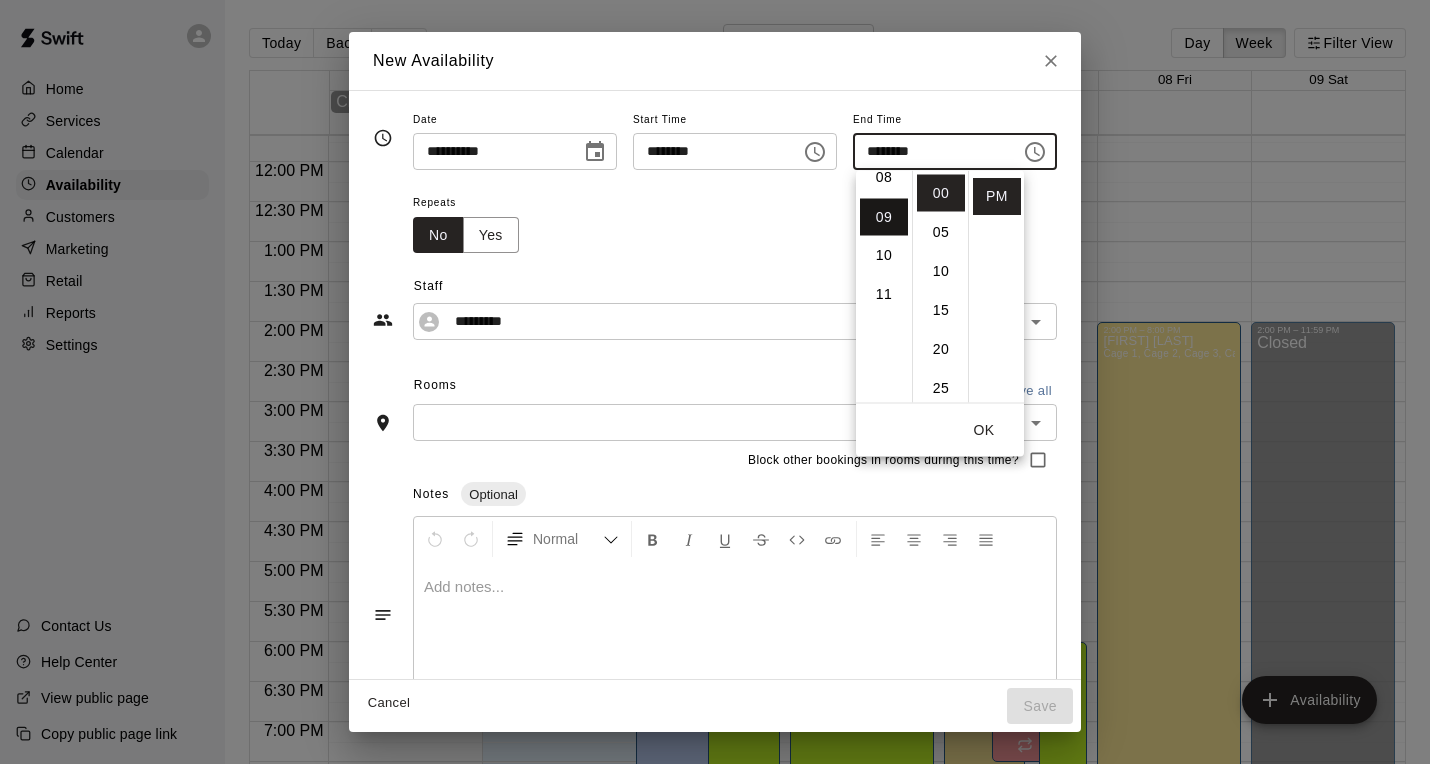 scroll, scrollTop: 351, scrollLeft: 0, axis: vertical 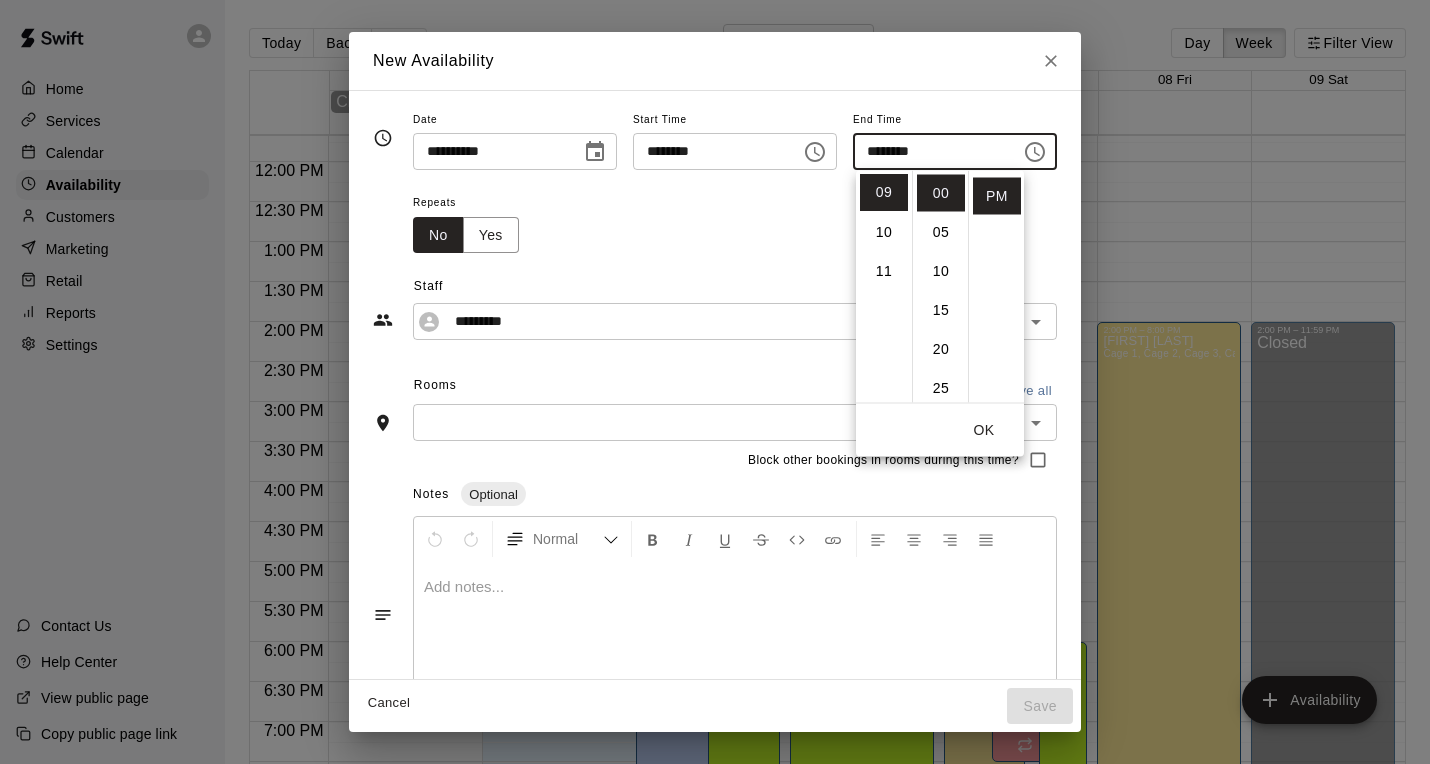 click on "Repeats No Yes" at bounding box center [735, 221] 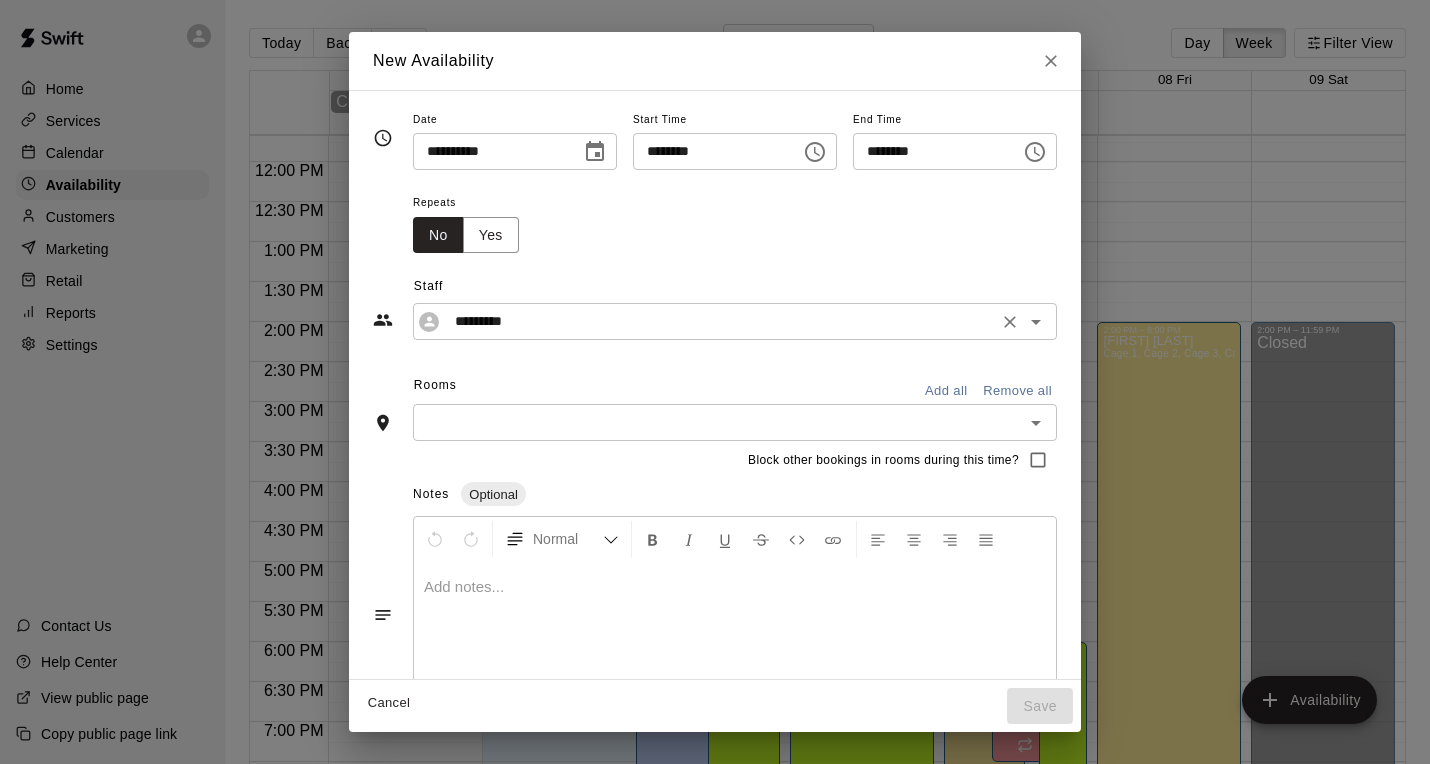 click on "*********" at bounding box center (719, 321) 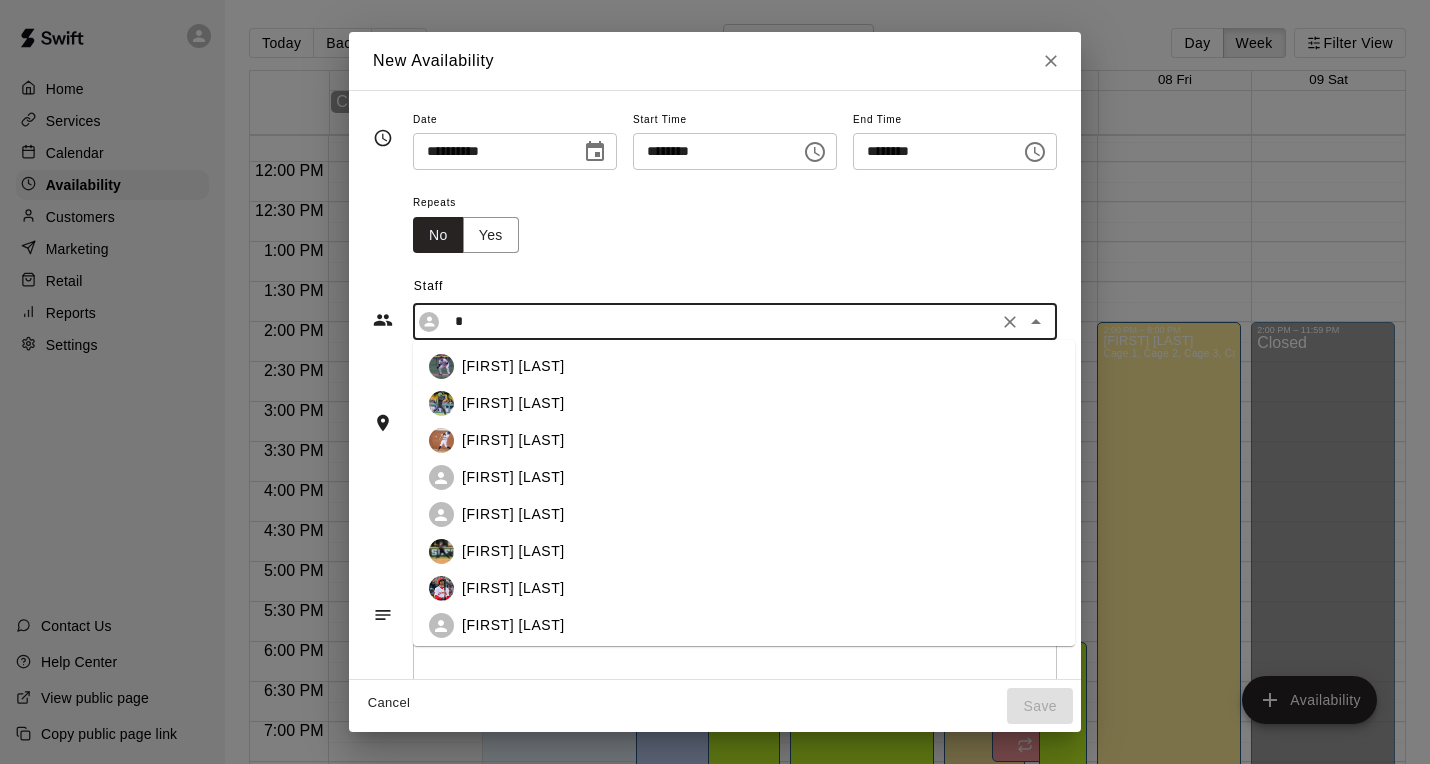 click on "[FIRST] [LAST]" at bounding box center [760, 477] 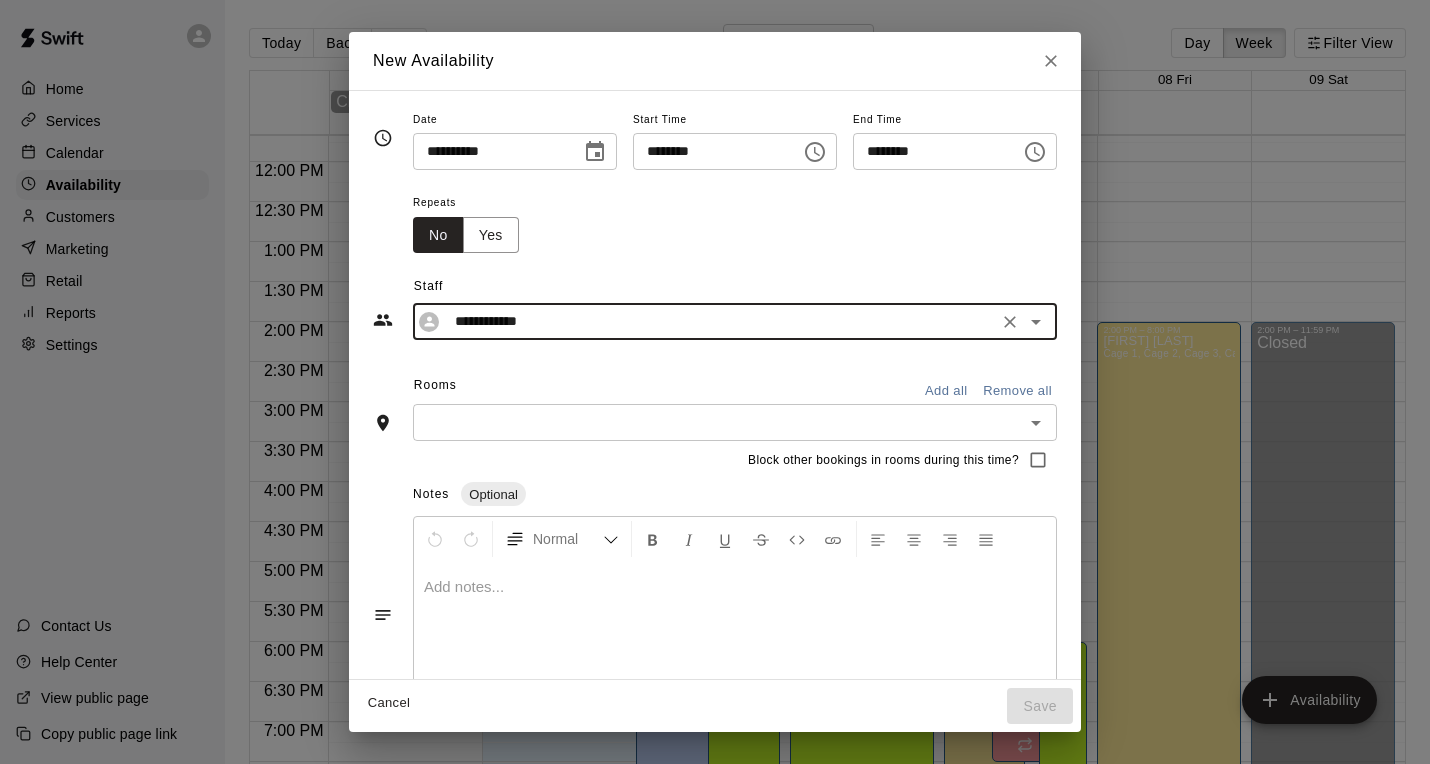 click on "​" at bounding box center [735, 422] 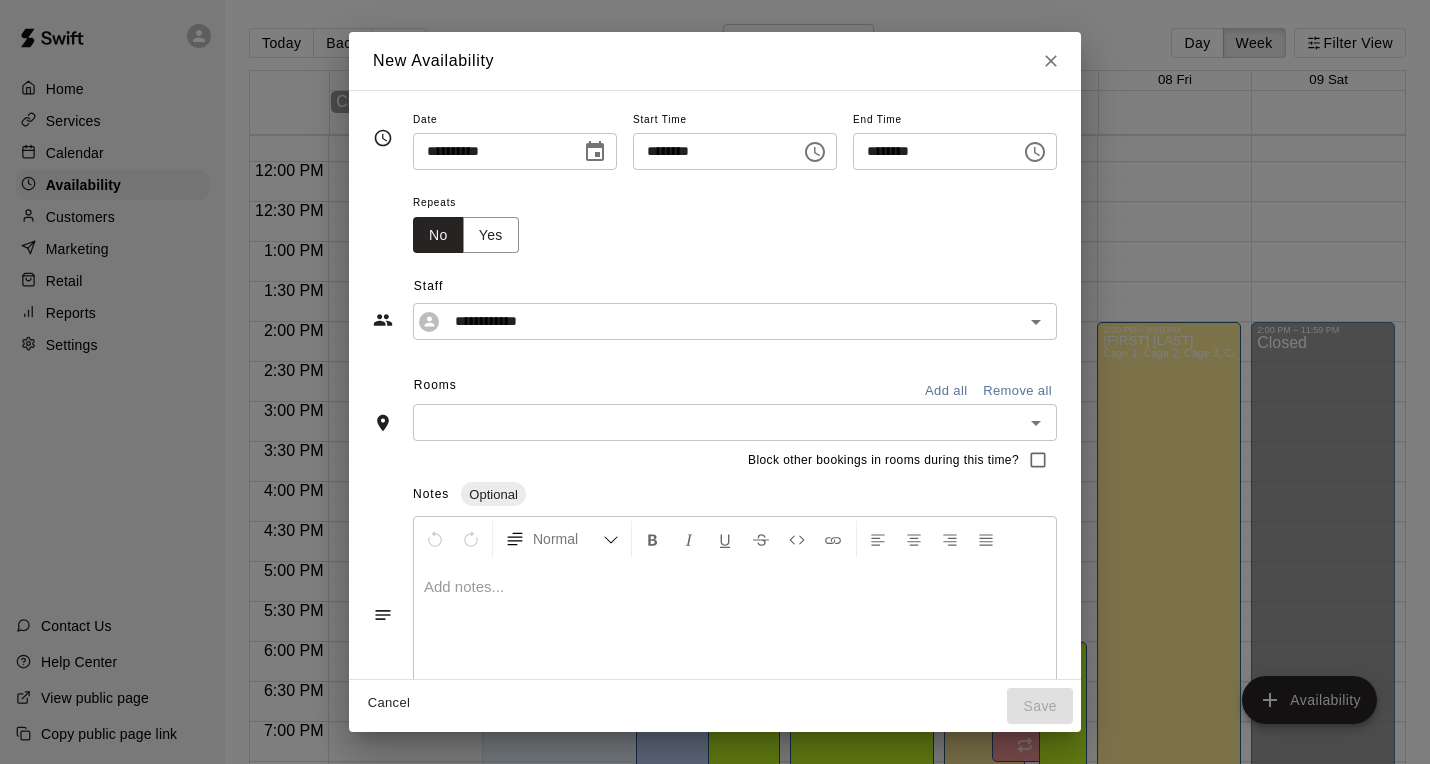 click on "Notes Optional" at bounding box center [735, 495] 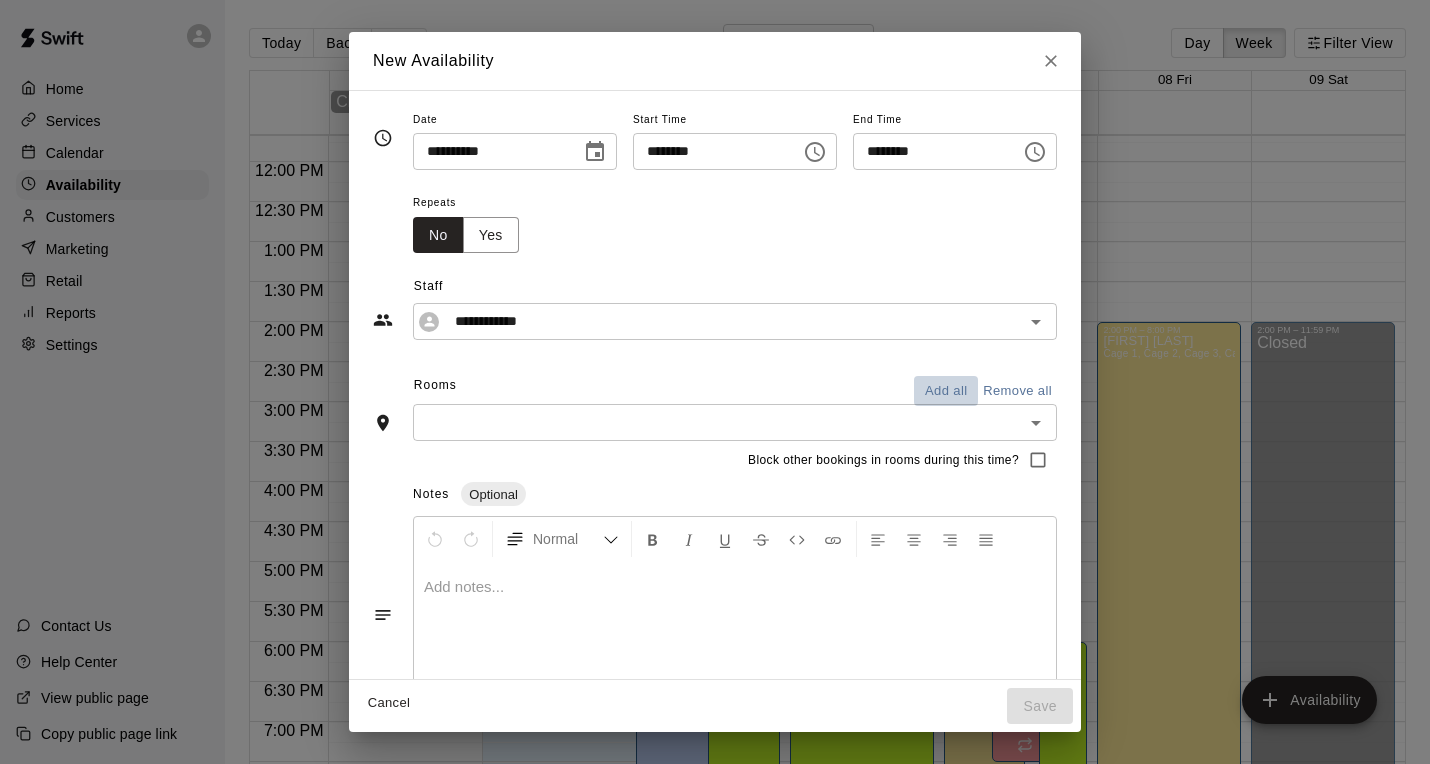click on "Add all" at bounding box center (946, 391) 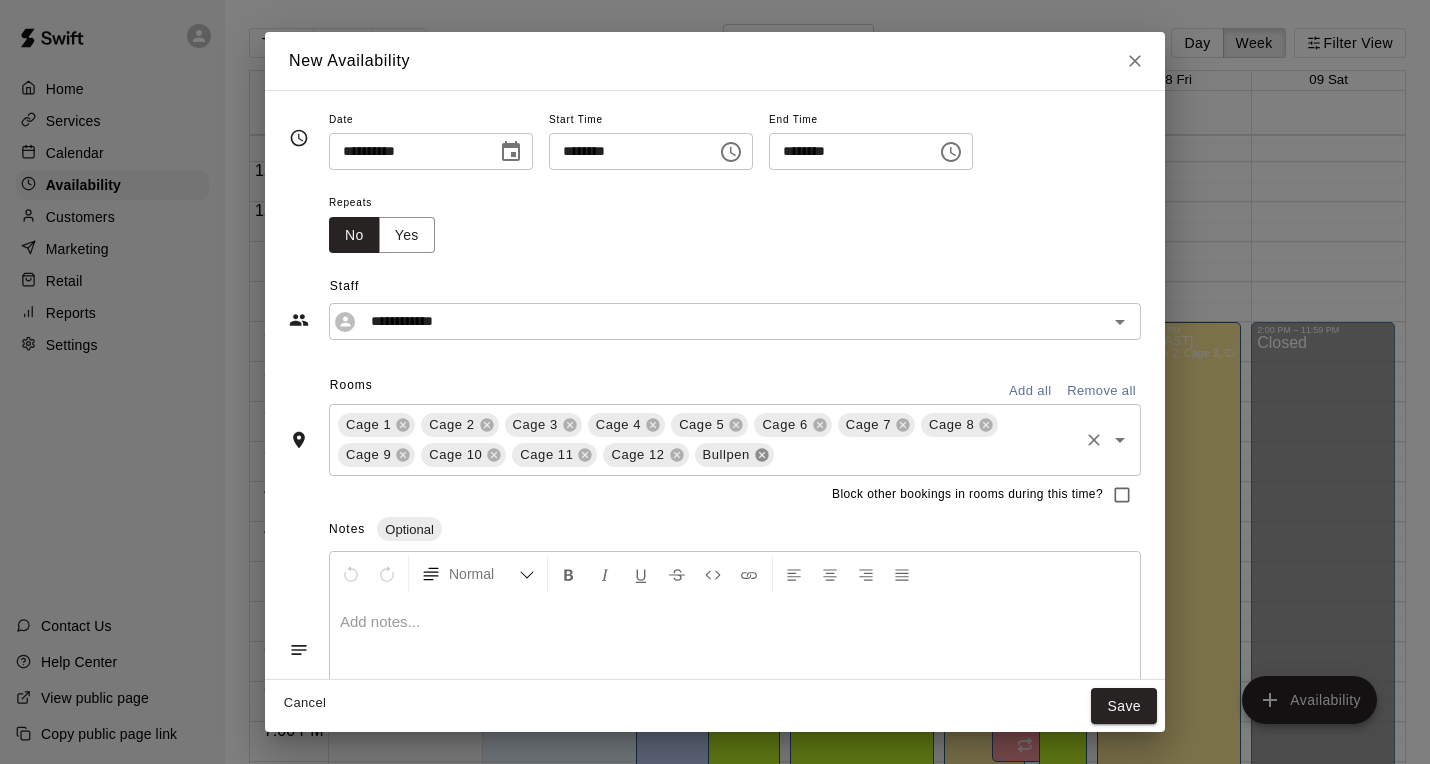 click 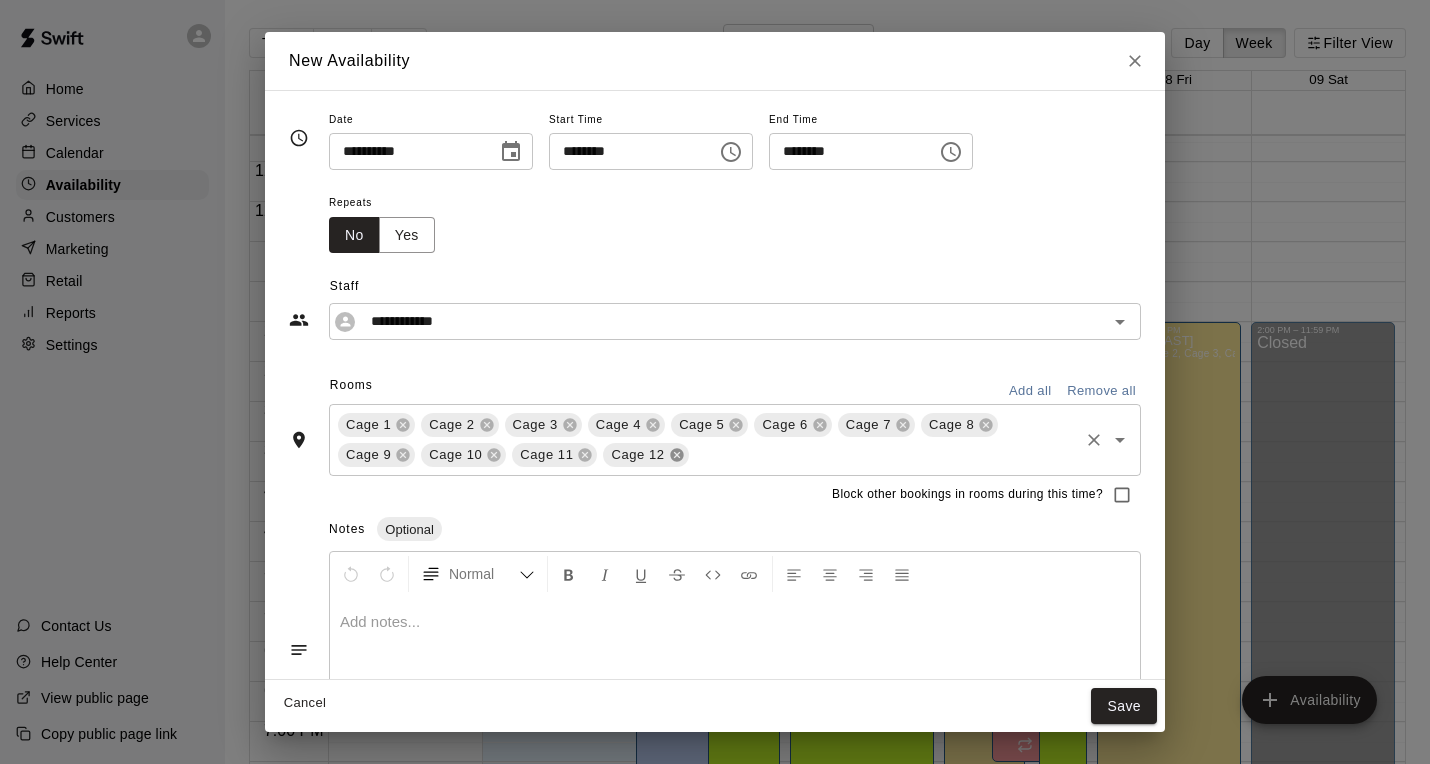 click 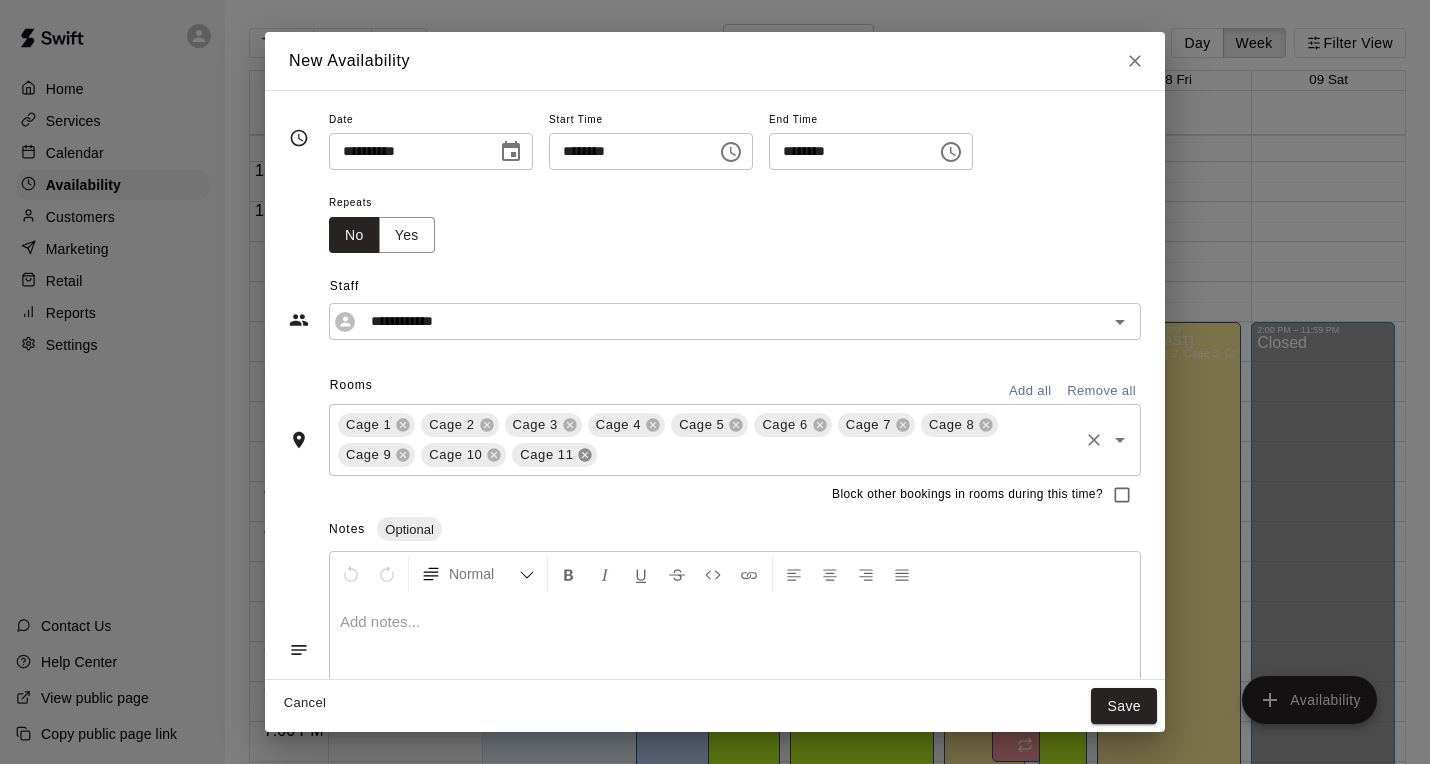 click 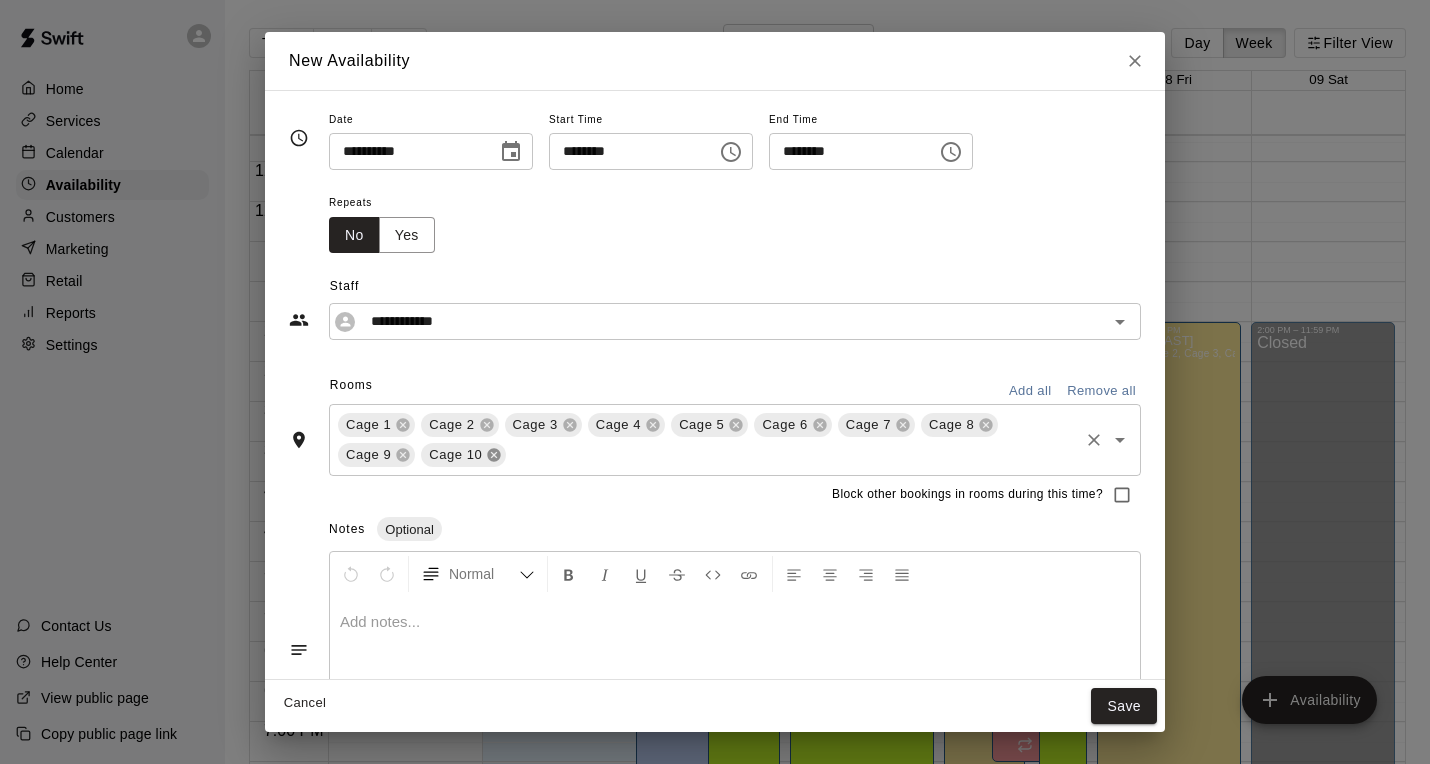 click 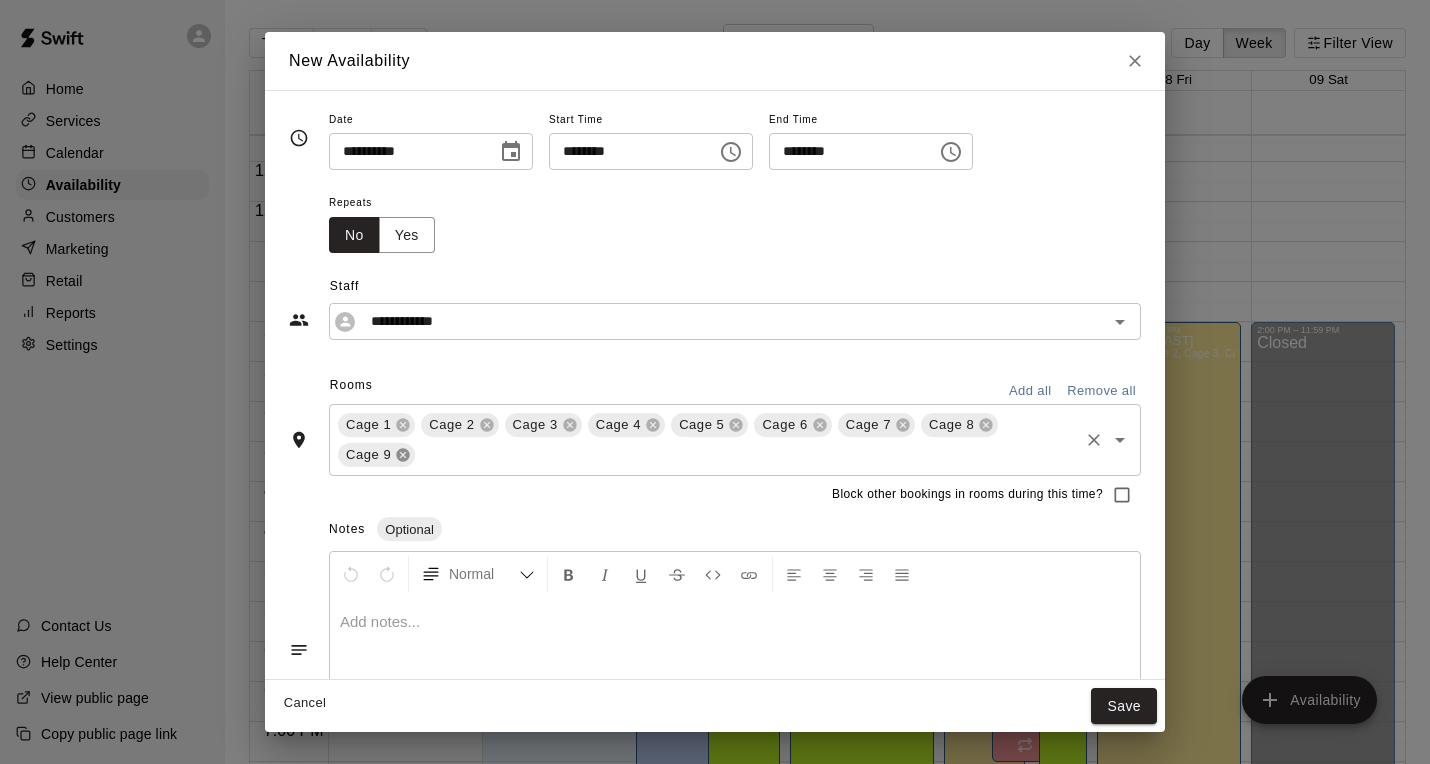 click 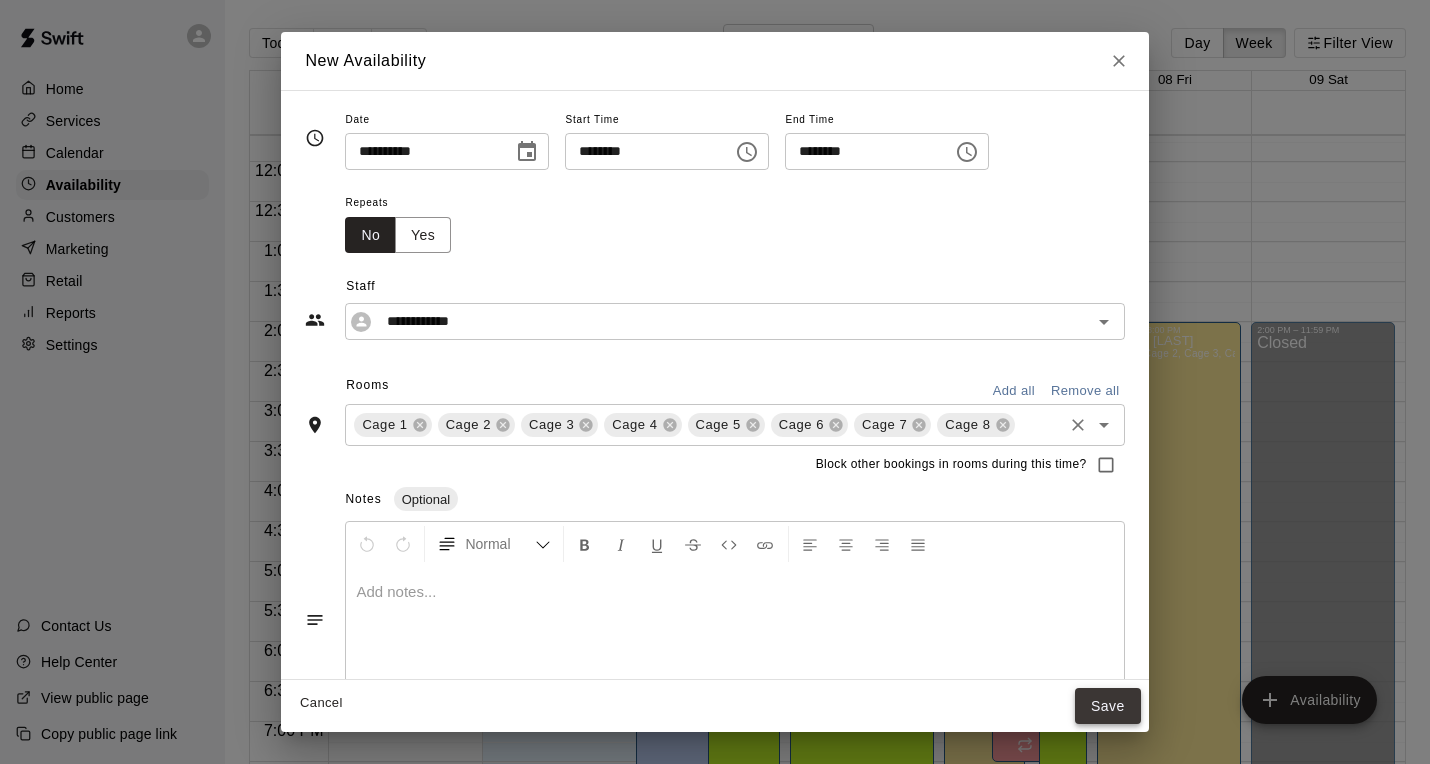 click on "Save" at bounding box center (1108, 706) 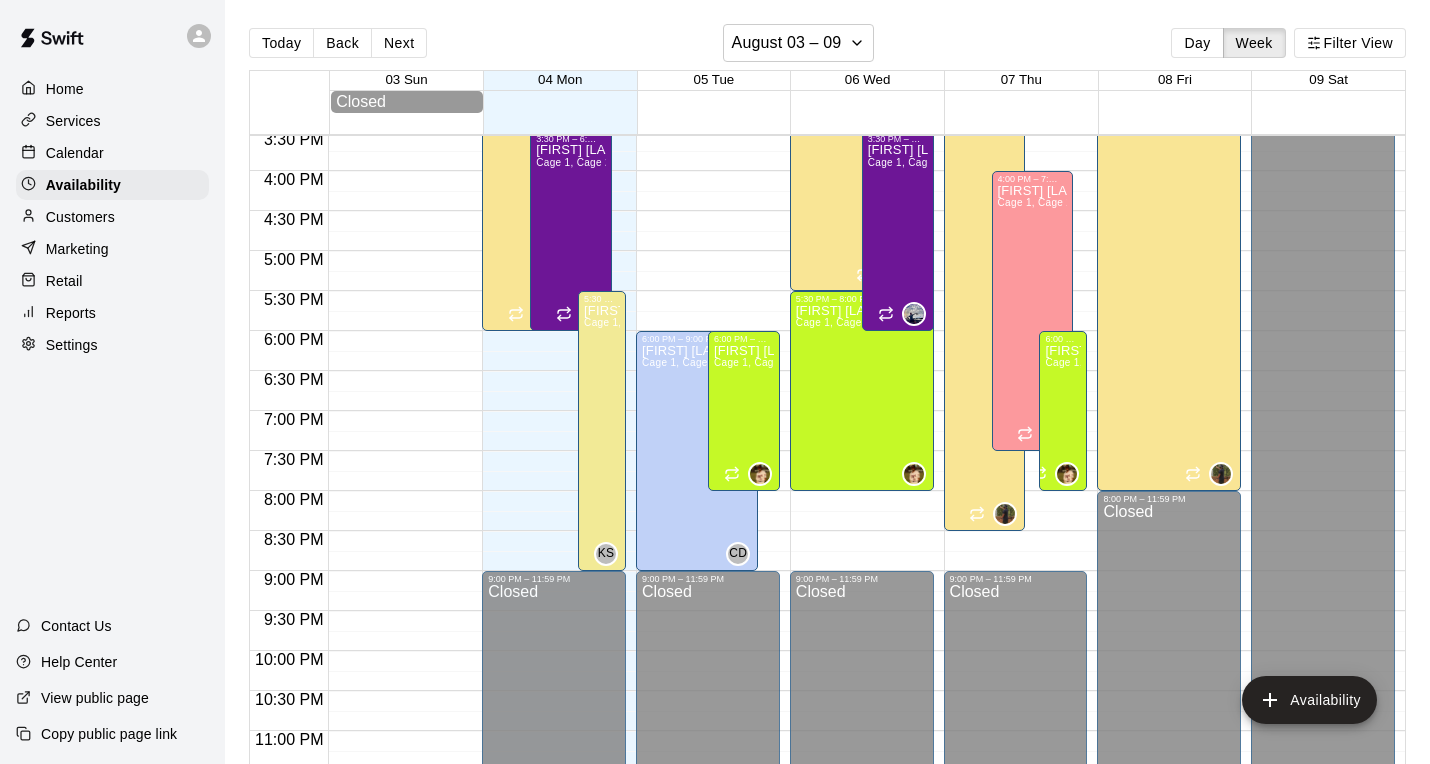 scroll, scrollTop: 1271, scrollLeft: 0, axis: vertical 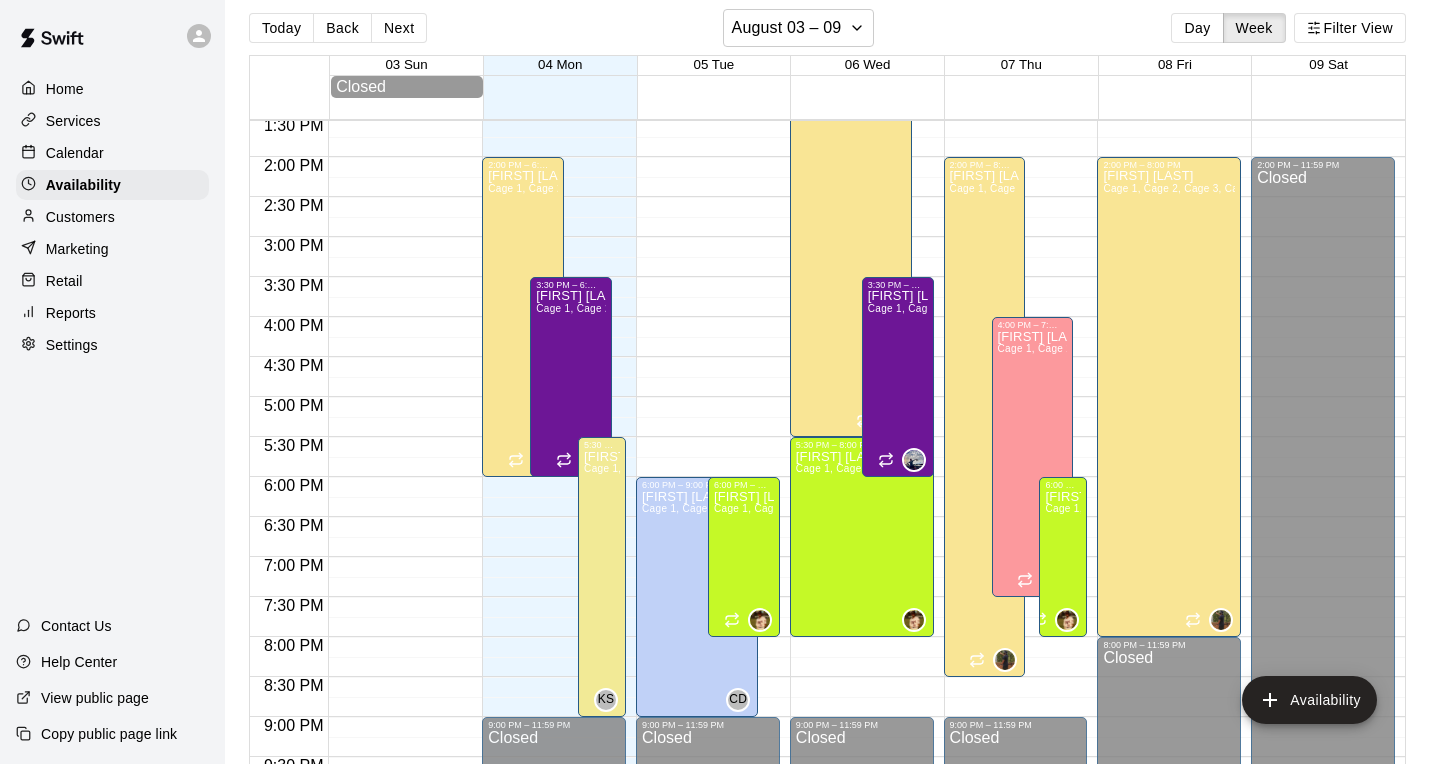 click on "Calendar" at bounding box center (112, 153) 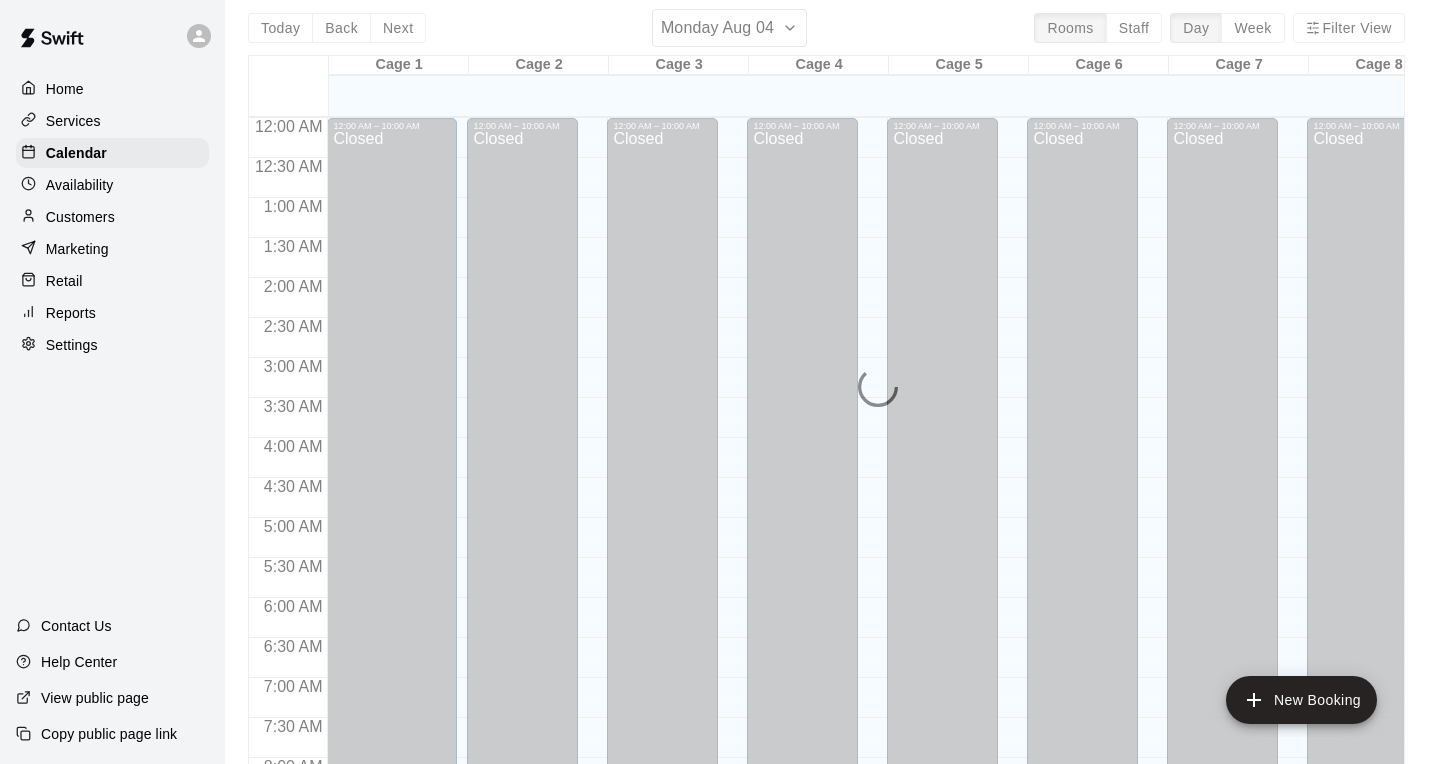 scroll, scrollTop: 0, scrollLeft: 0, axis: both 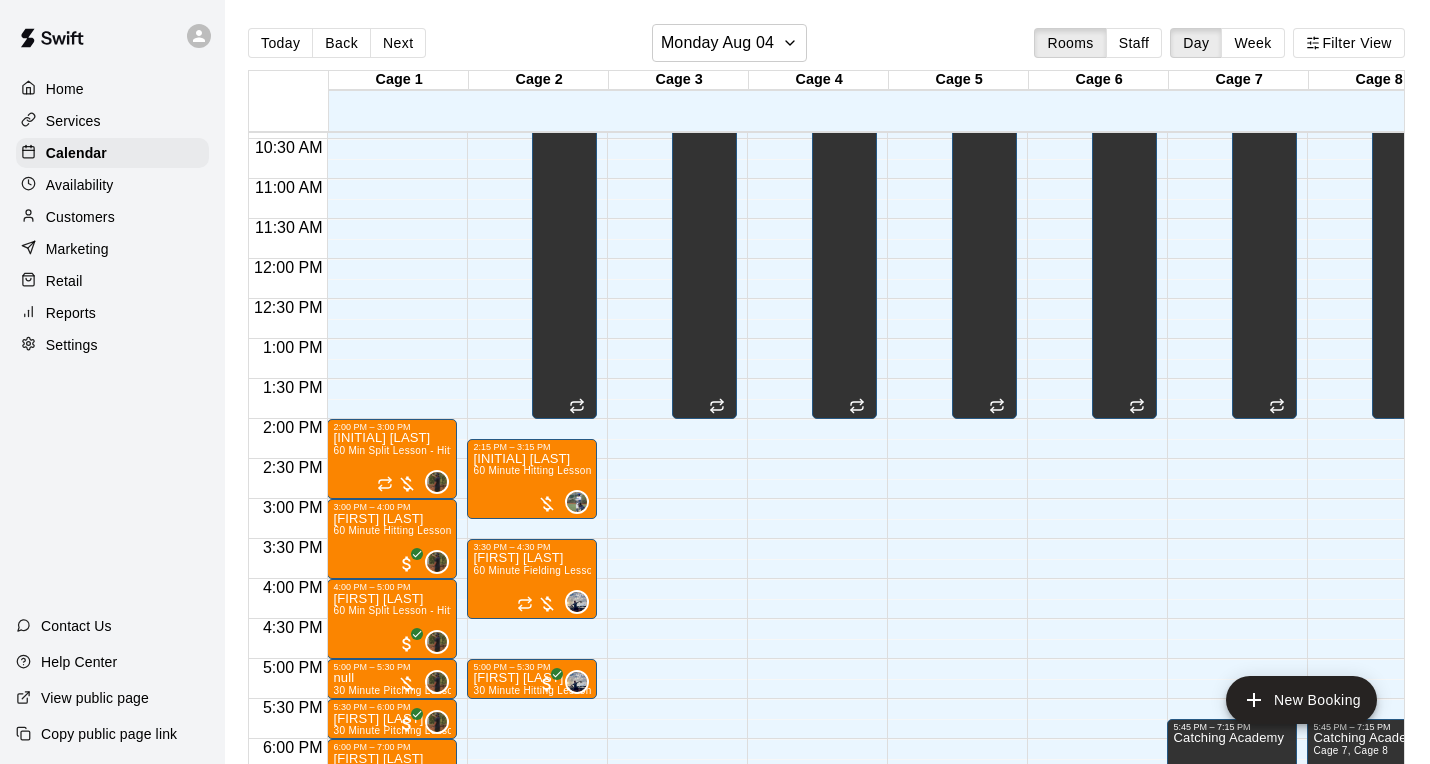 click on "Customers" at bounding box center (112, 217) 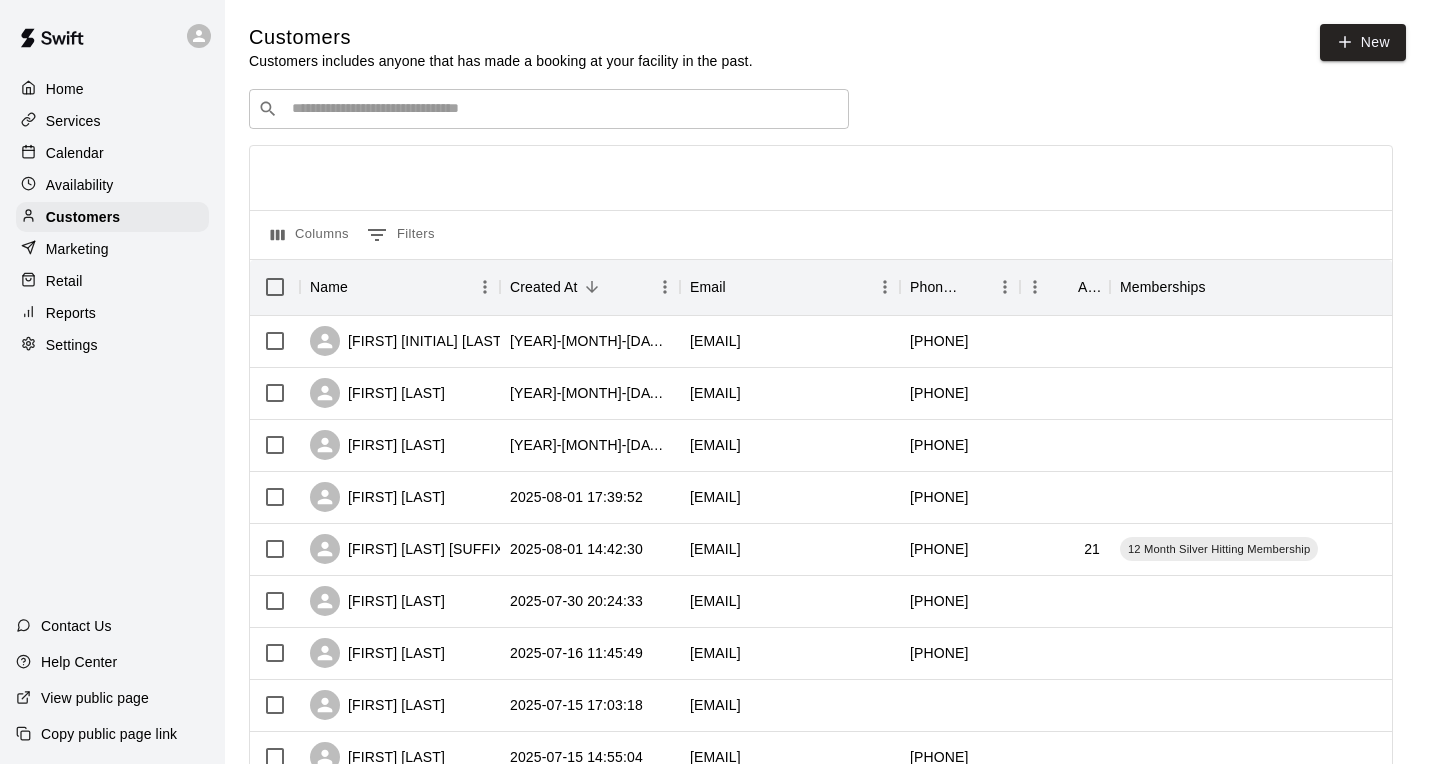 click at bounding box center (563, 109) 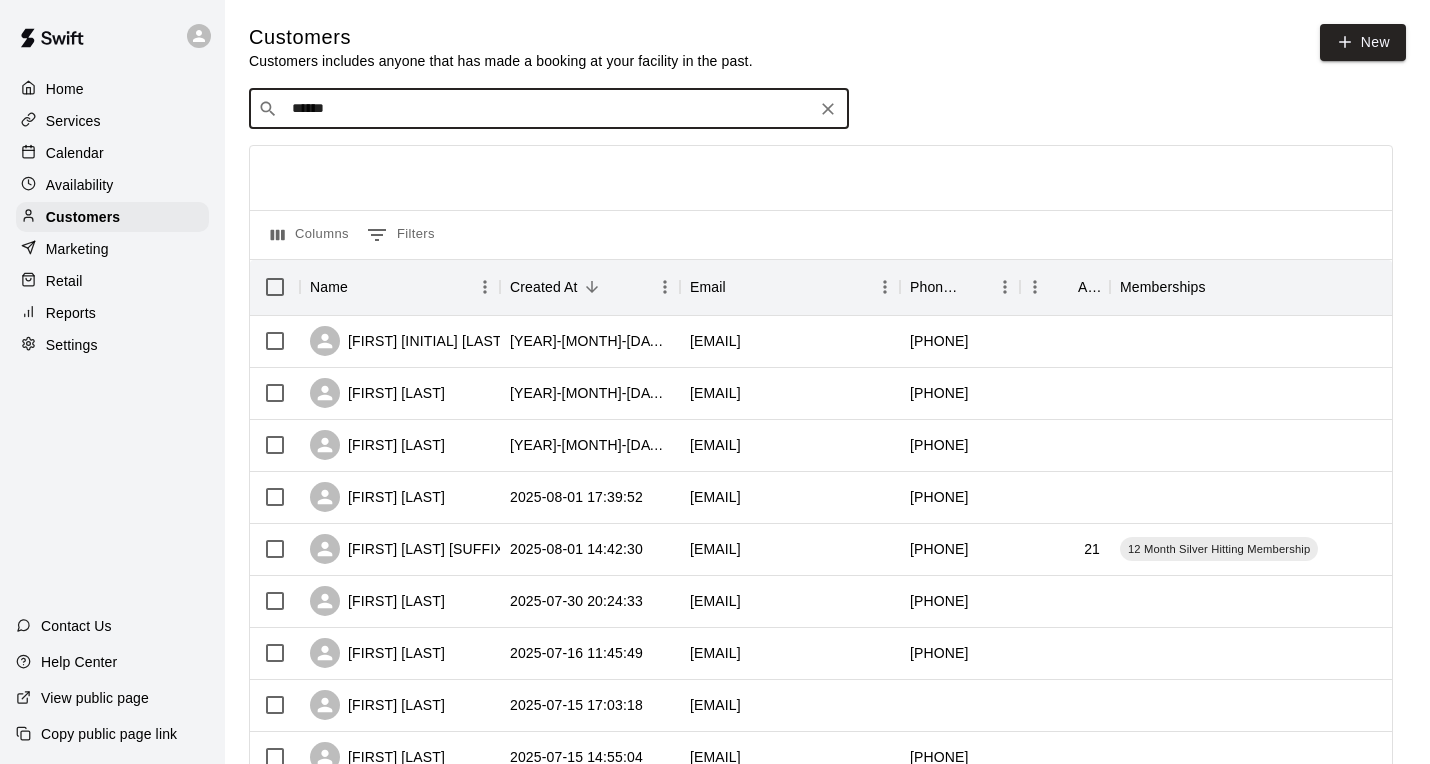 type on "*******" 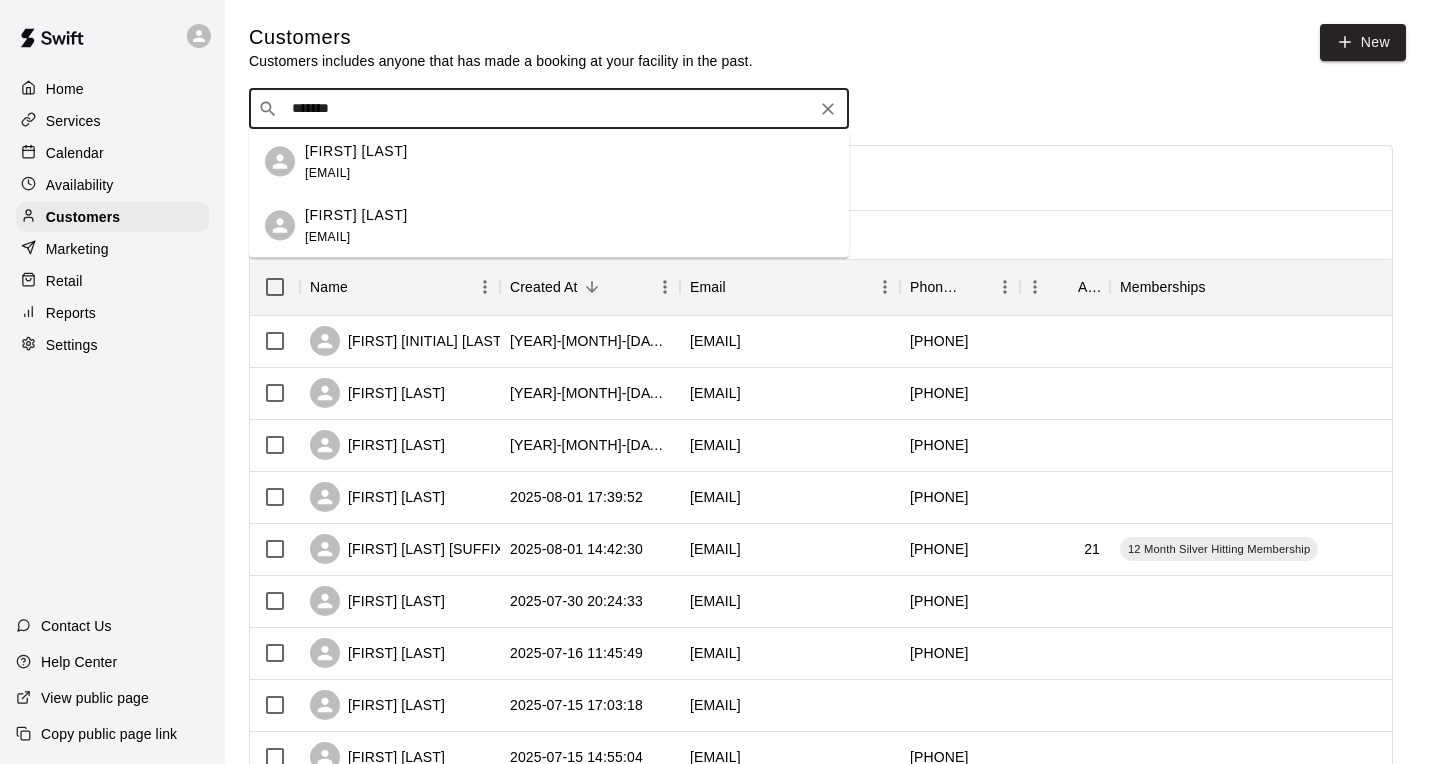 click on "[EMAIL]" at bounding box center [327, 172] 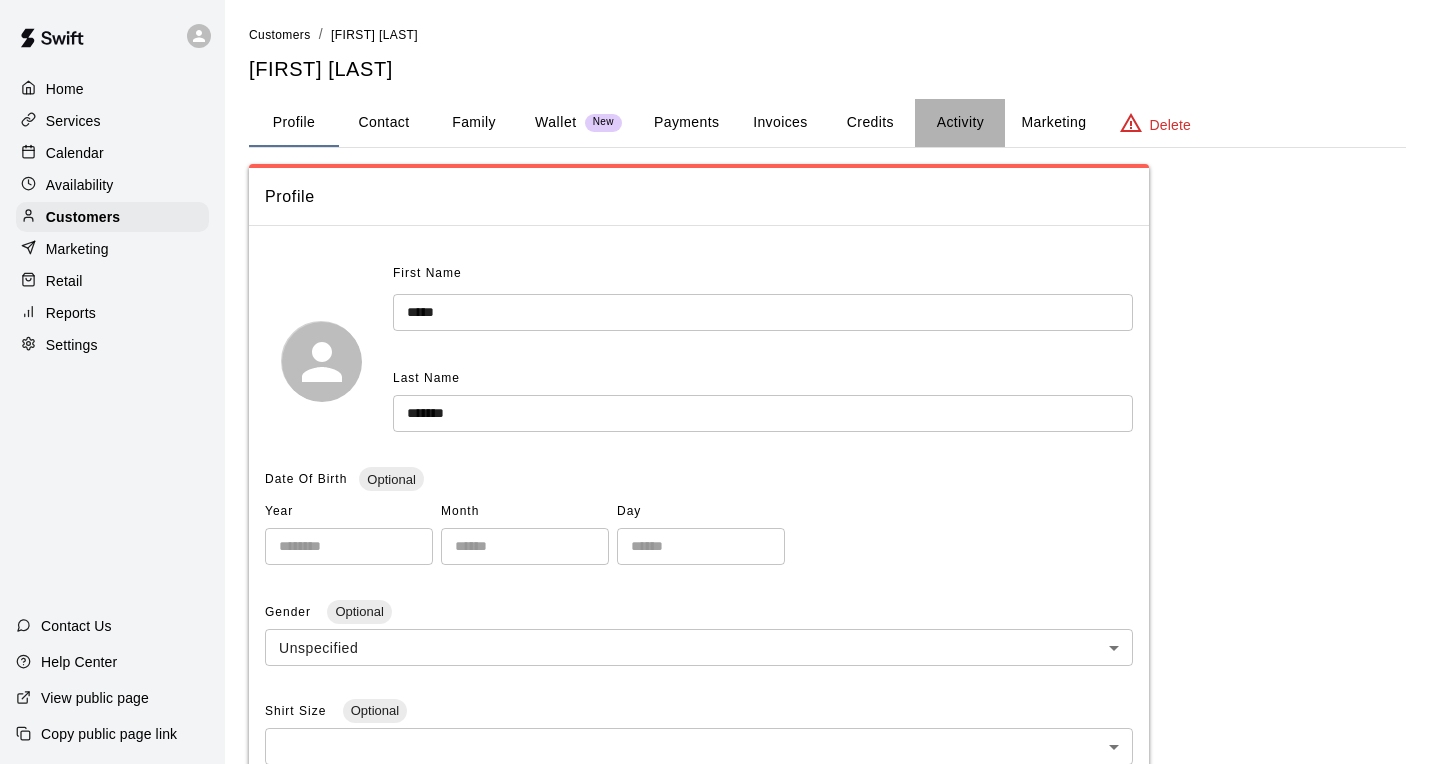 click on "Activity" at bounding box center (960, 123) 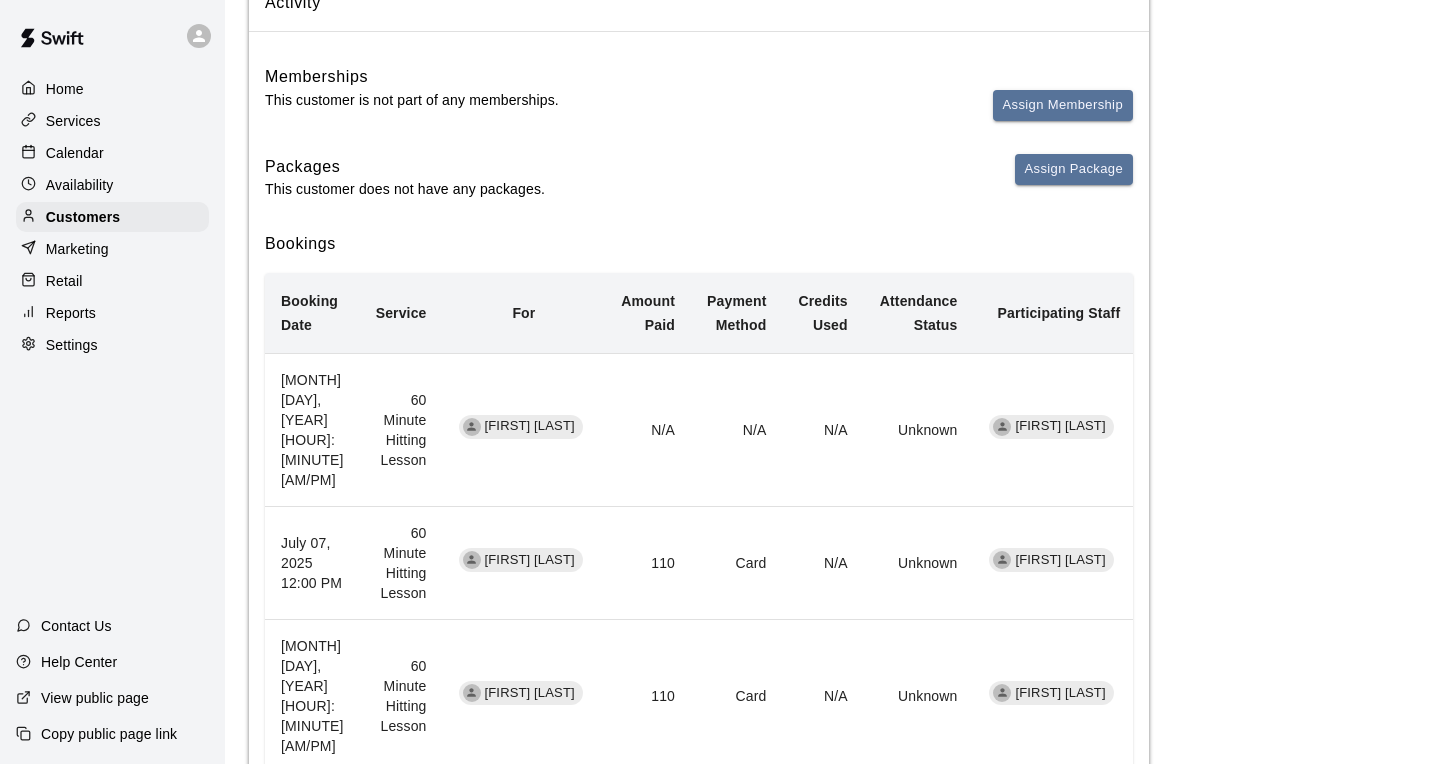 scroll, scrollTop: 210, scrollLeft: 0, axis: vertical 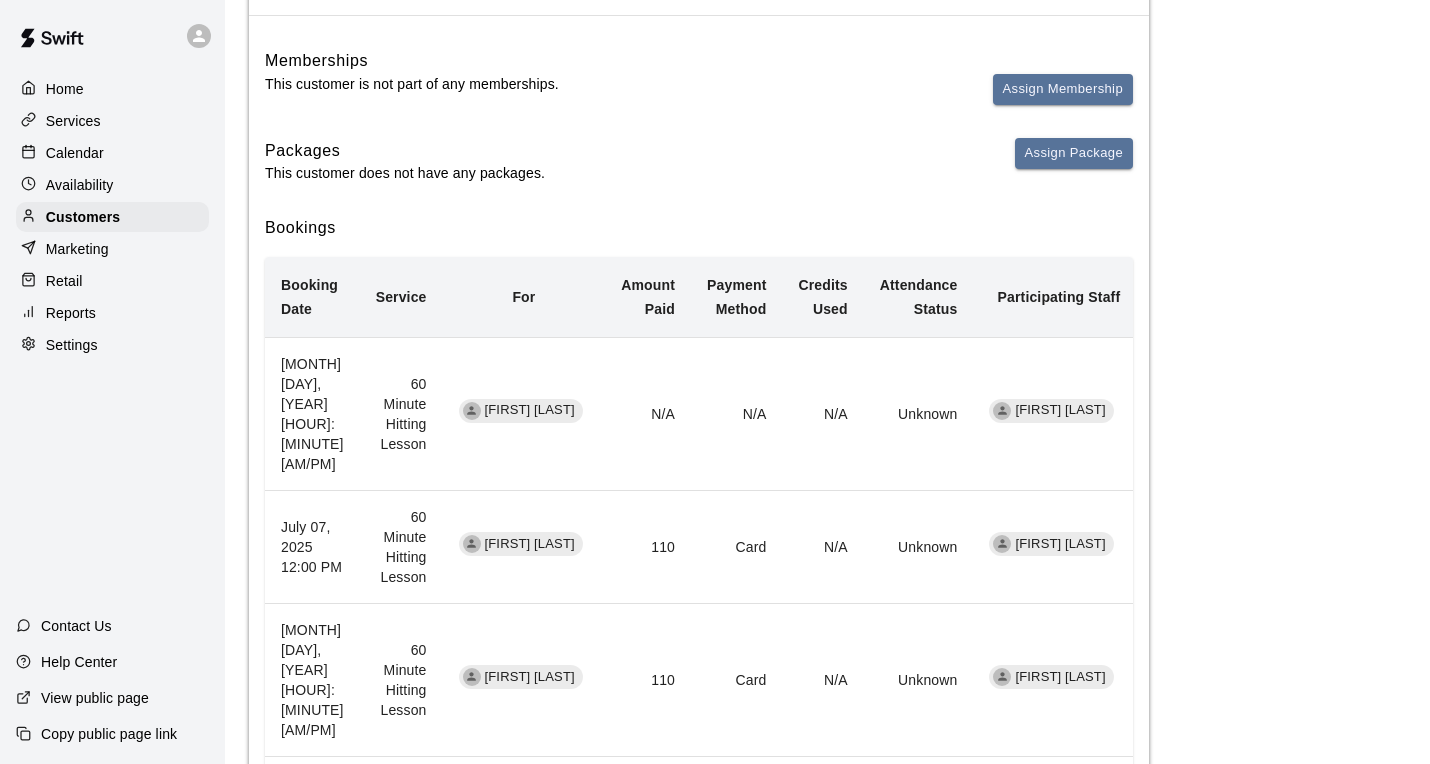 click on "Home Services Calendar Availability Customers Marketing Retail Reports Settings" at bounding box center (112, 217) 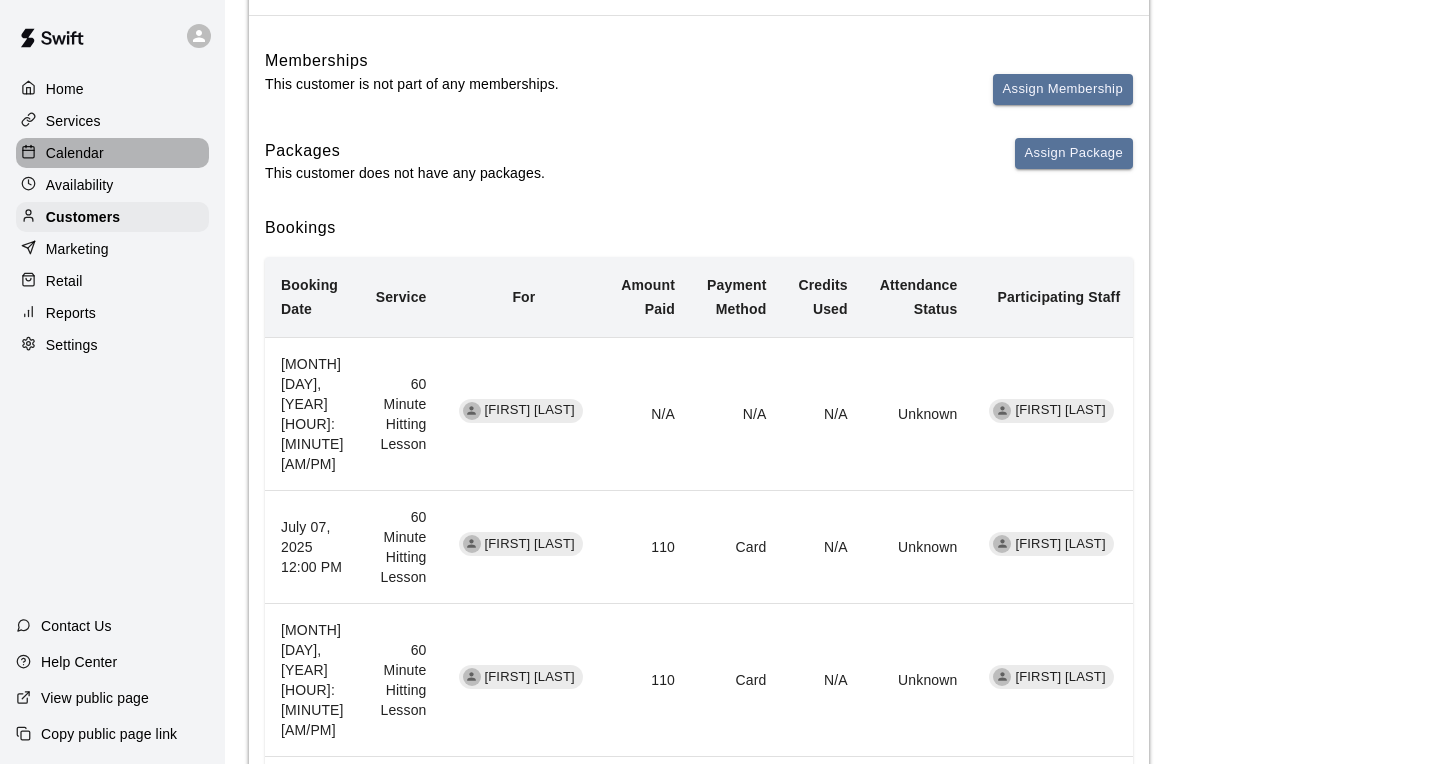 click on "Calendar" at bounding box center (112, 153) 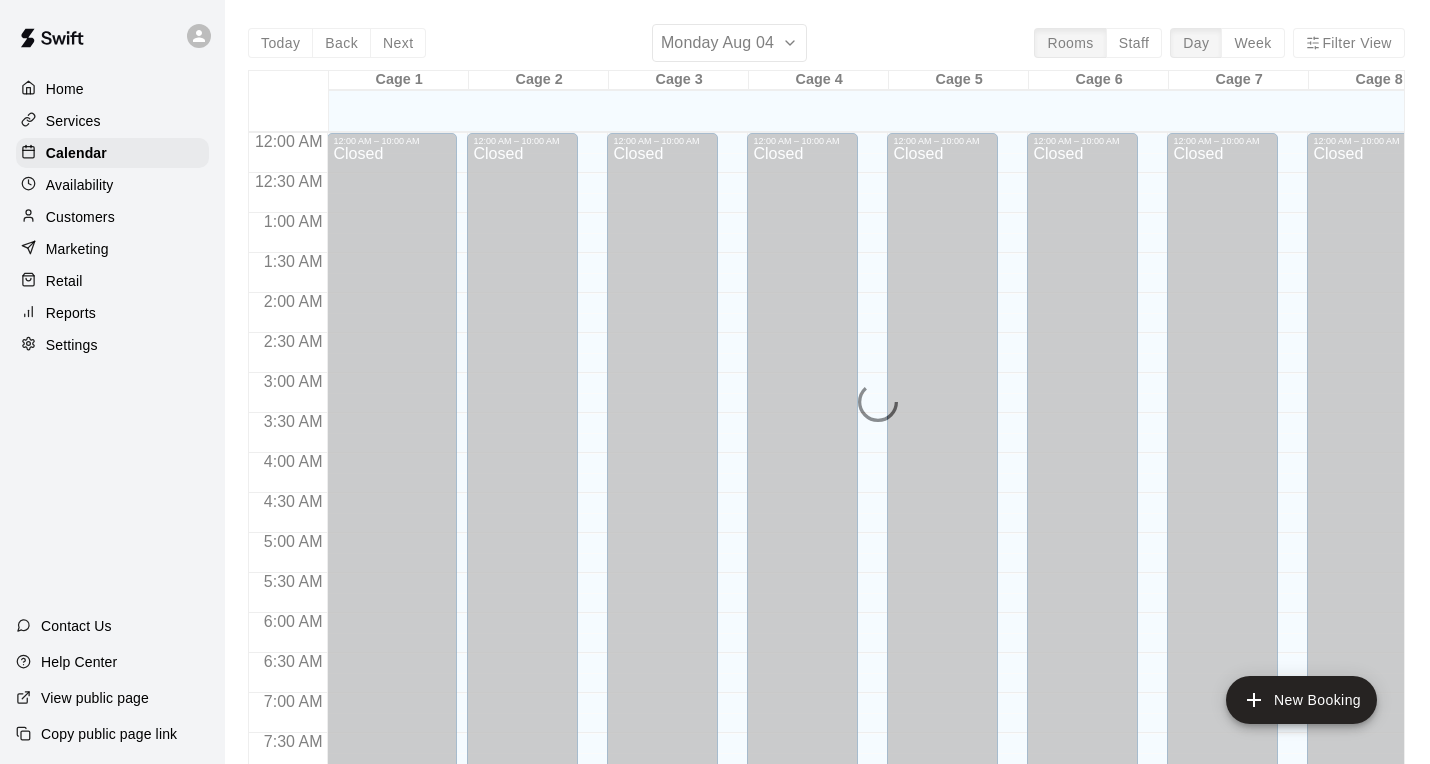 scroll, scrollTop: 834, scrollLeft: 0, axis: vertical 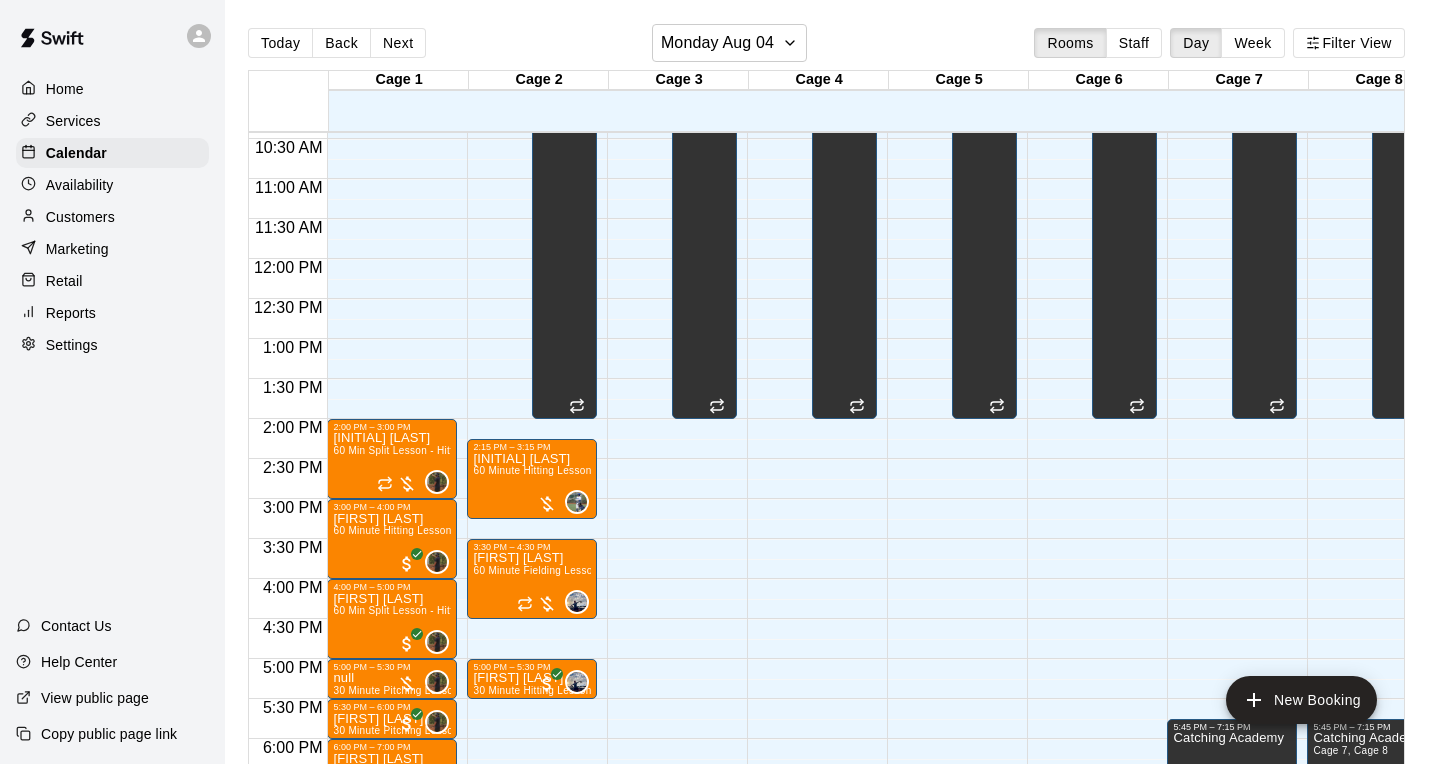 click on "Today Back Next Monday [MONTH] [DAY] Rooms Staff Day Week Filter View Cage 1 04 Mon Cage 2 04 Mon Cage 3 04 Mon Cage 4 04 Mon Cage 5 04 Mon Cage 6 04 Mon Cage 7 04 Mon Cage 8 04 Mon Cage 9 04 Mon Cage 10 04 Mon Cage 11 04 Mon Cage 12 04 Mon Bullpen 04 Mon 12:00 AM 12:30 AM 1:00 AM 1:30 AM 2:00 AM 2:30 AM 3:00 AM 3:30 AM 4:00 AM 4:30 AM 5:00 AM 5:30 AM 6:00 AM 6:30 AM 7:00 AM 7:30 AM 8:00 AM 8:30 AM 9:00 AM 9:30 AM 10:00 AM 10:30 AM 11:00 AM 11:30 AM 12:00 PM 12:30 PM 1:00 PM 1:30 PM 2:00 PM 2:30 PM 3:00 PM 3:30 PM 4:00 PM 4:30 PM 5:00 PM 5:30 PM 6:00 PM 6:30 PM 7:00 PM 7:30 PM 8:00 PM 8:30 PM 9:00 PM 9:30 PM 10:00 PM 10:30 PM 11:00 PM 11:30 PM 12:00 AM – 10:00 AM Closed 2:00 PM – 3:00 PM [INITIAL] [LAST] 60 Min Split Lesson - Hitting/Pitching 0 3:00 PM – 4:00 PM [FIRST] [LAST] 60 Minute Hitting Lesson 0 4:00 PM – 5:00 PM [FIRST] [LAST] 60 Min Split Lesson - Hitting/Pitching 0 5:00 PM – 5:30 PM null 30 Minute Pitching Lesson 0 5:30 PM – 6:00 PM [FIRST] [LAST] 30 Minute Pitching Lesson 0 [FIRST] [LAST] 0 0" at bounding box center [827, 398] 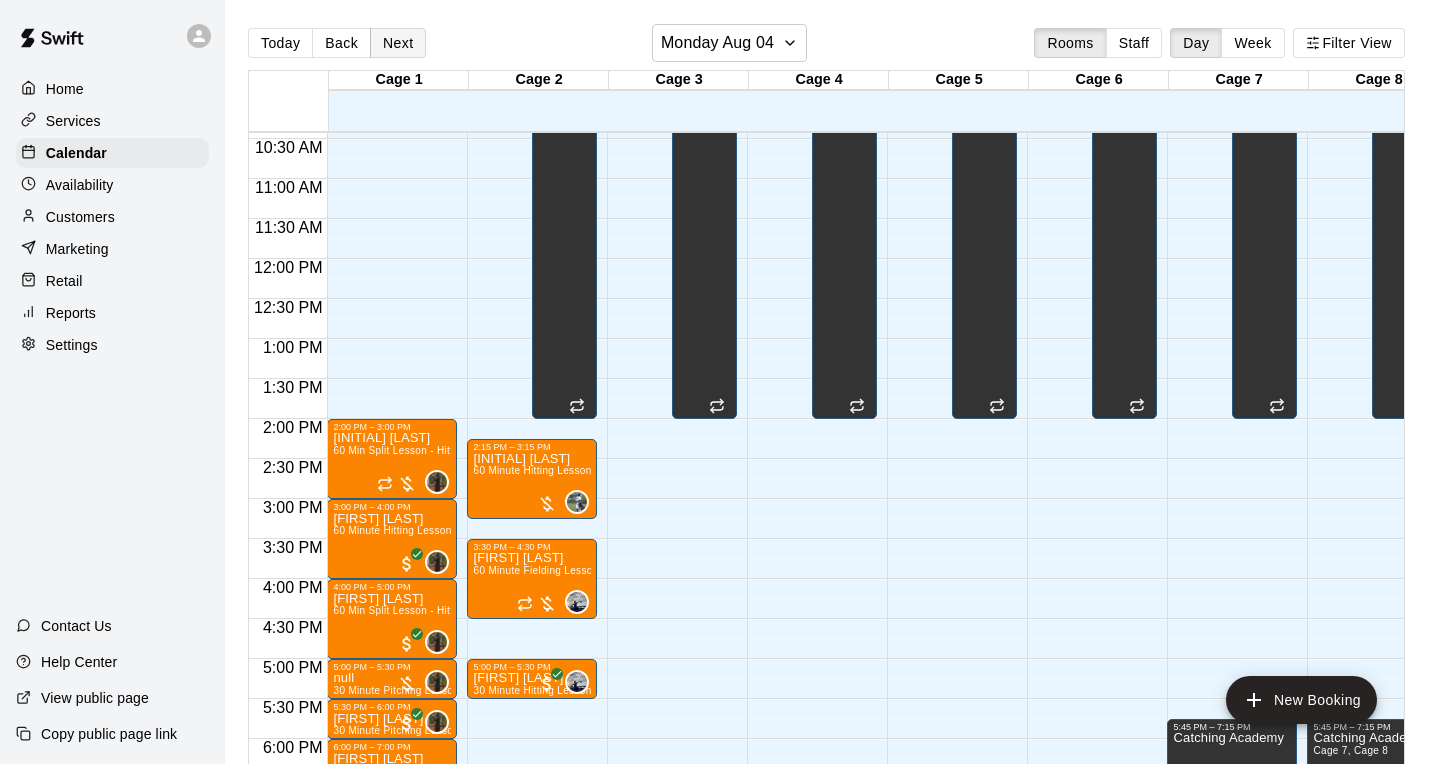 click on "Next" at bounding box center (398, 43) 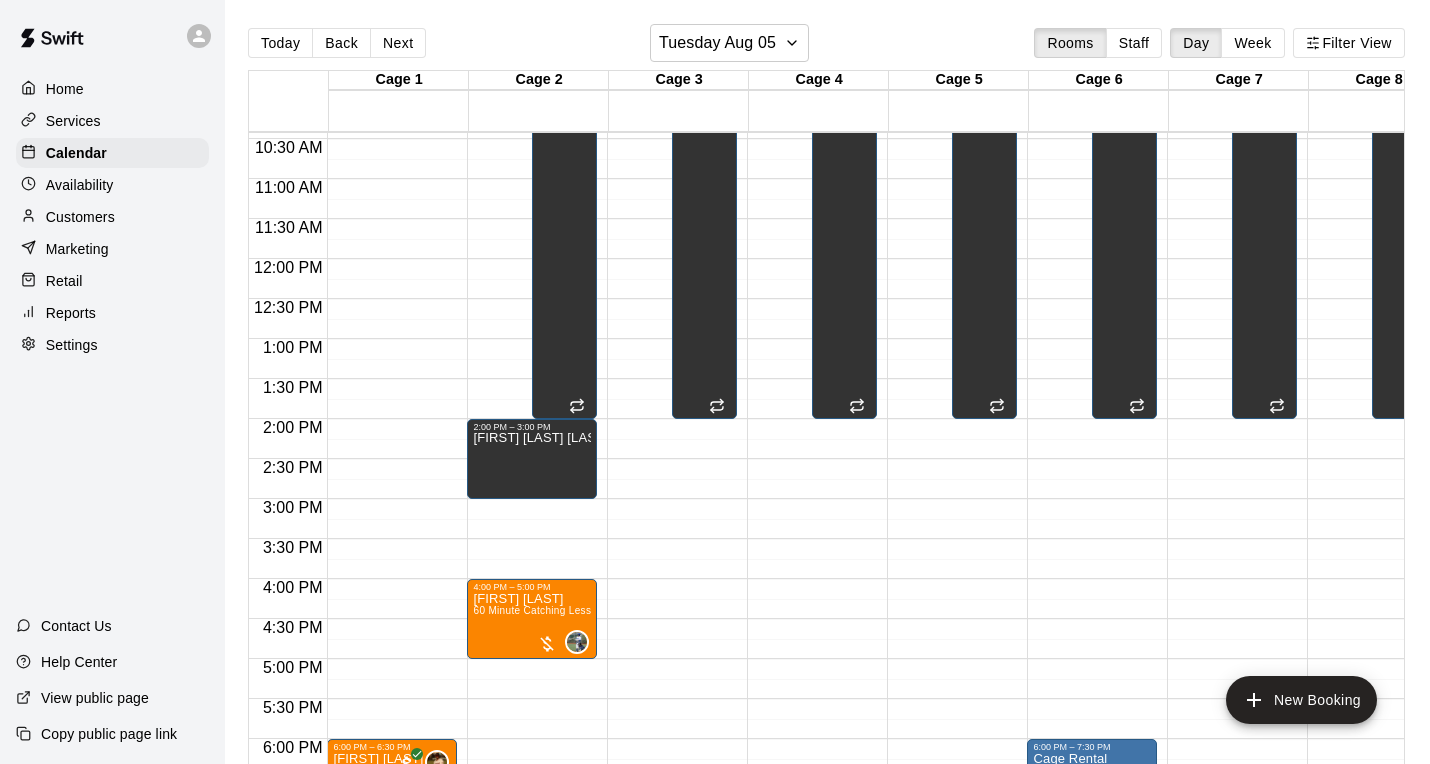 scroll, scrollTop: 834, scrollLeft: 206, axis: both 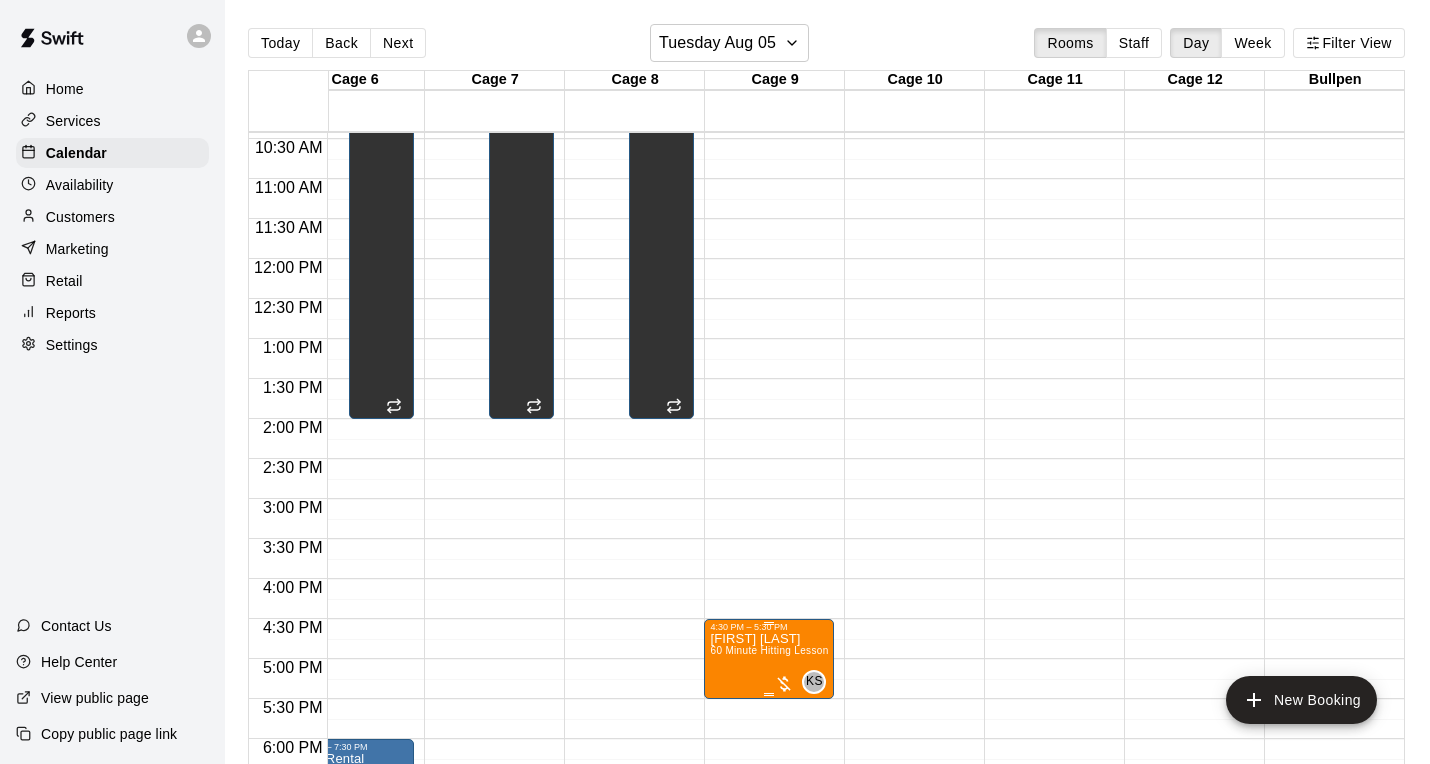 click on "60 Minute Hitting Lesson" at bounding box center [769, 650] 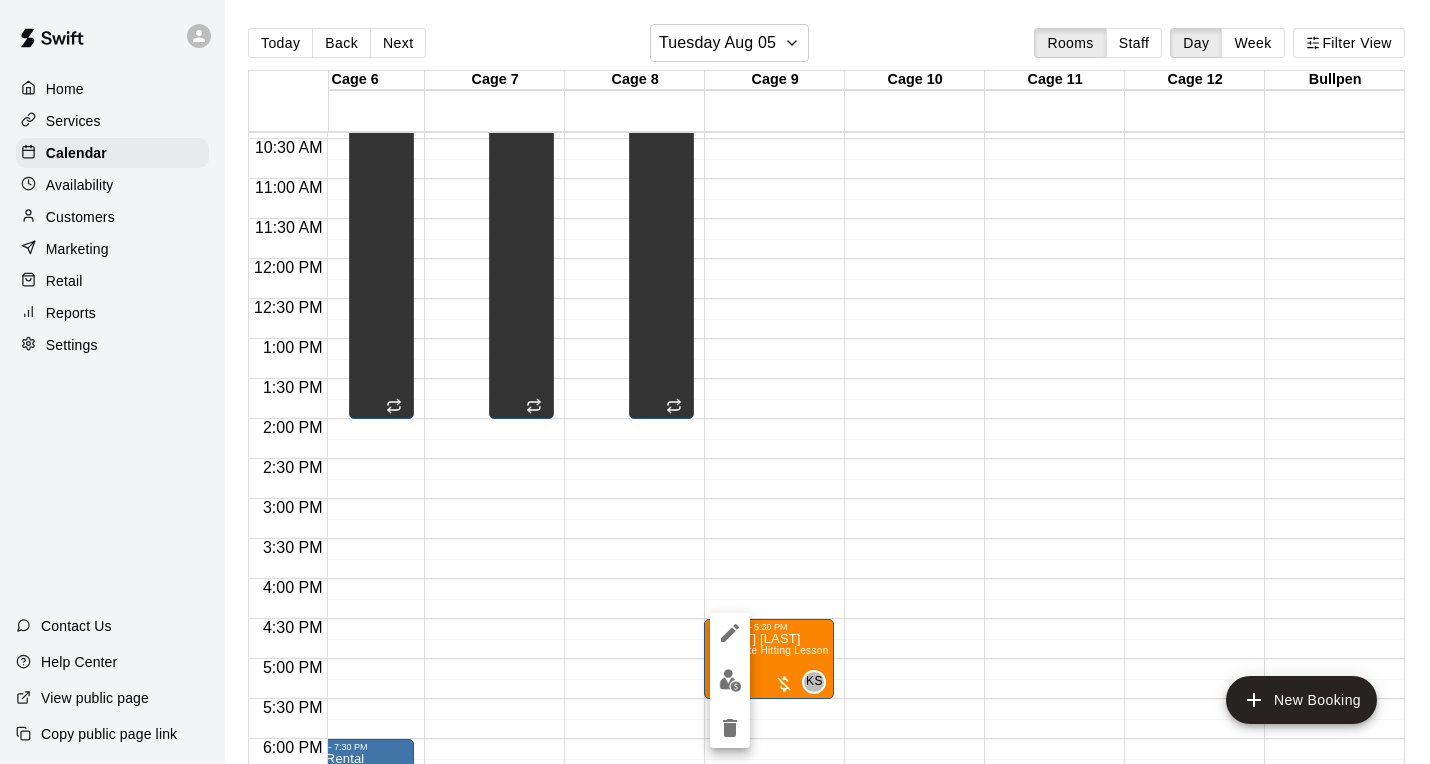 click 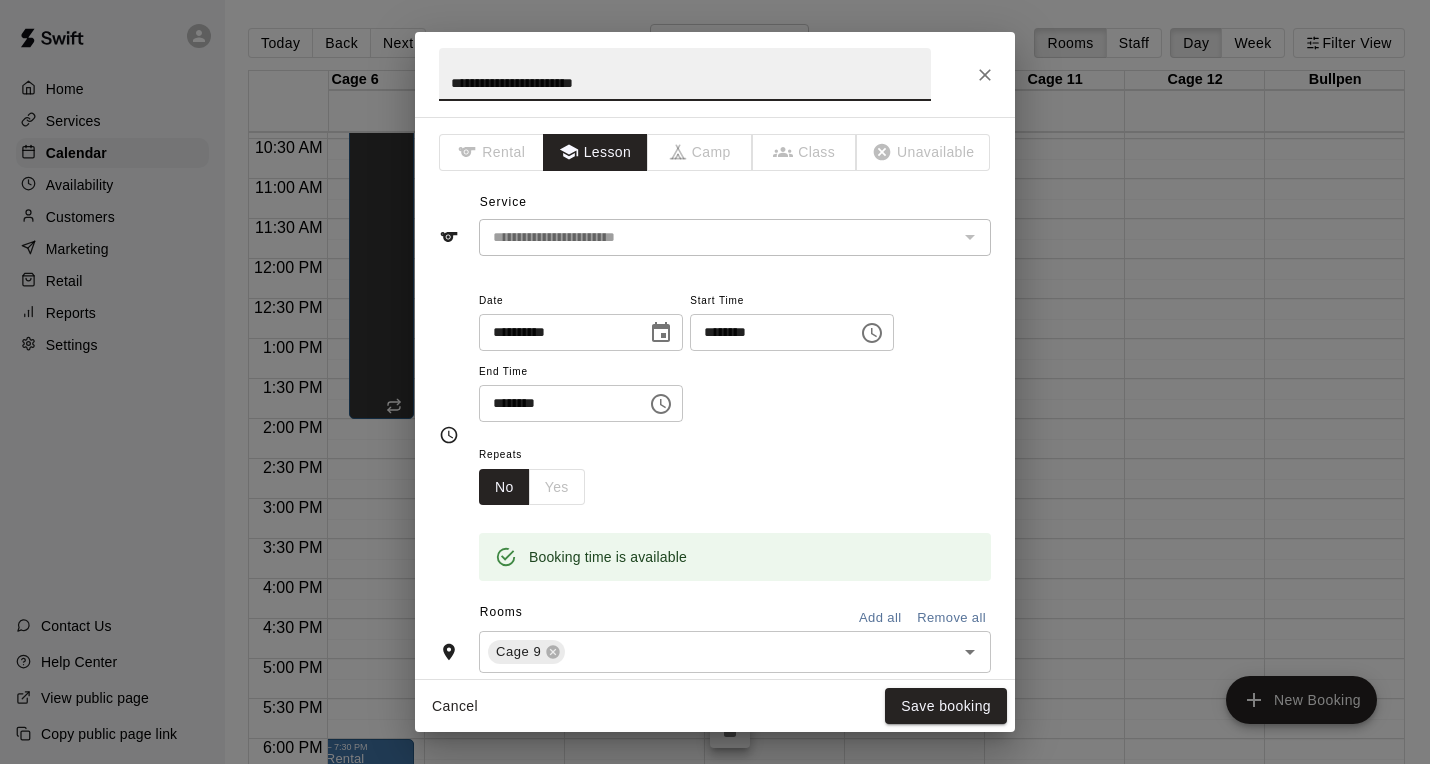 click 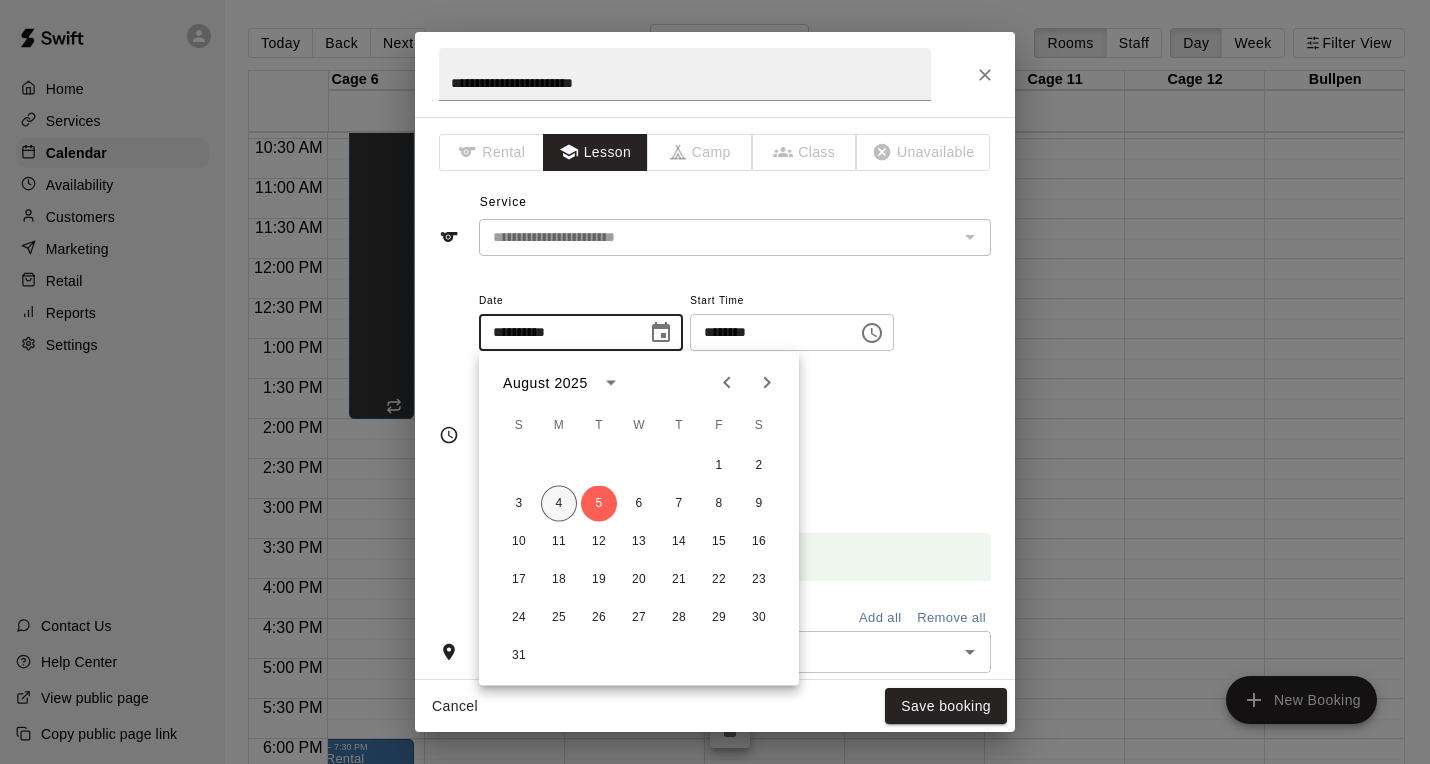 click on "4" at bounding box center [559, 504] 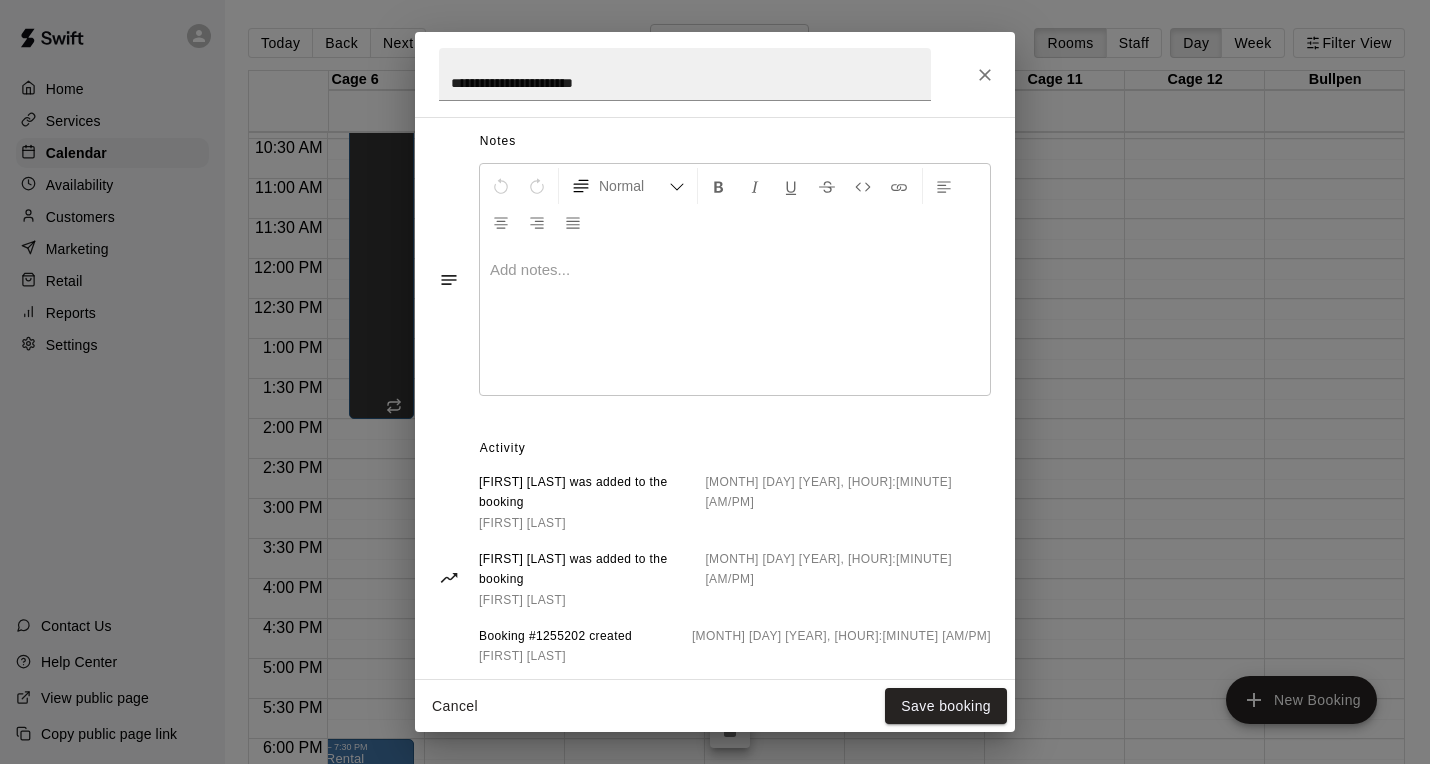 scroll, scrollTop: 0, scrollLeft: 0, axis: both 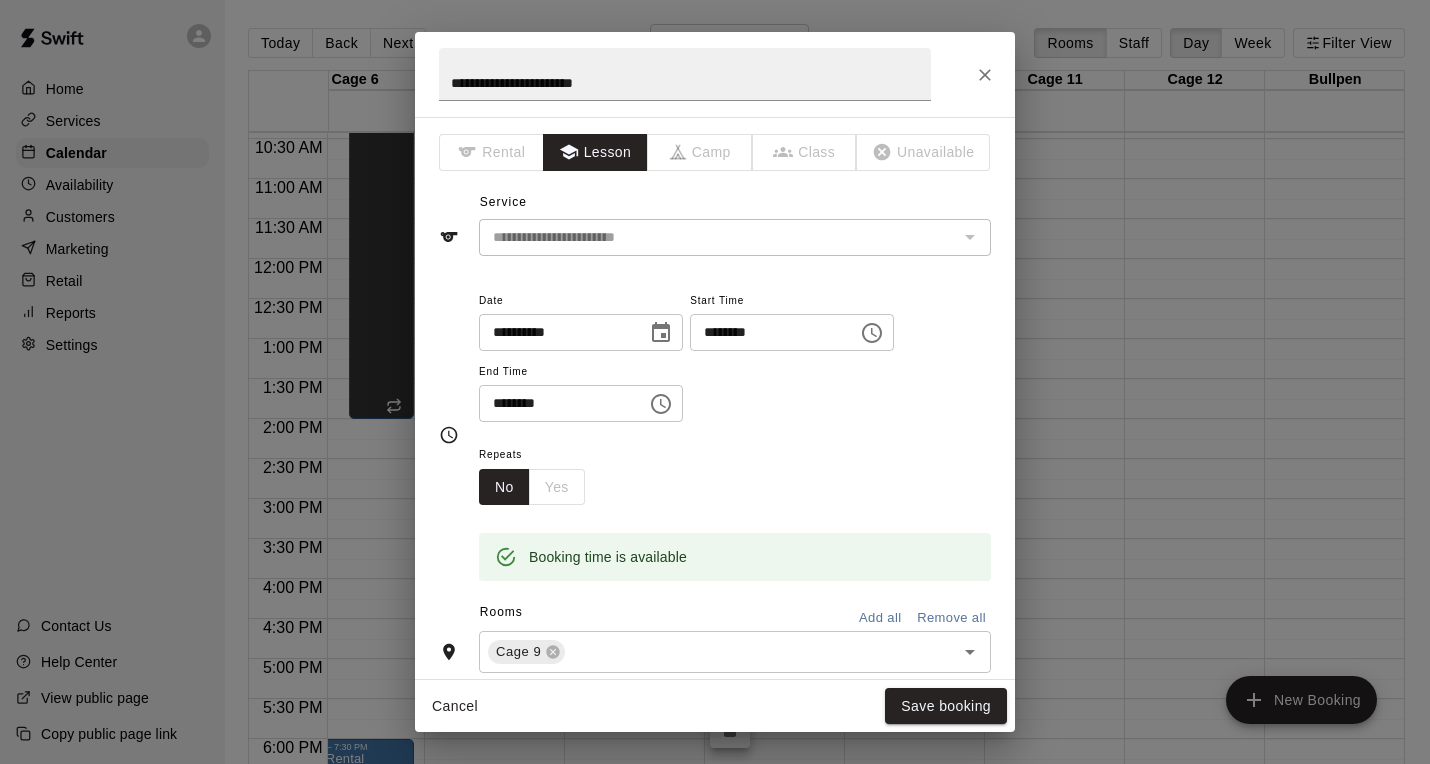 click on "Cancel Save booking" at bounding box center [715, 706] 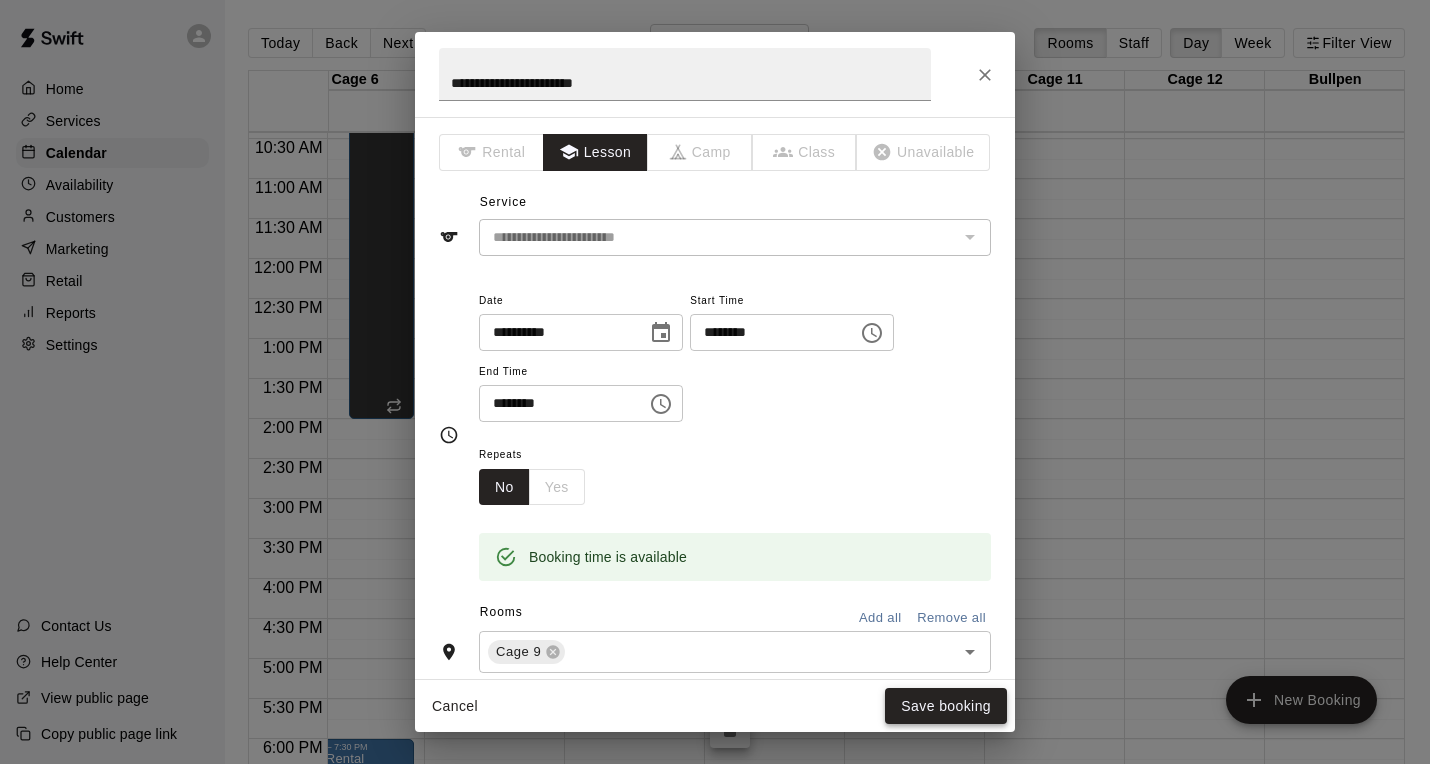 click on "Save booking" at bounding box center [946, 706] 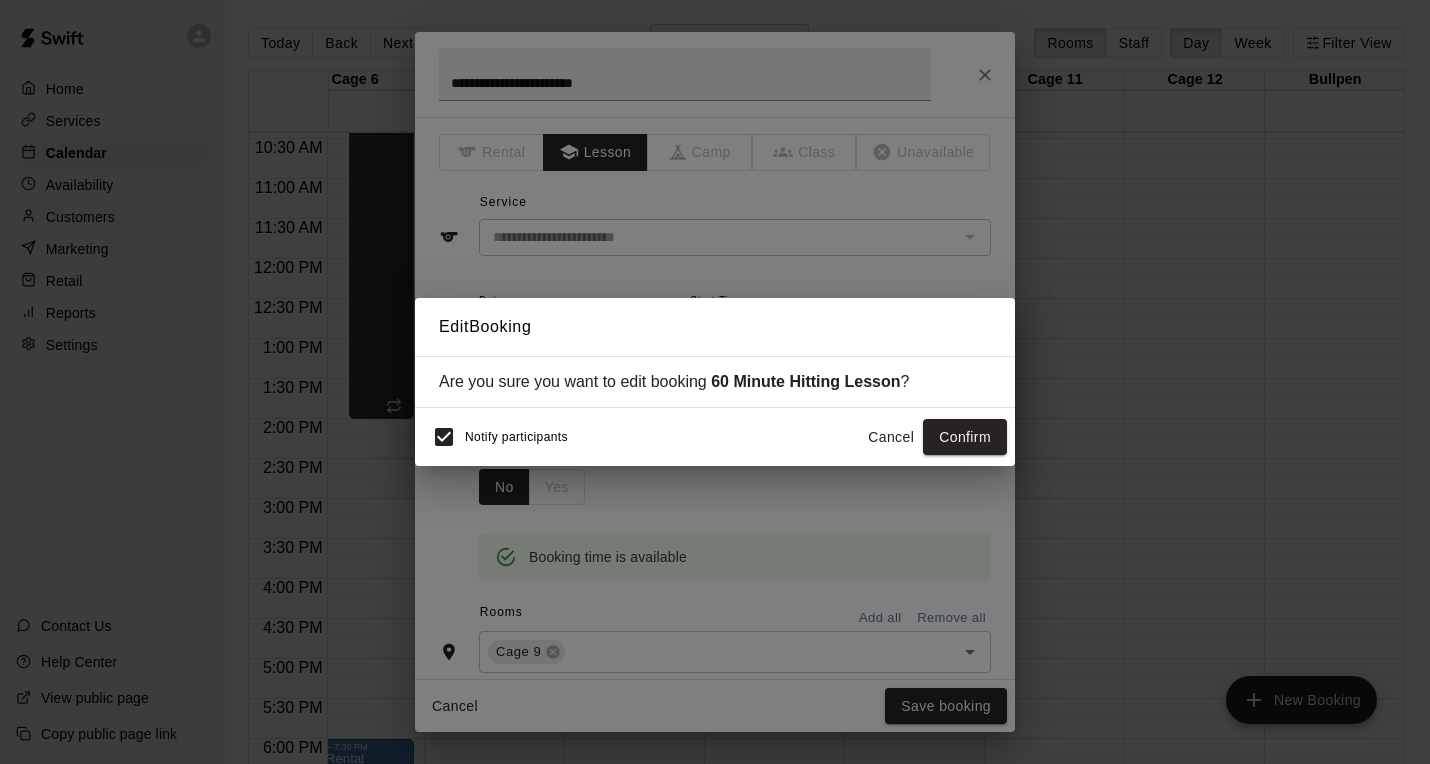 click on "Notify participants" at bounding box center [516, 437] 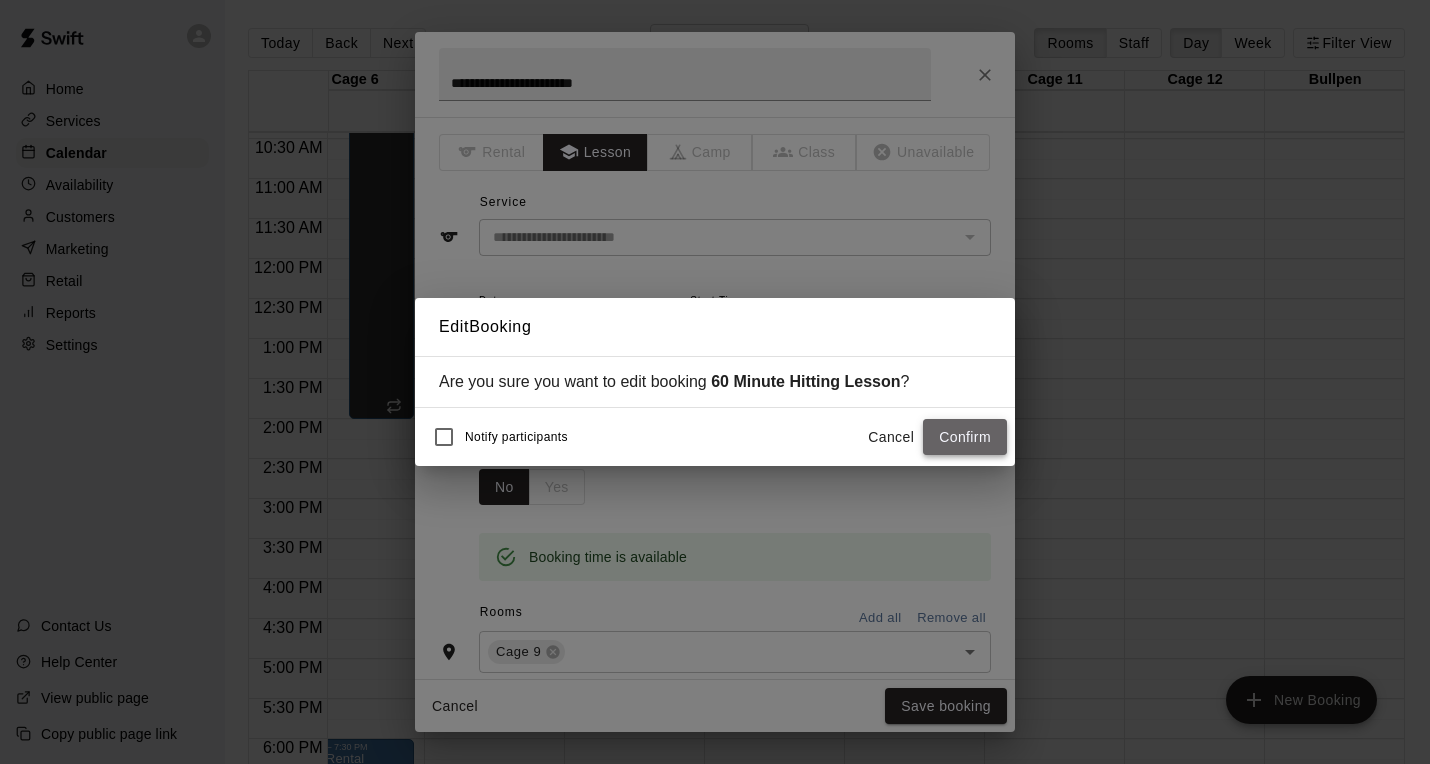 click on "Confirm" at bounding box center [965, 437] 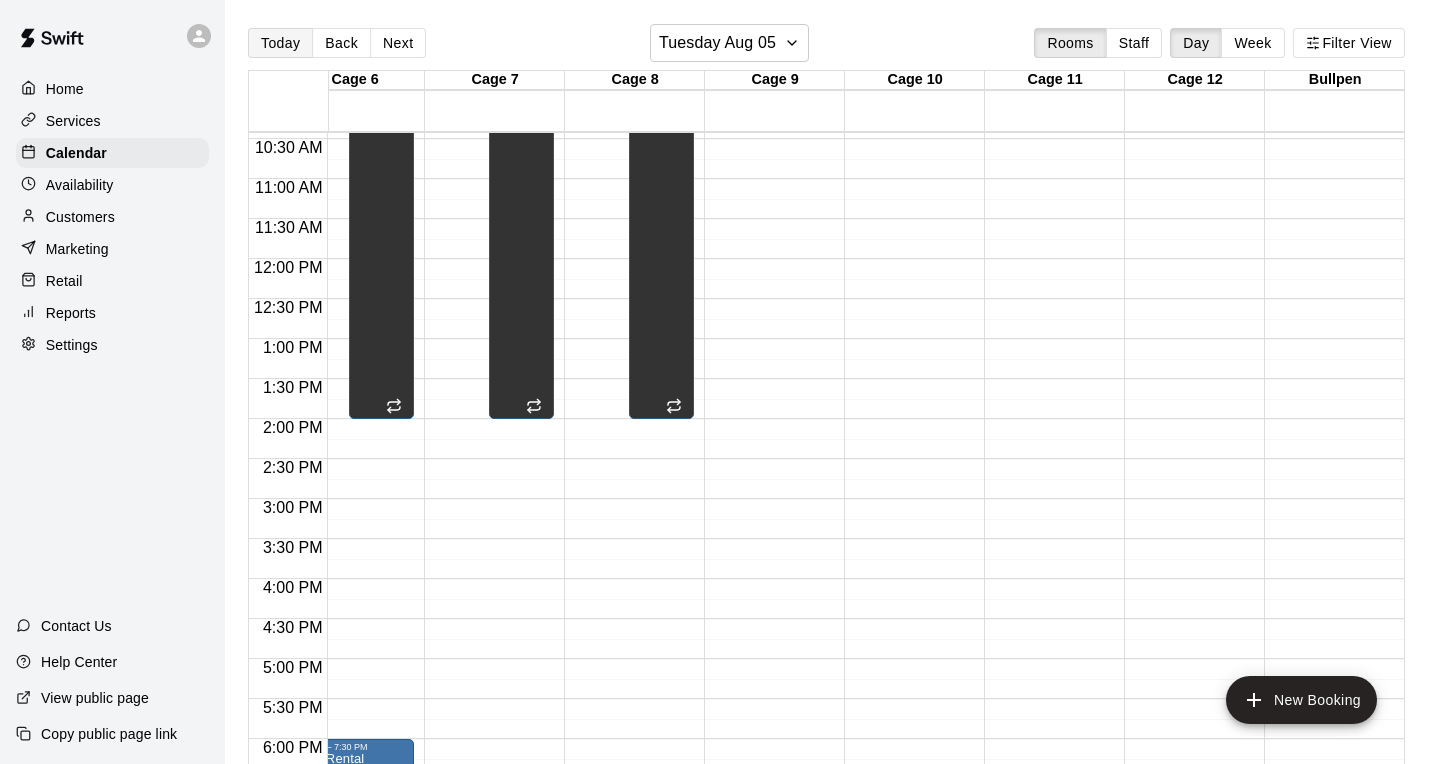 click on "Today" at bounding box center [280, 43] 